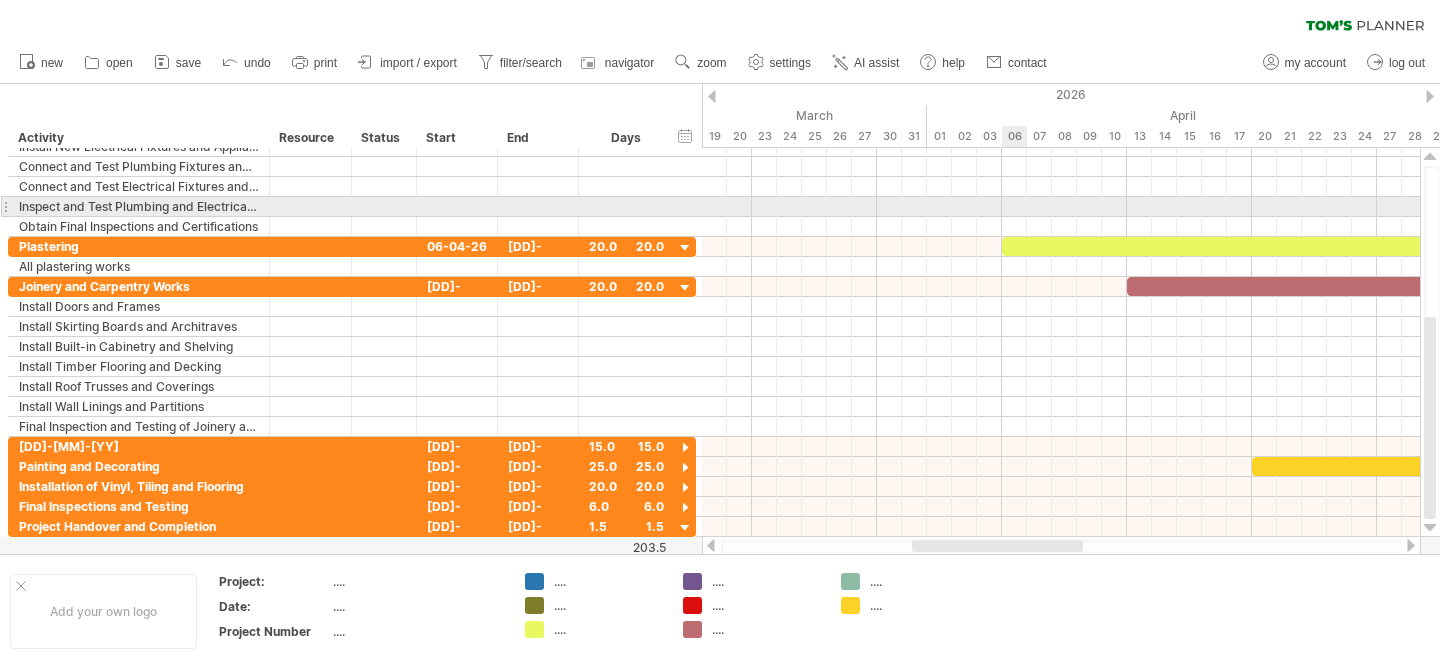 scroll, scrollTop: 0, scrollLeft: 0, axis: both 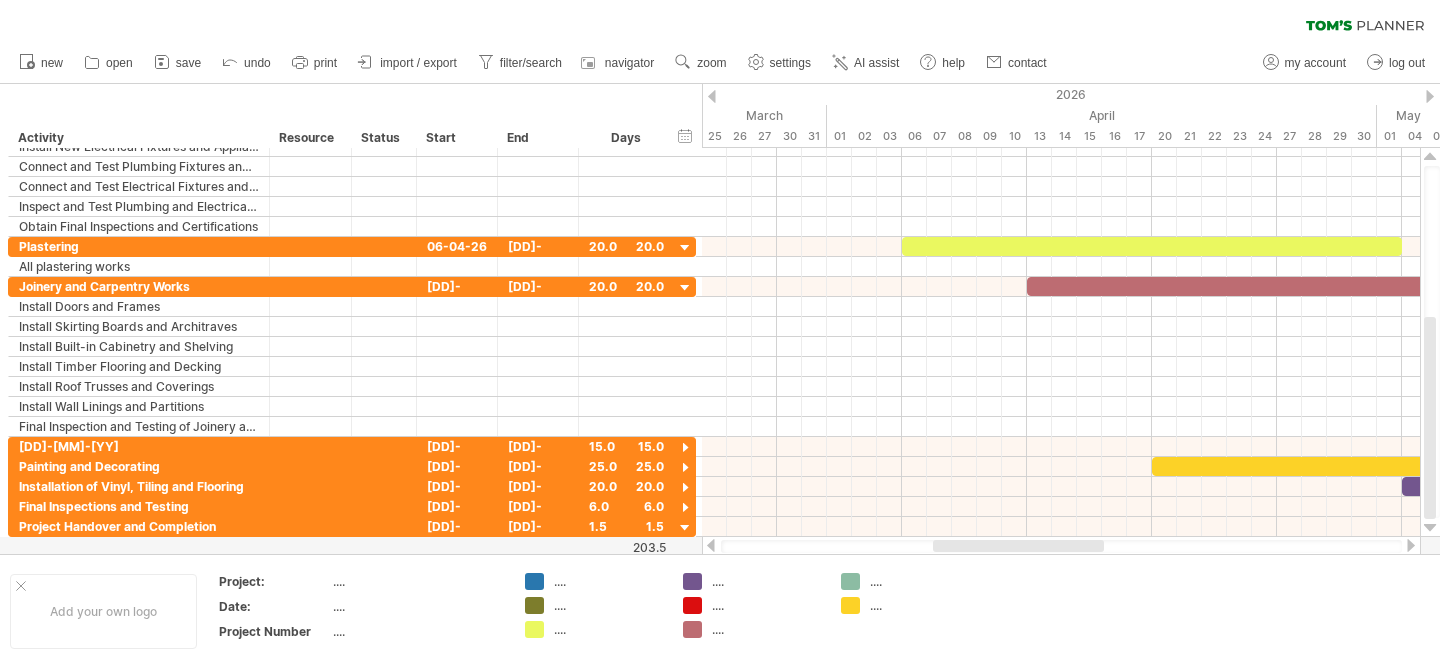 drag, startPoint x: 956, startPoint y: 548, endPoint x: 977, endPoint y: 552, distance: 21.377558 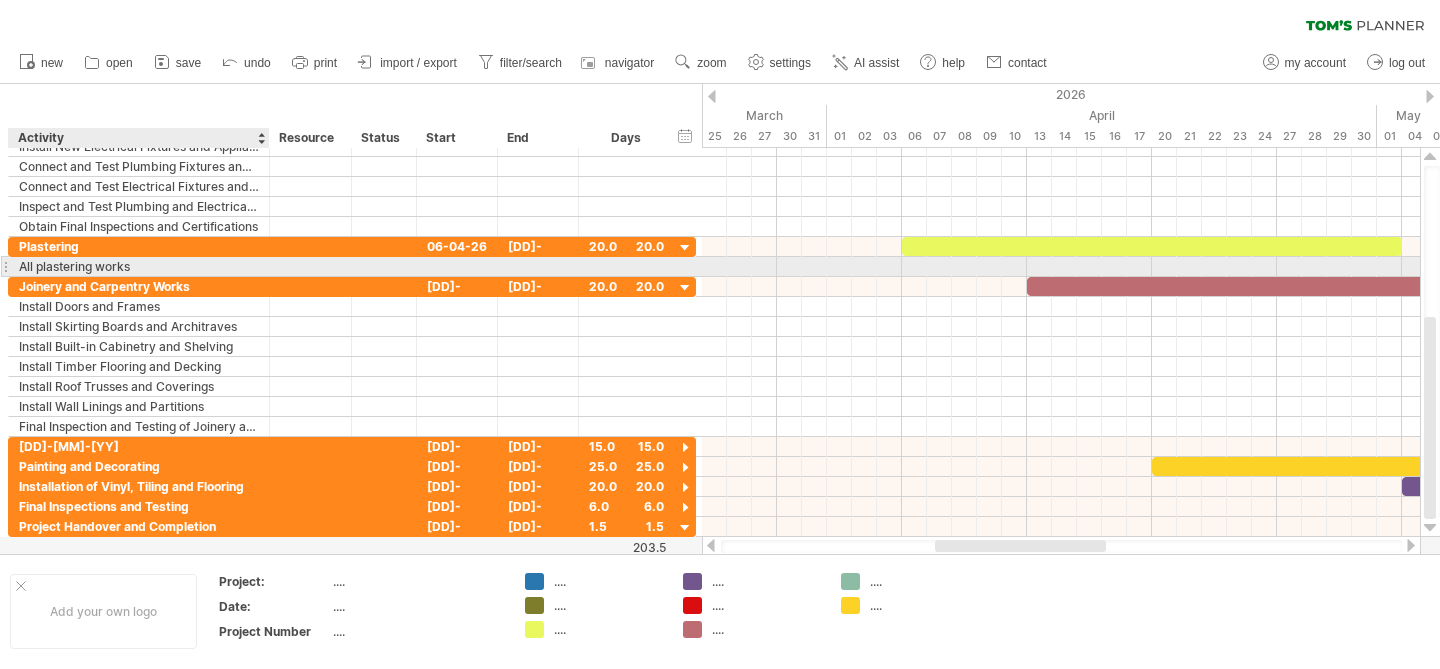 click on "All plastering works" at bounding box center [139, 266] 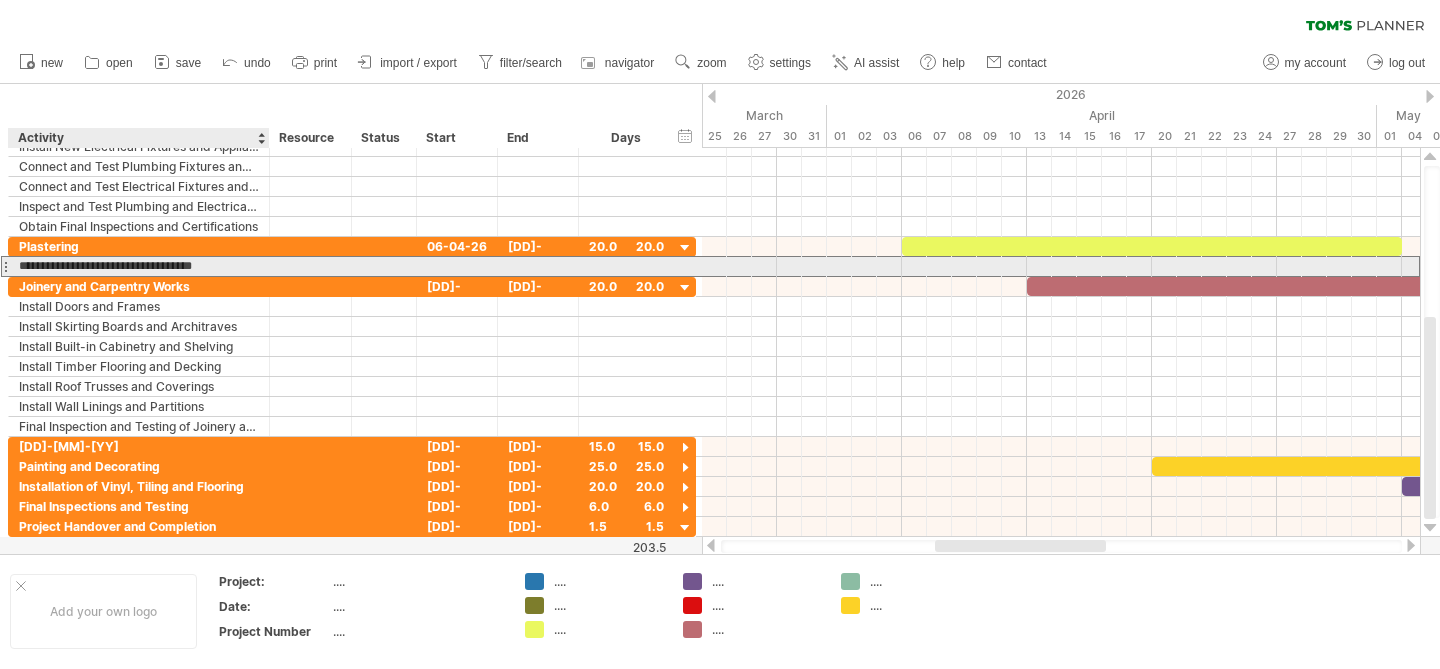type on "**********" 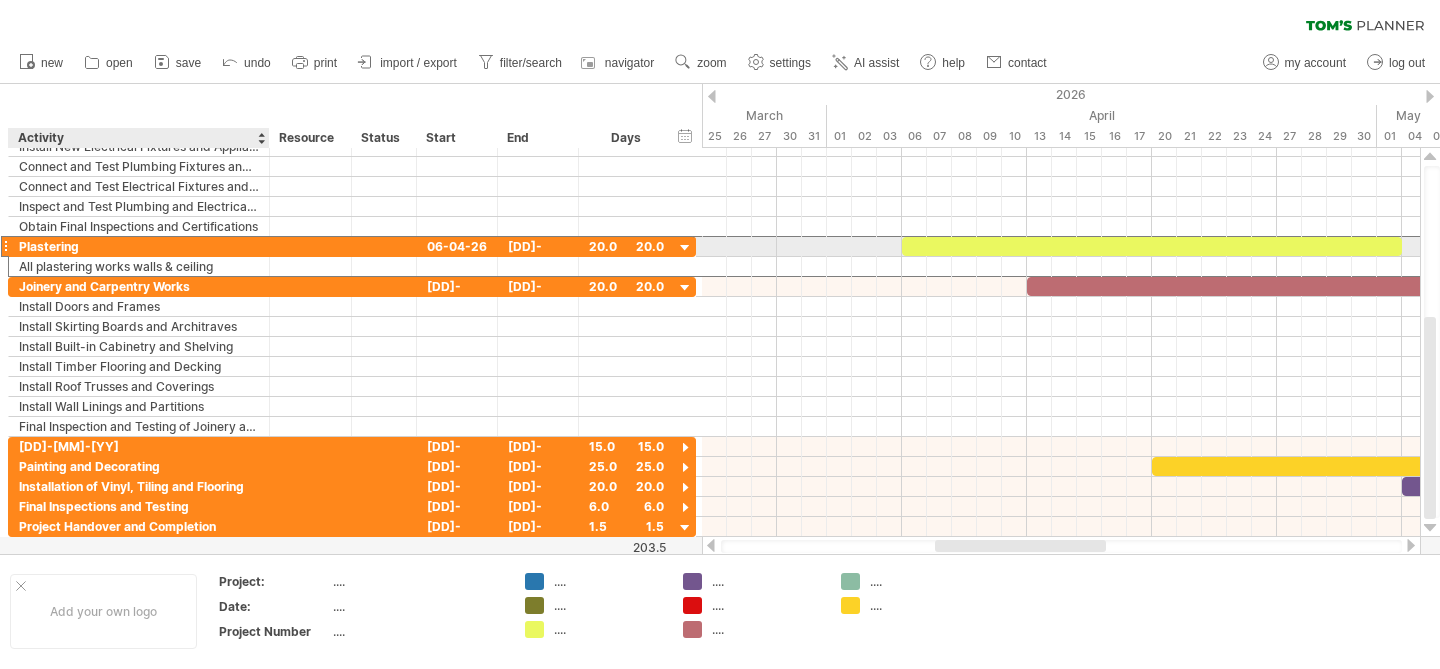 click on "Plastering" at bounding box center (139, 246) 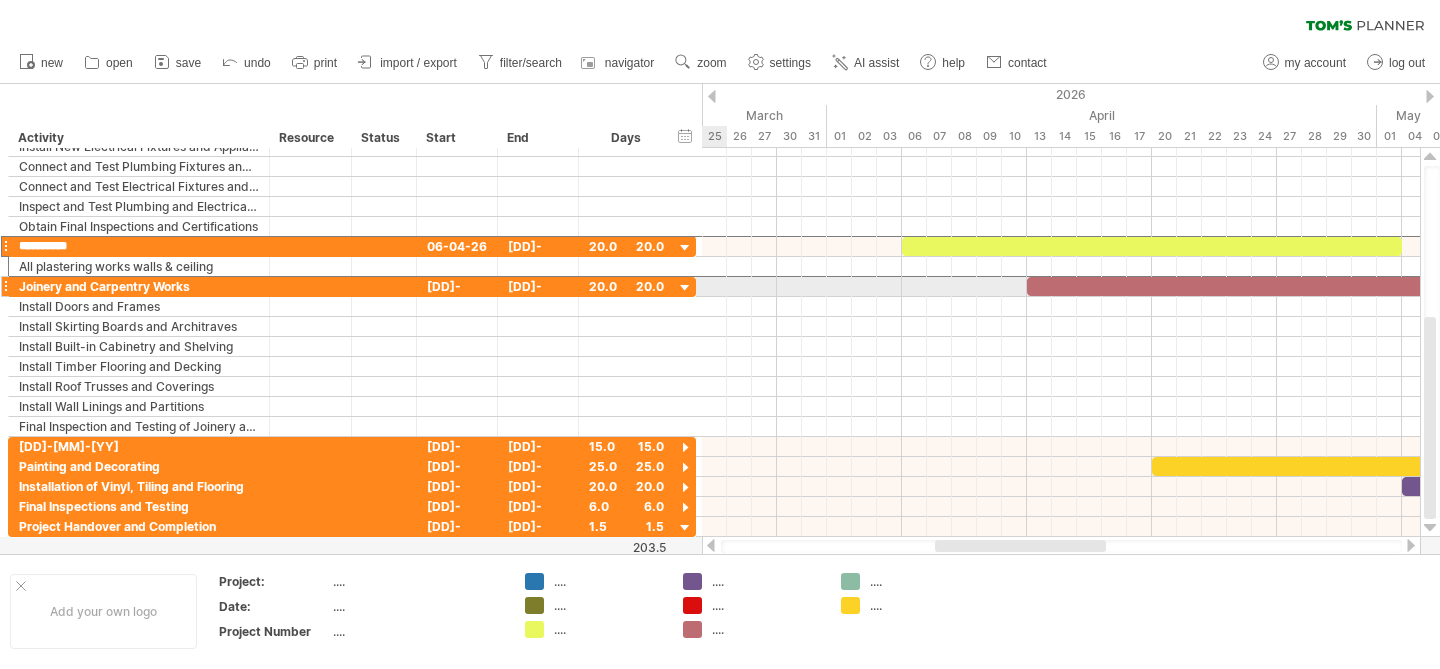 click at bounding box center (685, 288) 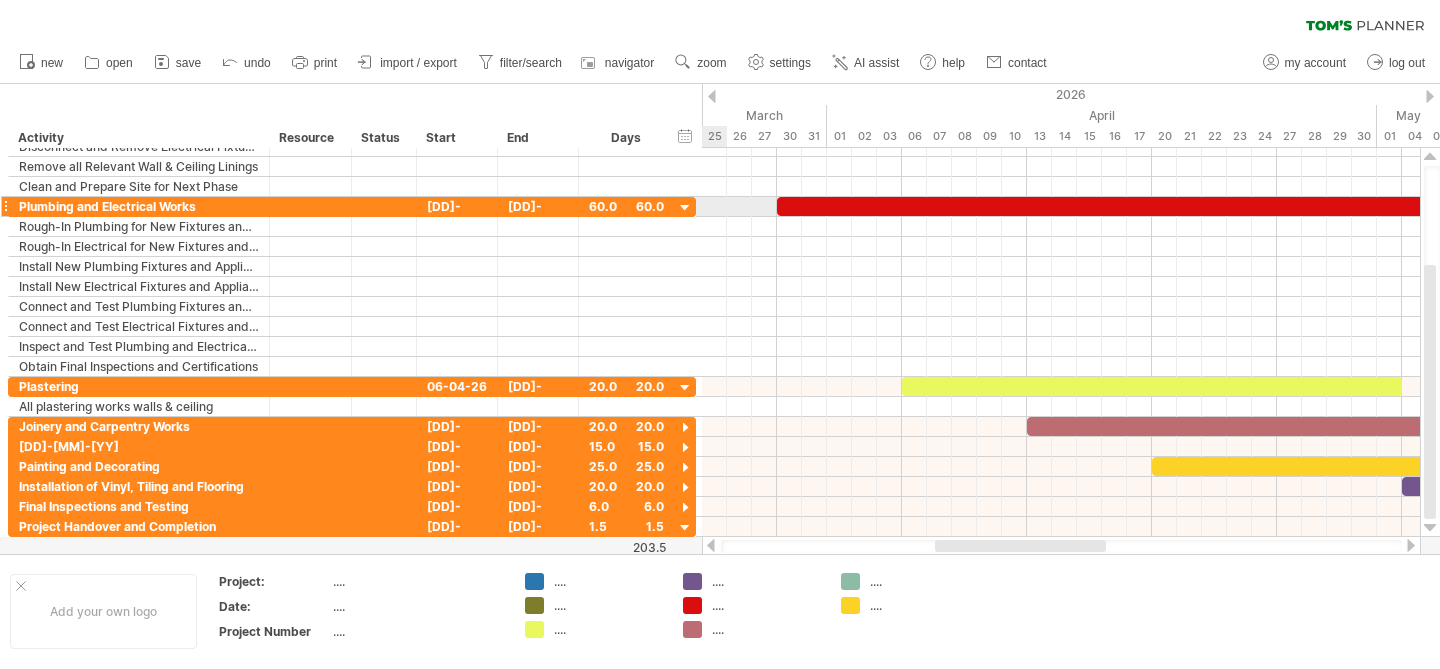 click at bounding box center (685, 208) 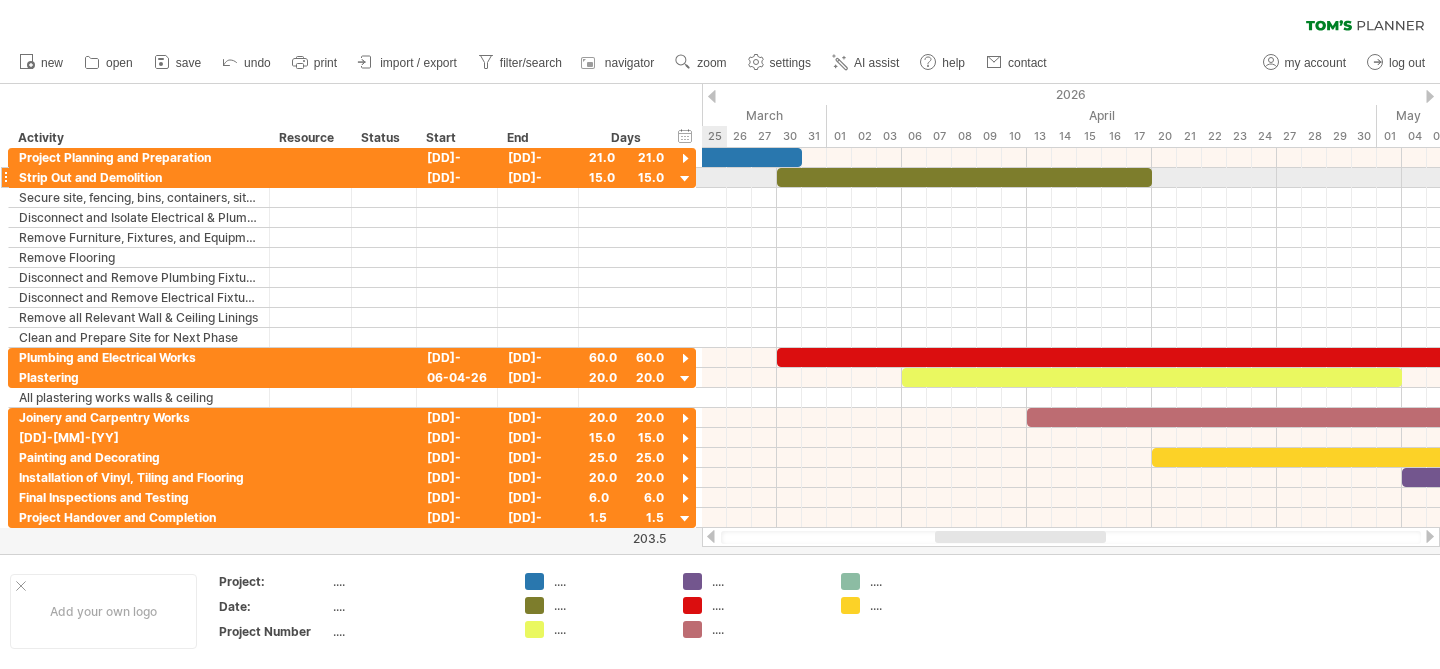 click at bounding box center (685, 179) 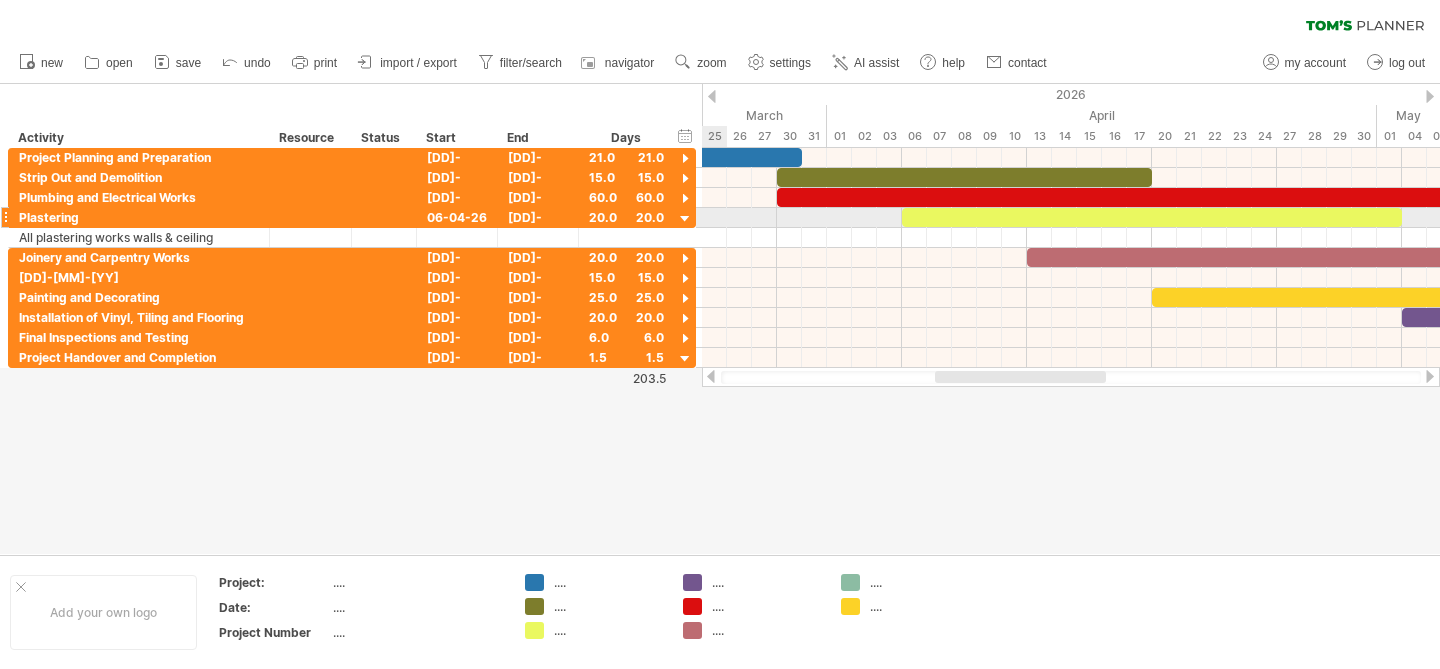 click at bounding box center [685, 219] 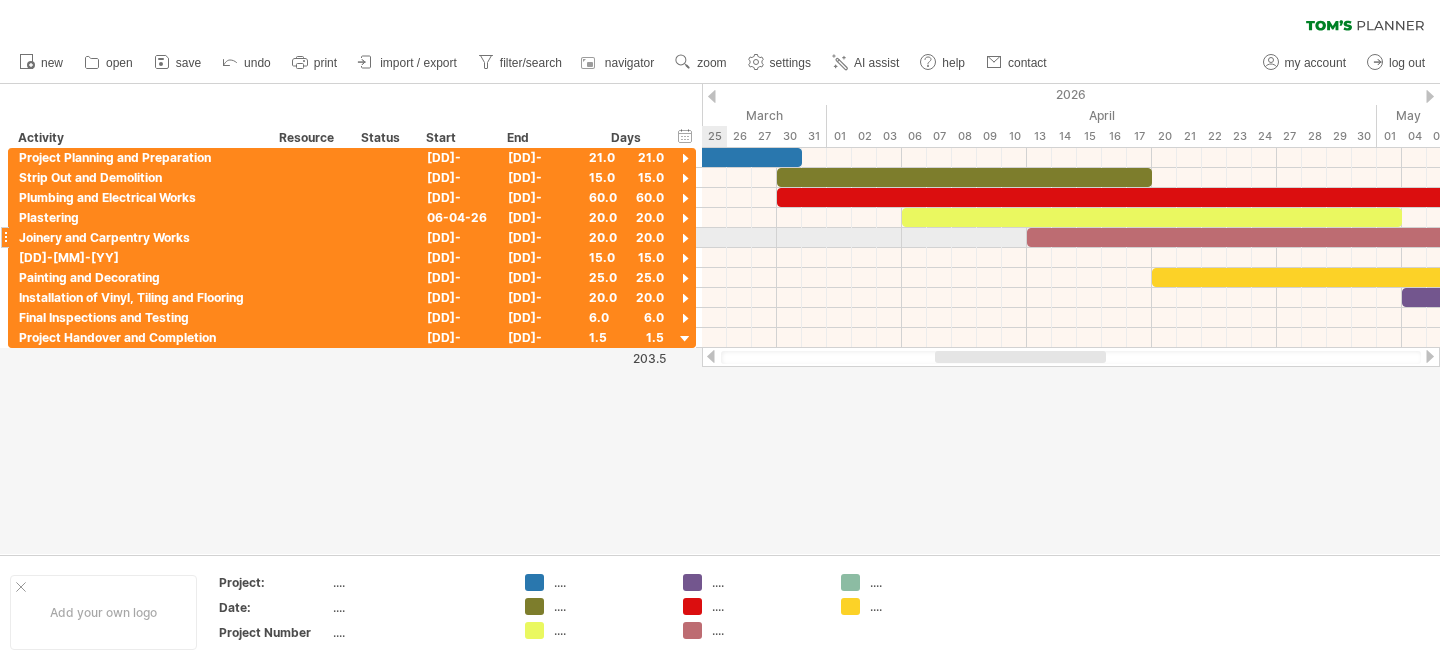click at bounding box center [685, 239] 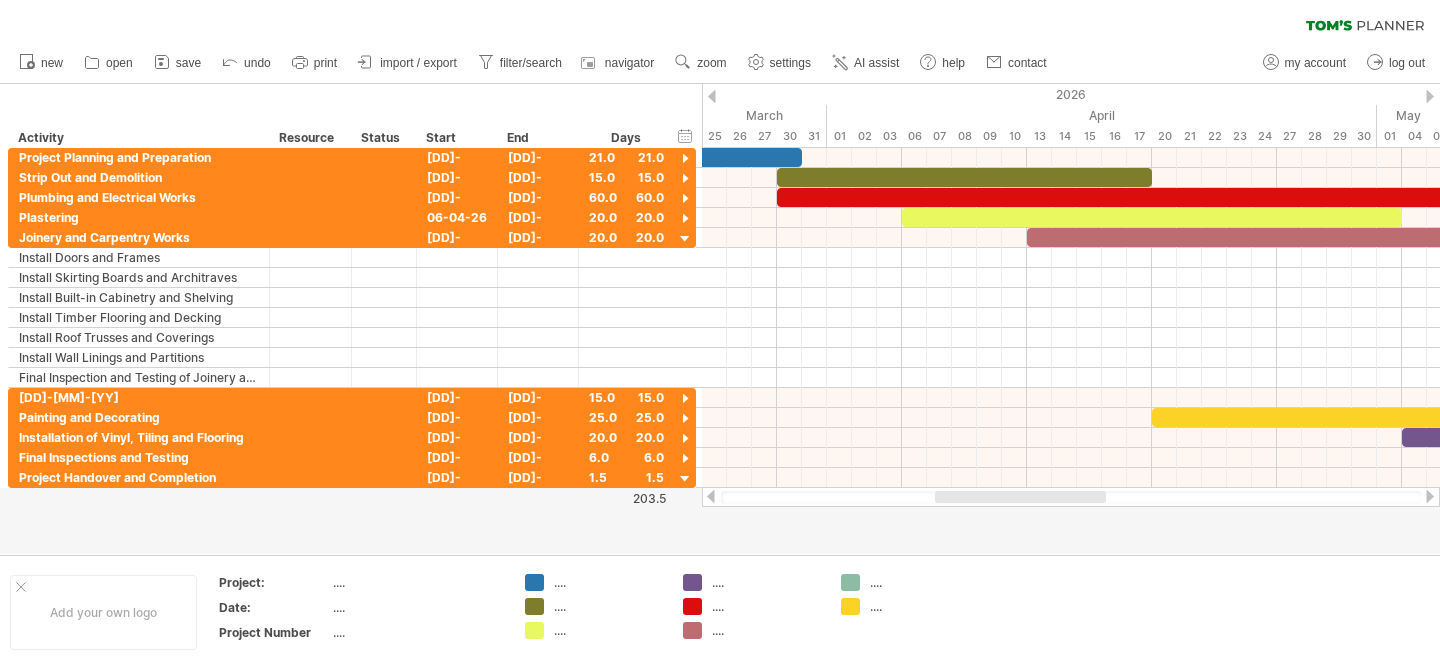click at bounding box center (1020, 497) 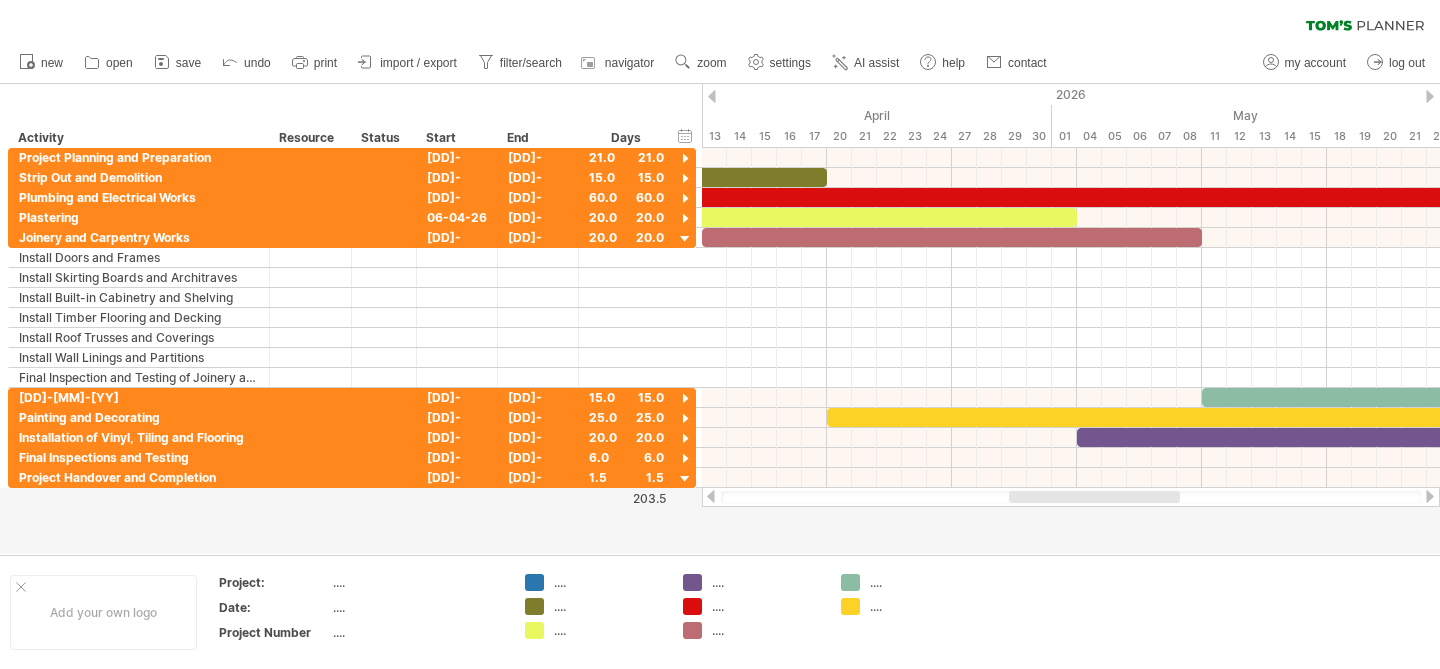 drag, startPoint x: 1079, startPoint y: 500, endPoint x: 1154, endPoint y: 501, distance: 75.00667 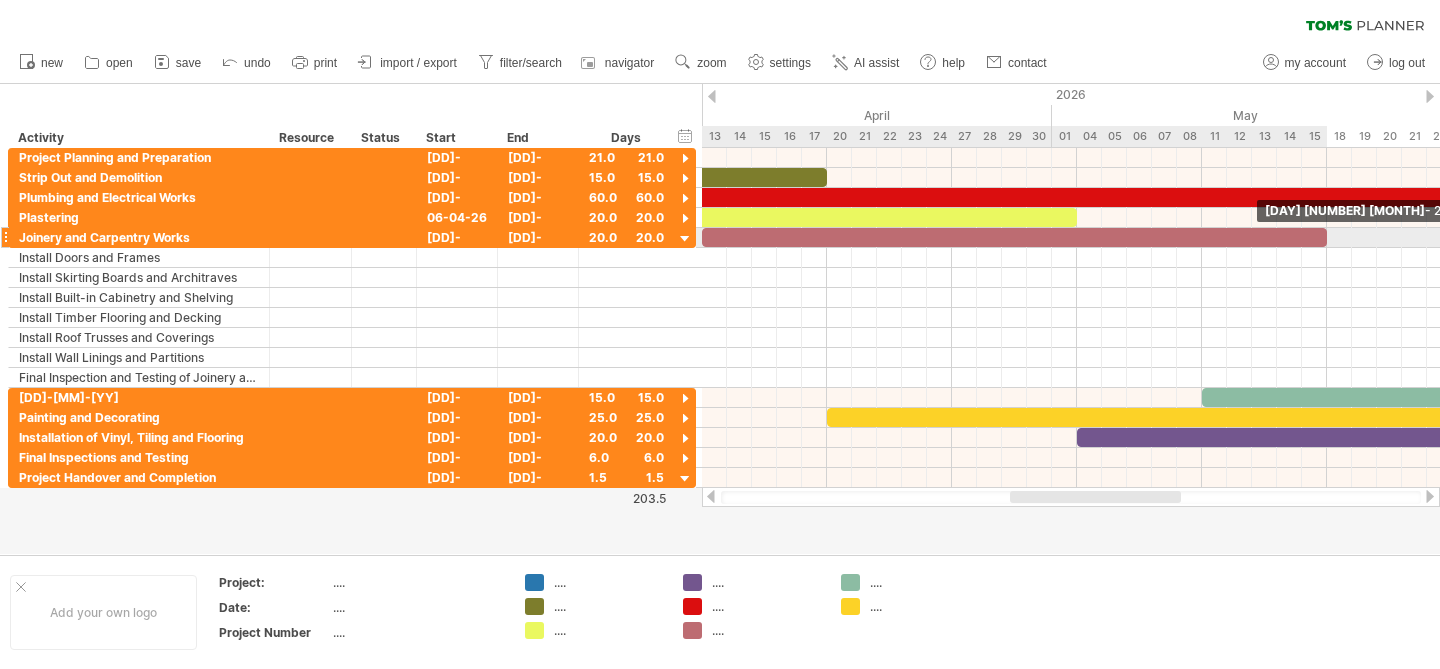 drag, startPoint x: 1202, startPoint y: 237, endPoint x: 1325, endPoint y: 233, distance: 123.065025 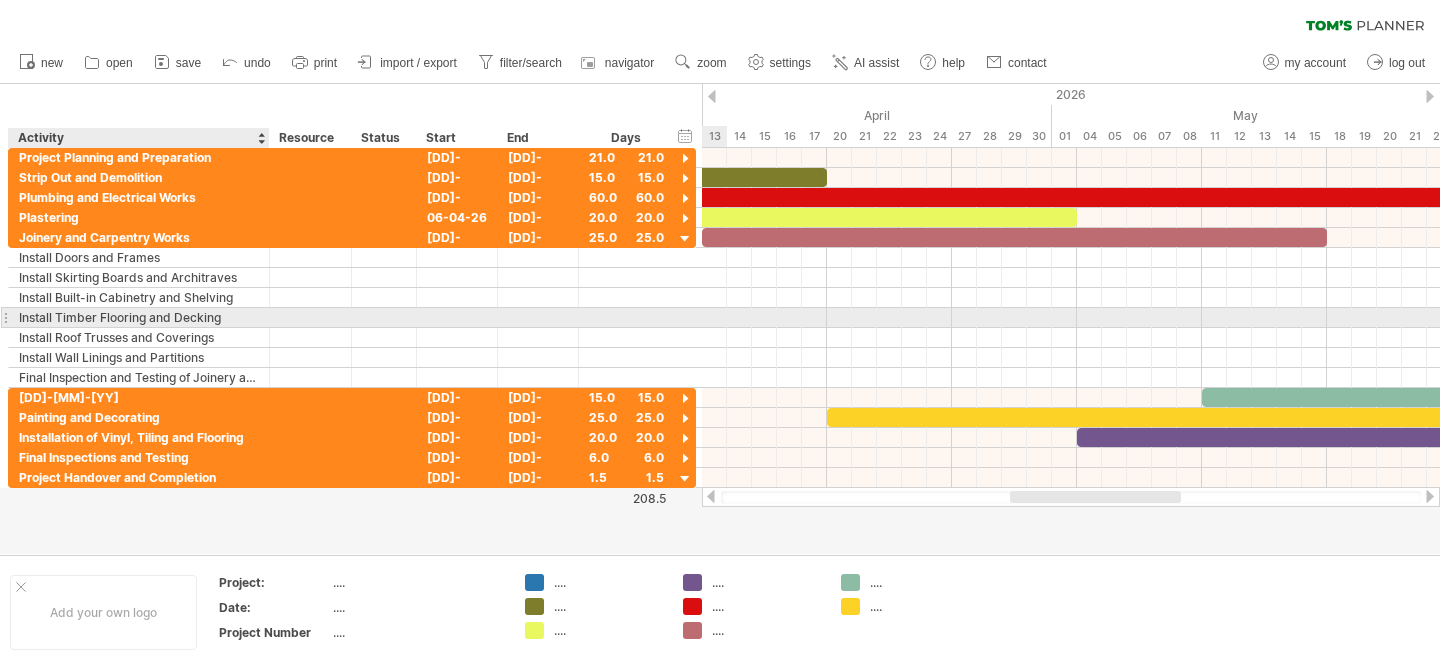 click on "Install Timber Flooring and Decking" at bounding box center (139, 317) 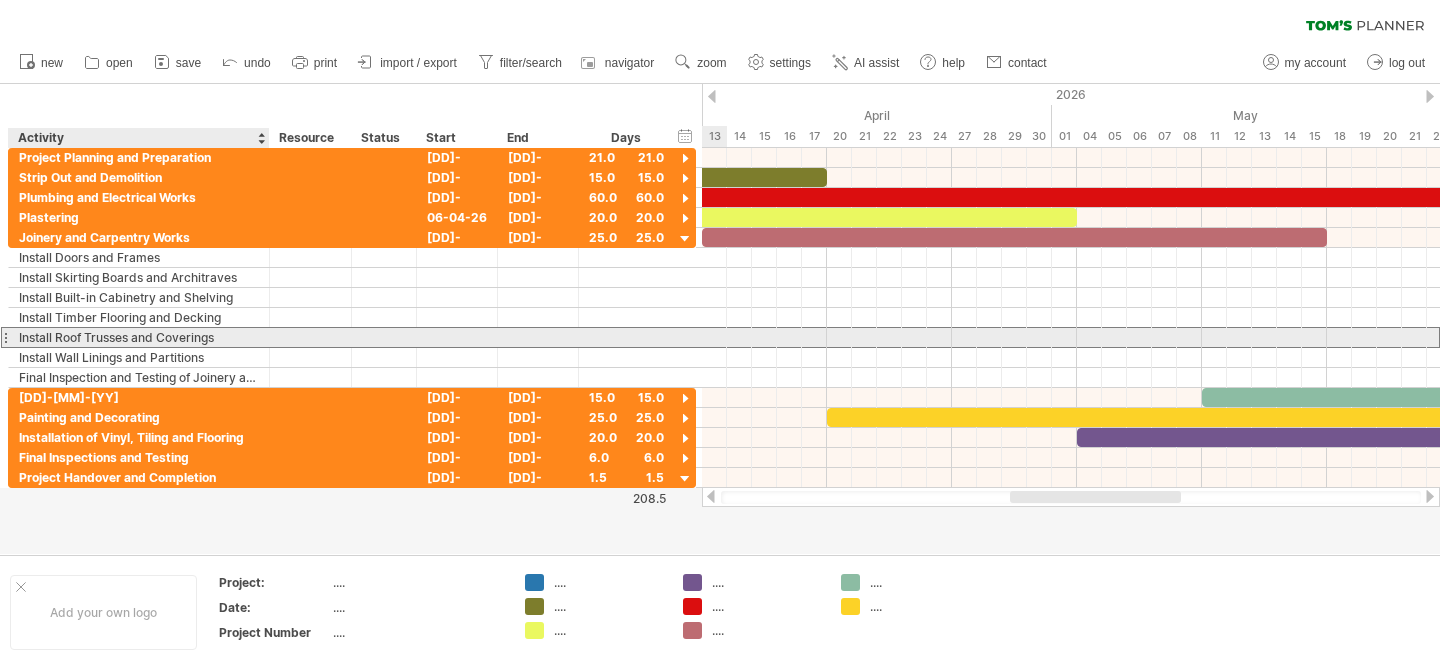 click on "Install Roof Trusses and Coverings" at bounding box center [139, 337] 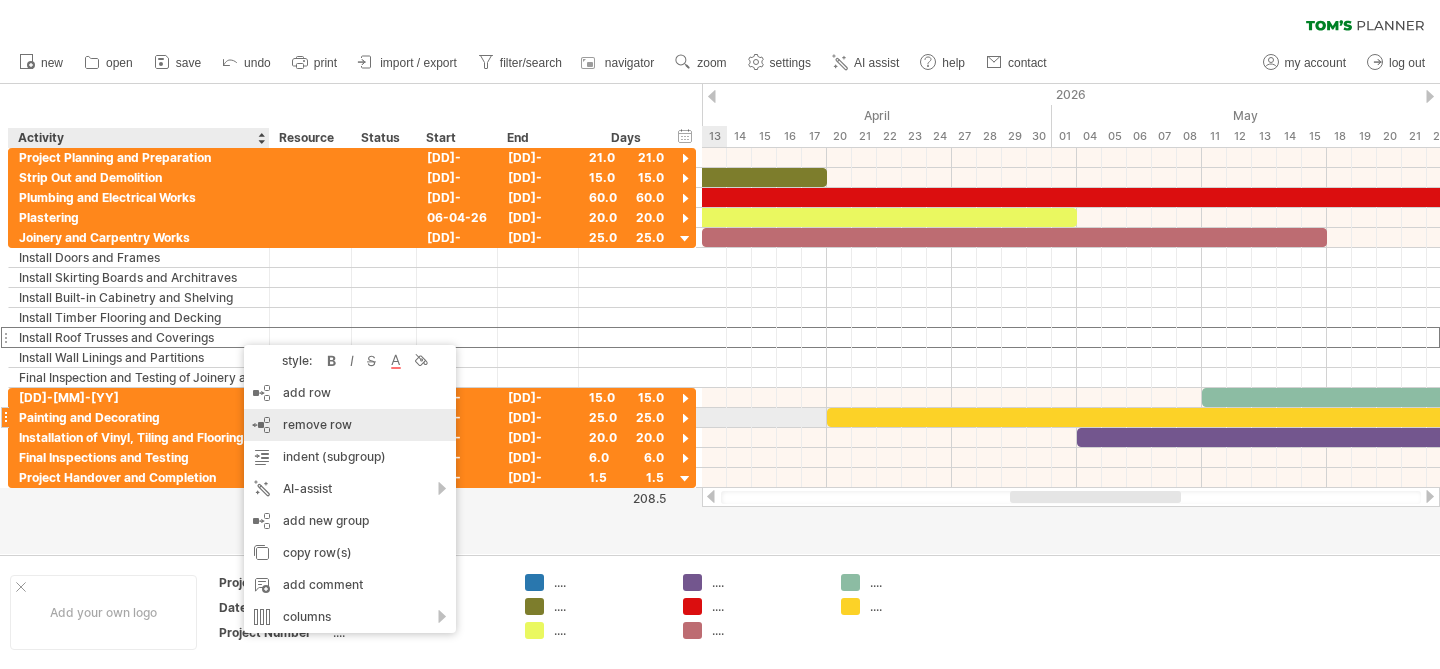 click on "remove row" at bounding box center [317, 424] 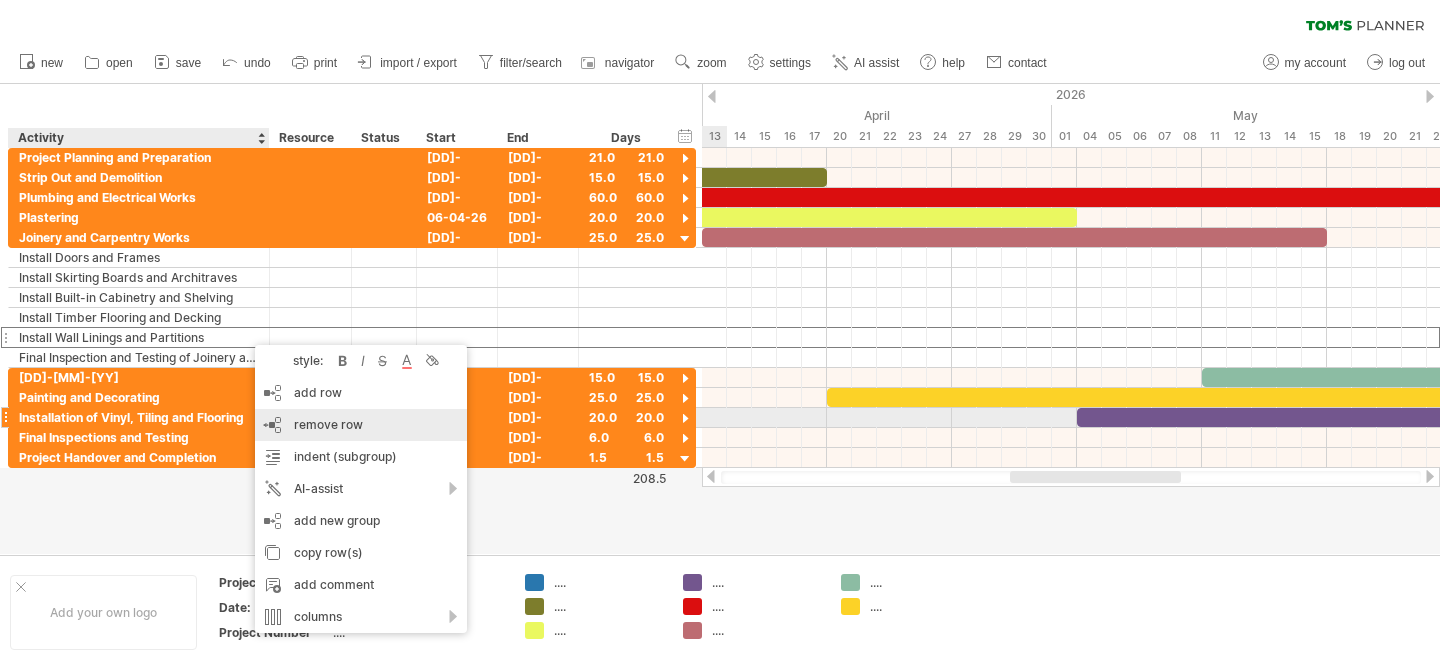 click on "remove row" at bounding box center [328, 424] 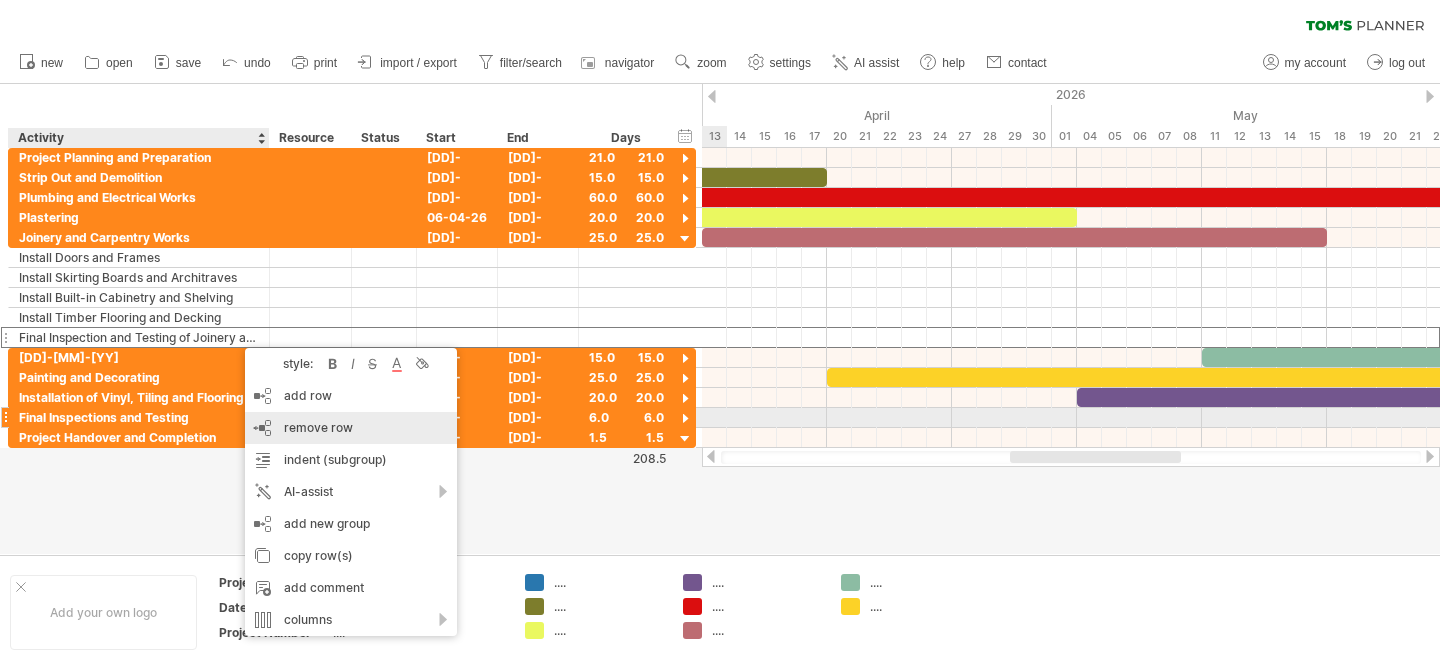 click on "remove row" at bounding box center (318, 427) 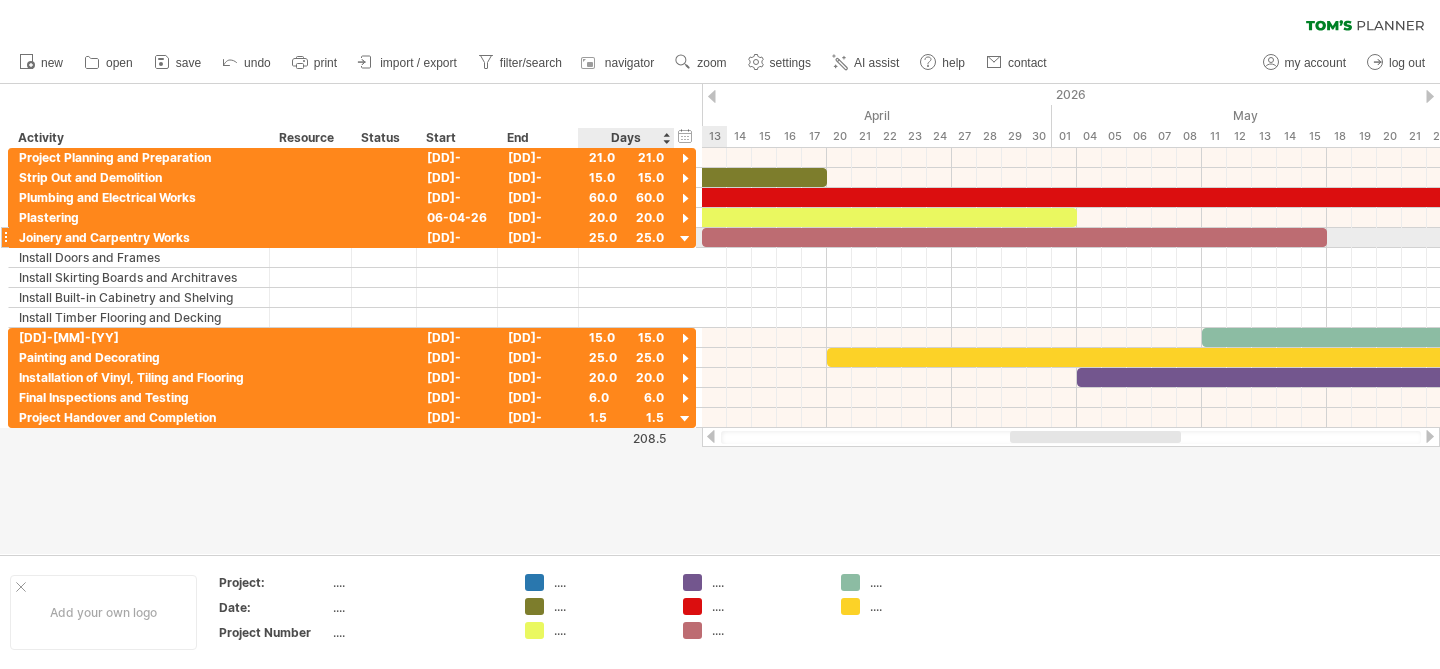 click at bounding box center [685, 239] 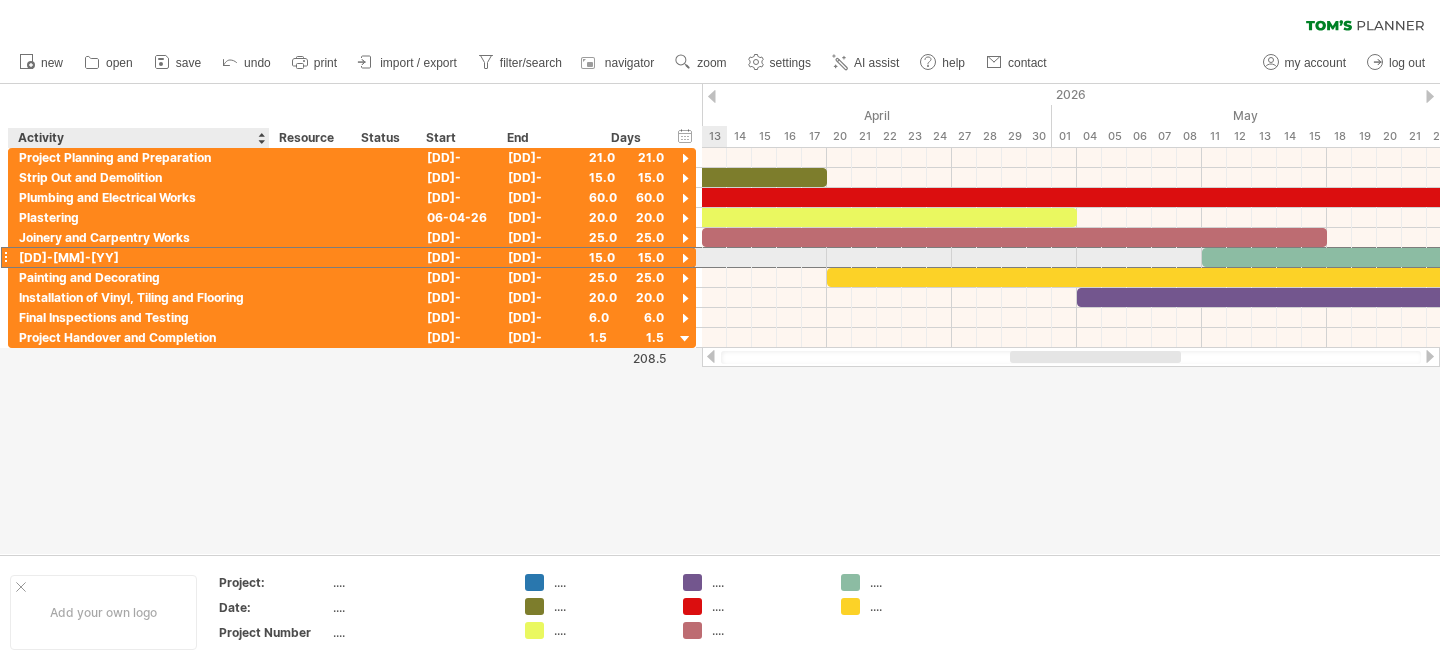 click on "[DD]-[MM]-[YY]" at bounding box center (139, 257) 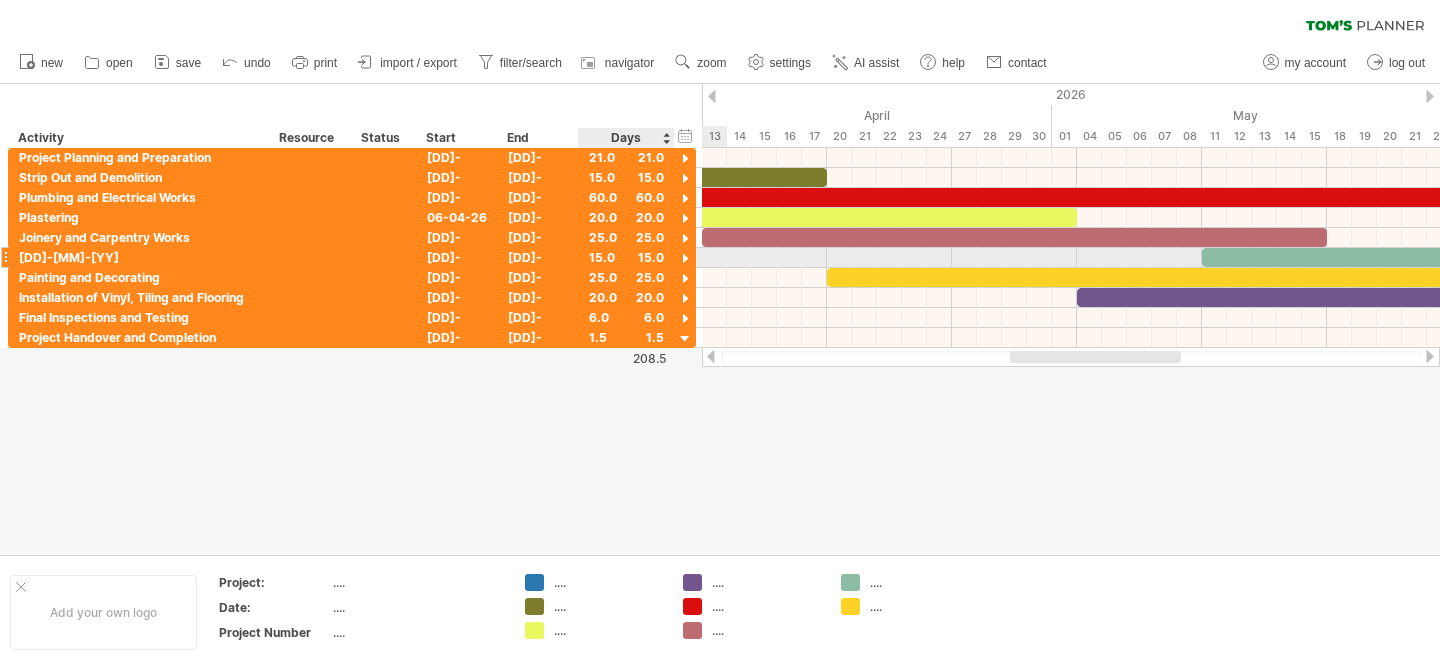 click at bounding box center (685, 259) 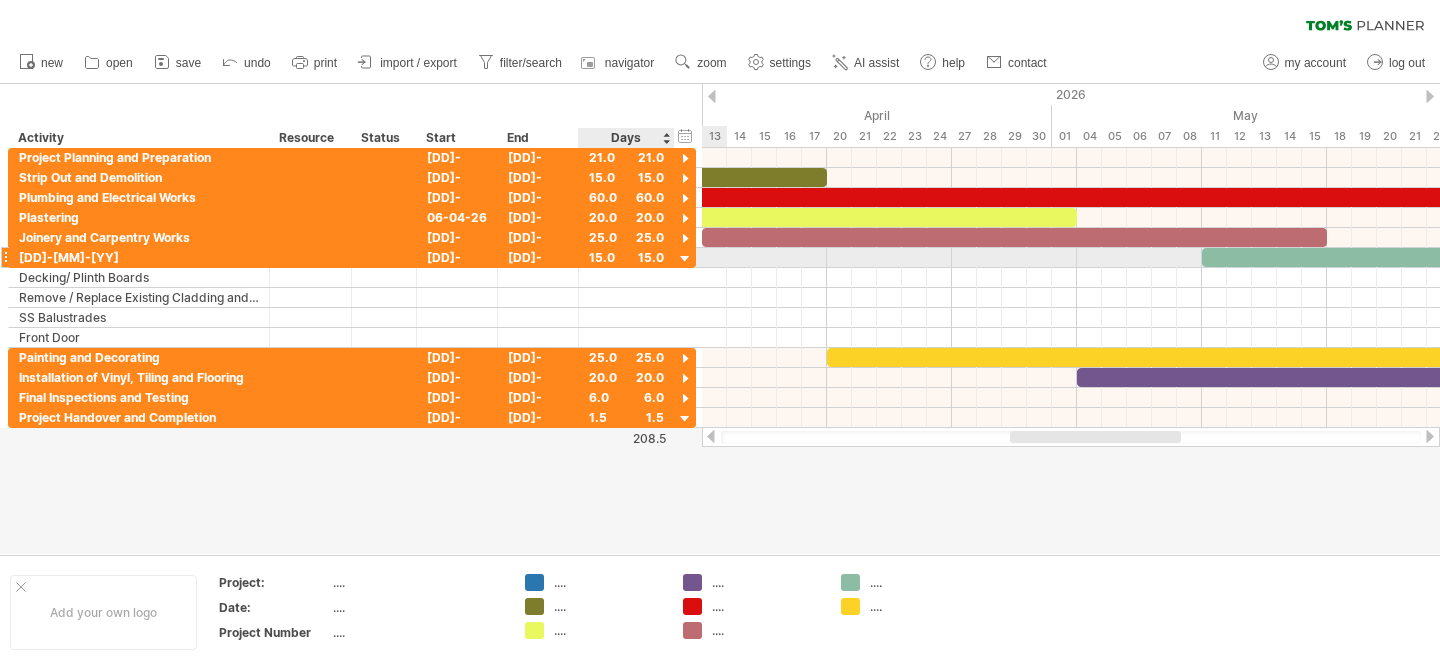 click at bounding box center (685, 259) 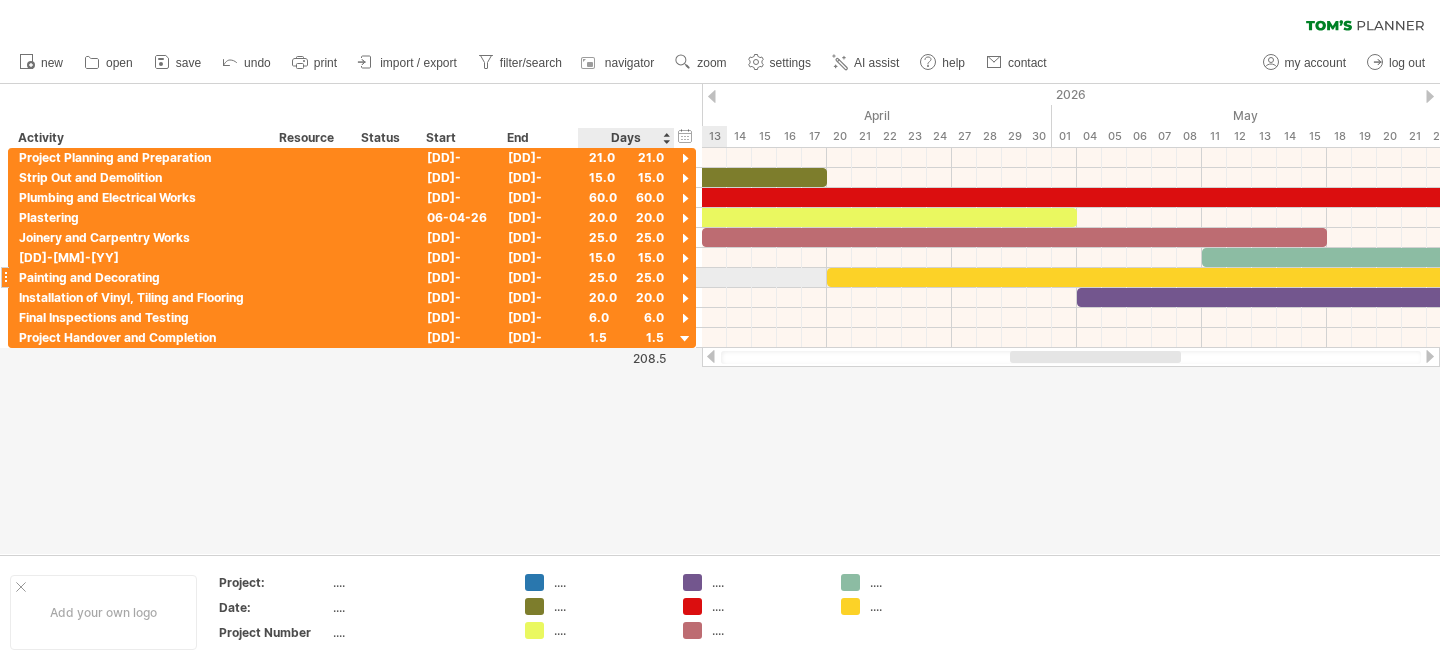 click at bounding box center [685, 279] 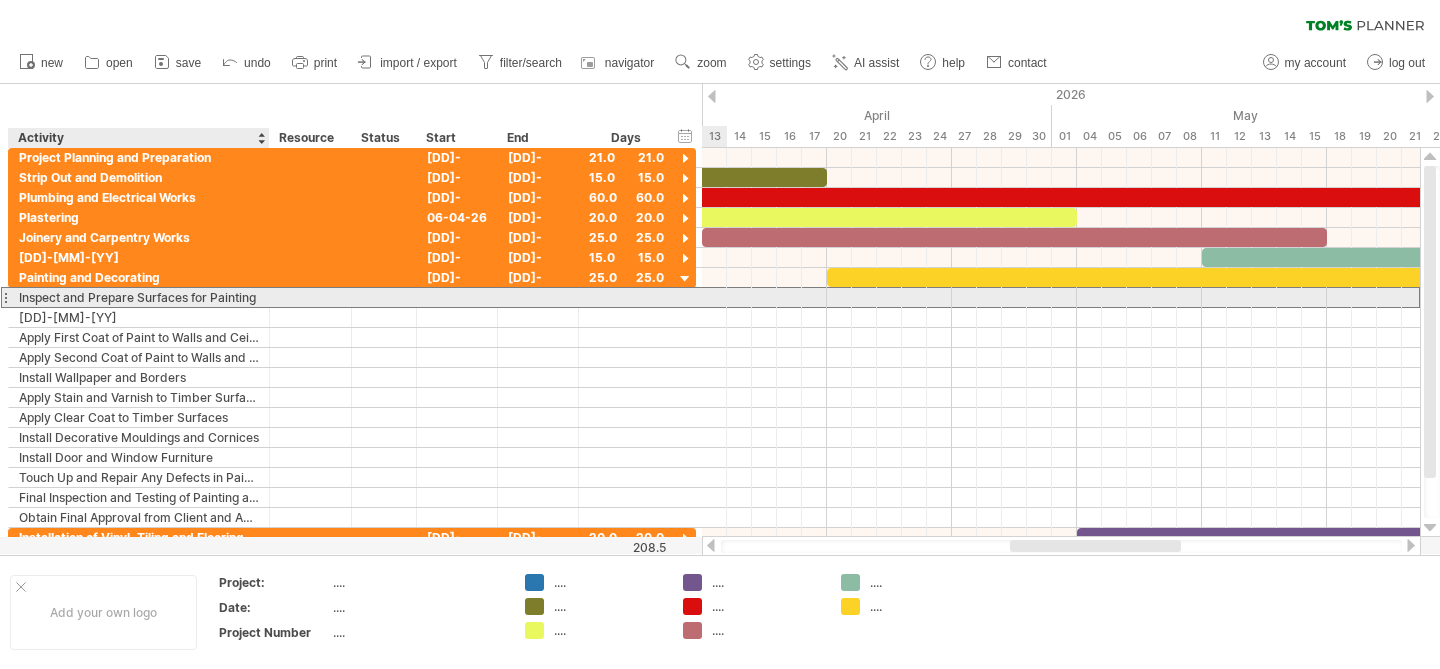 click on "Inspect and Prepare Surfaces for Painting" at bounding box center [139, 297] 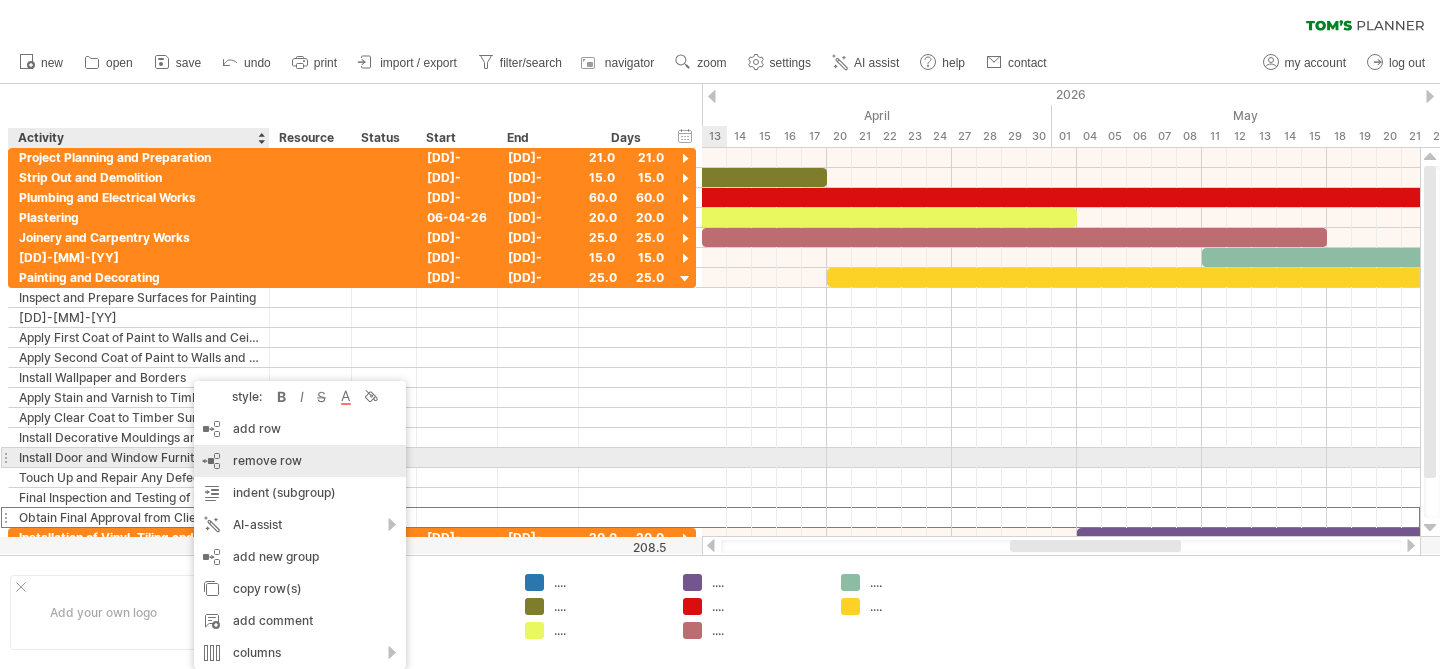 click on "remove row" at bounding box center [267, 460] 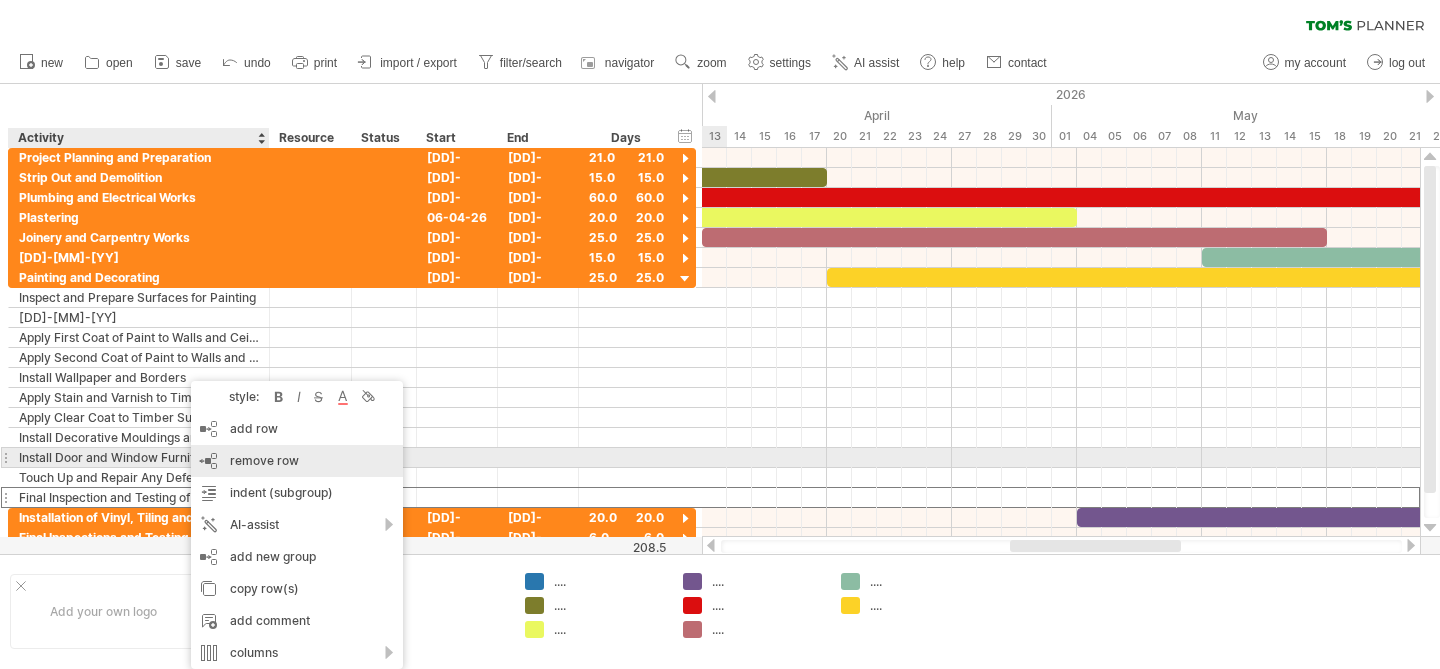 click on "remove row" at bounding box center [264, 460] 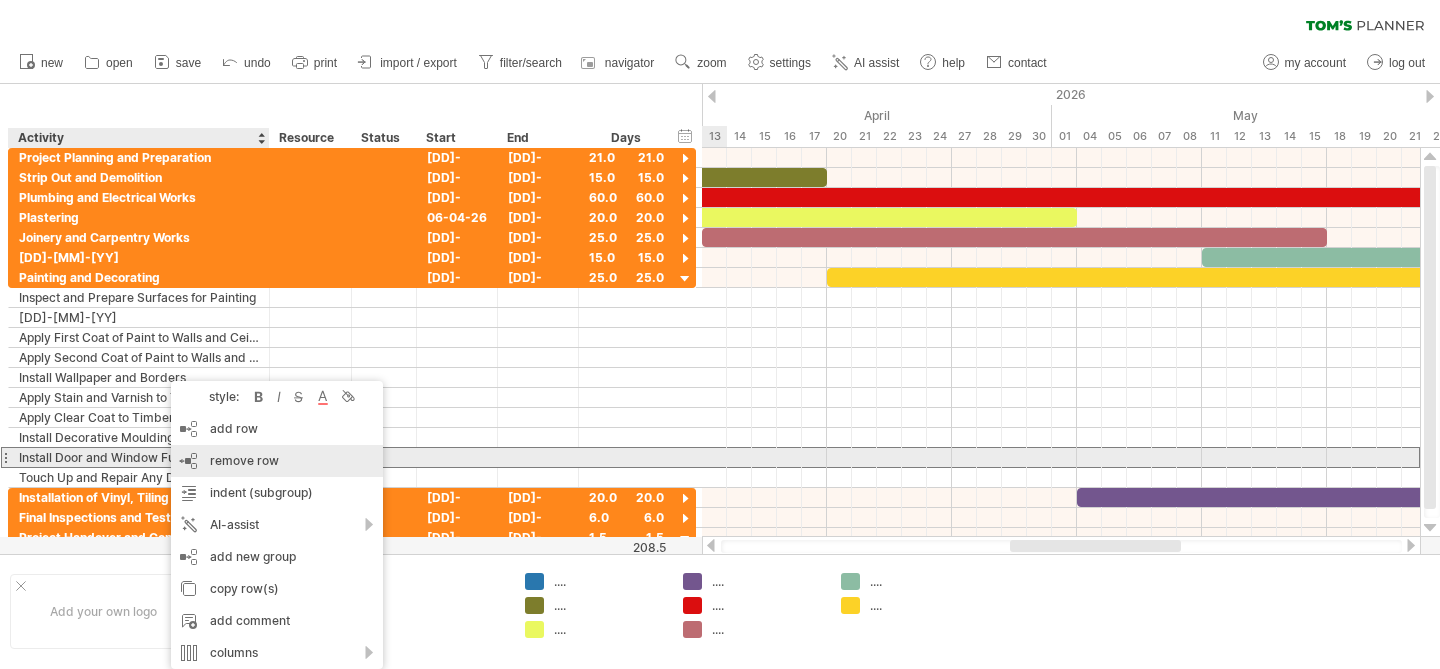 click on "remove row remove selected rows" at bounding box center [277, 461] 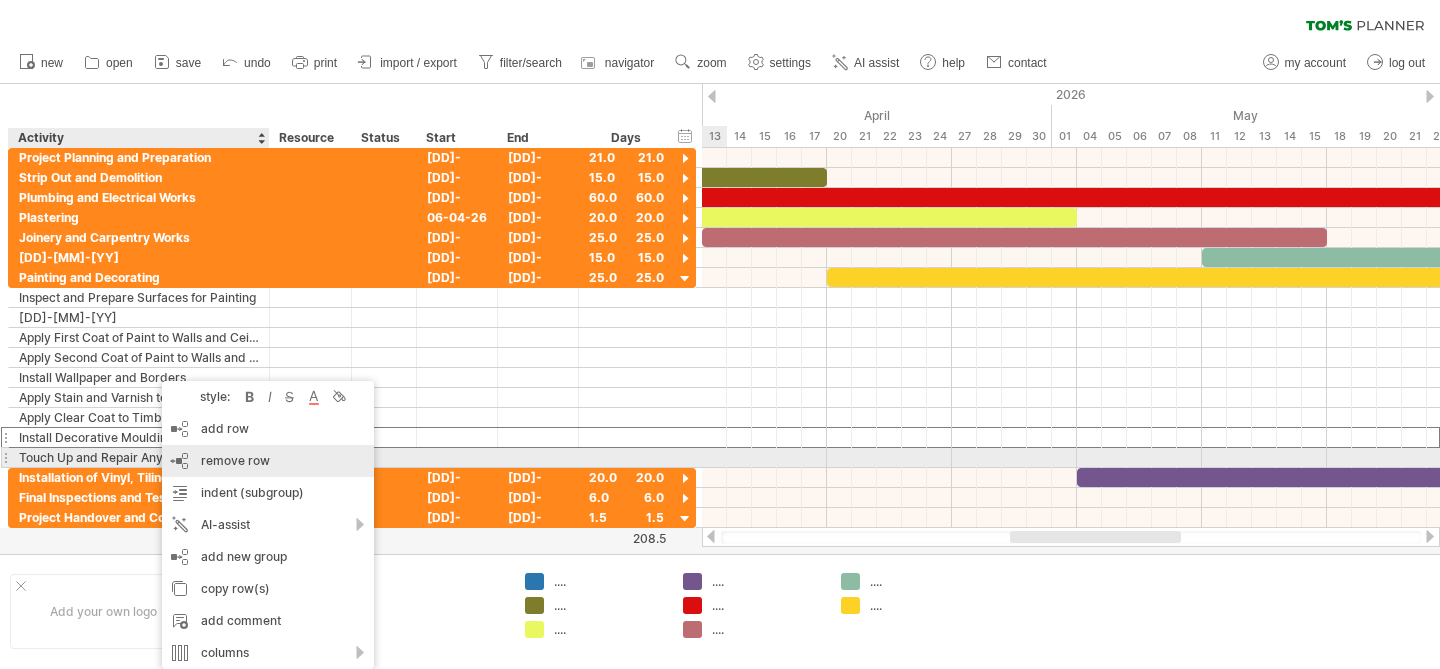 click on "remove row" at bounding box center (235, 460) 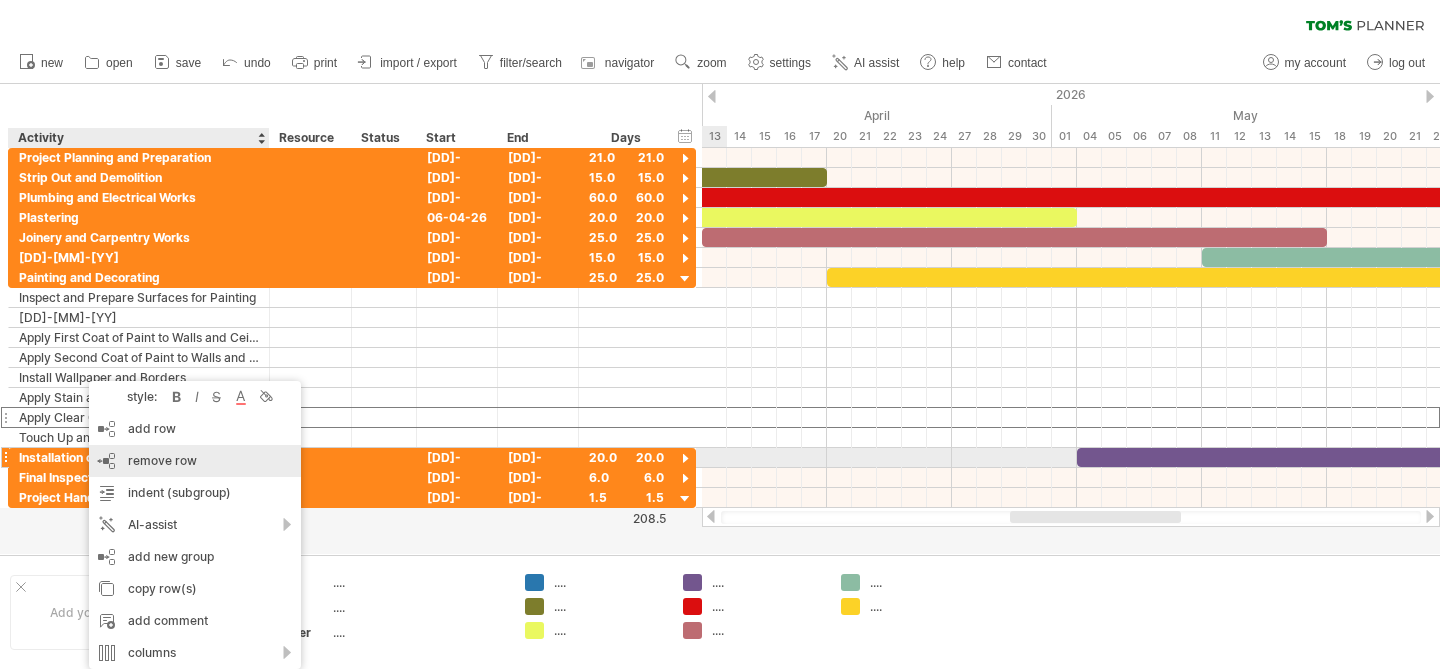 click on "remove row" at bounding box center [162, 460] 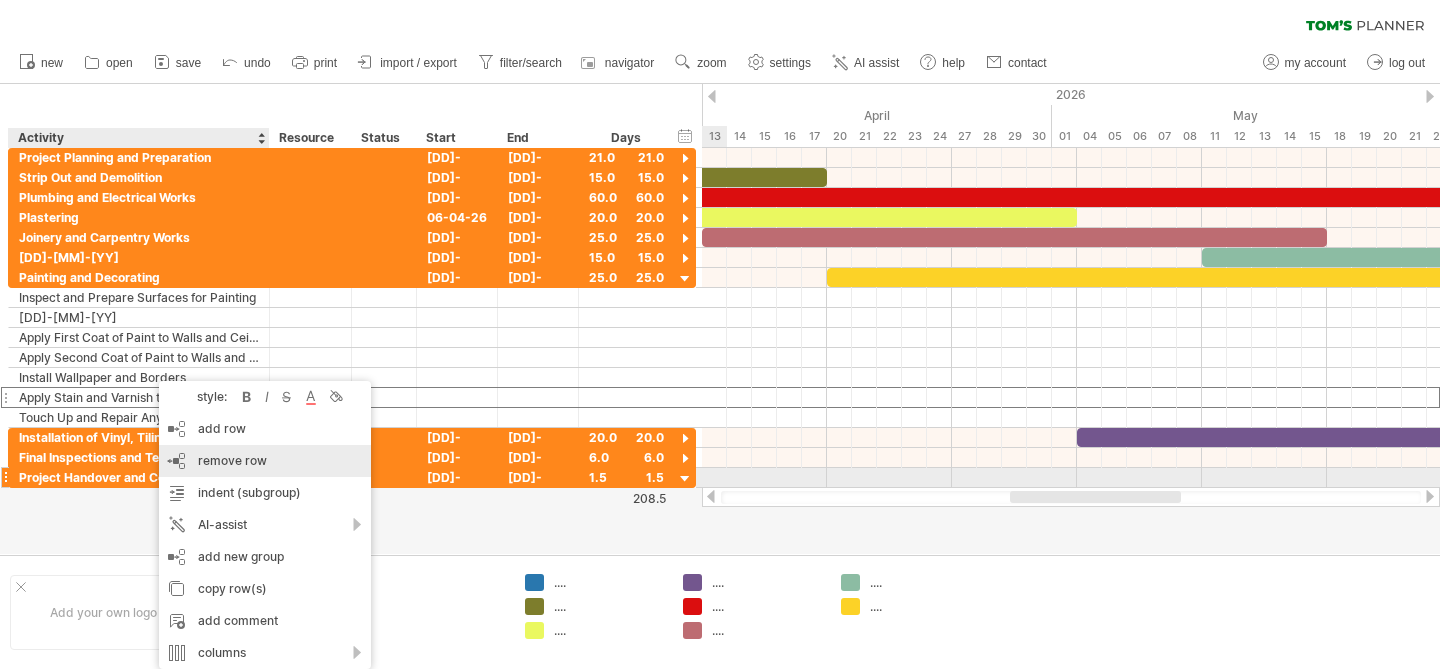 click on "remove row remove selected rows" at bounding box center [265, 461] 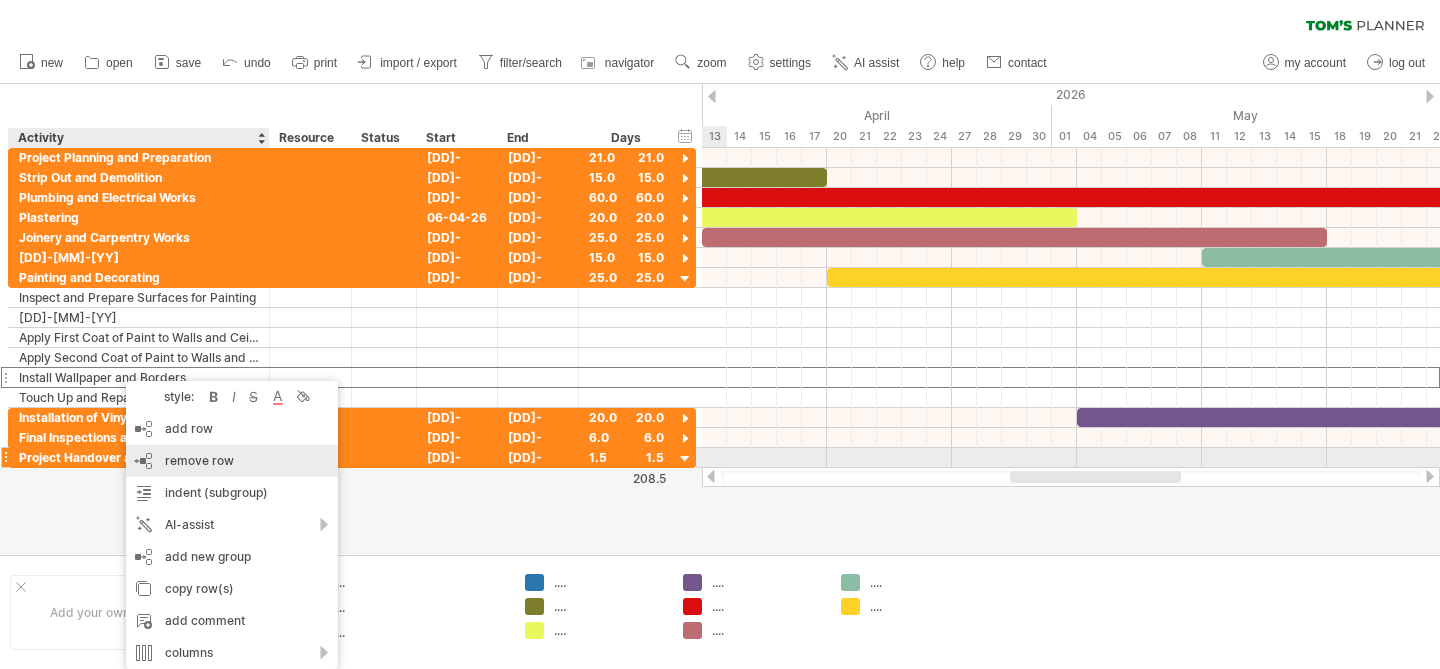 click on "remove row" at bounding box center (199, 460) 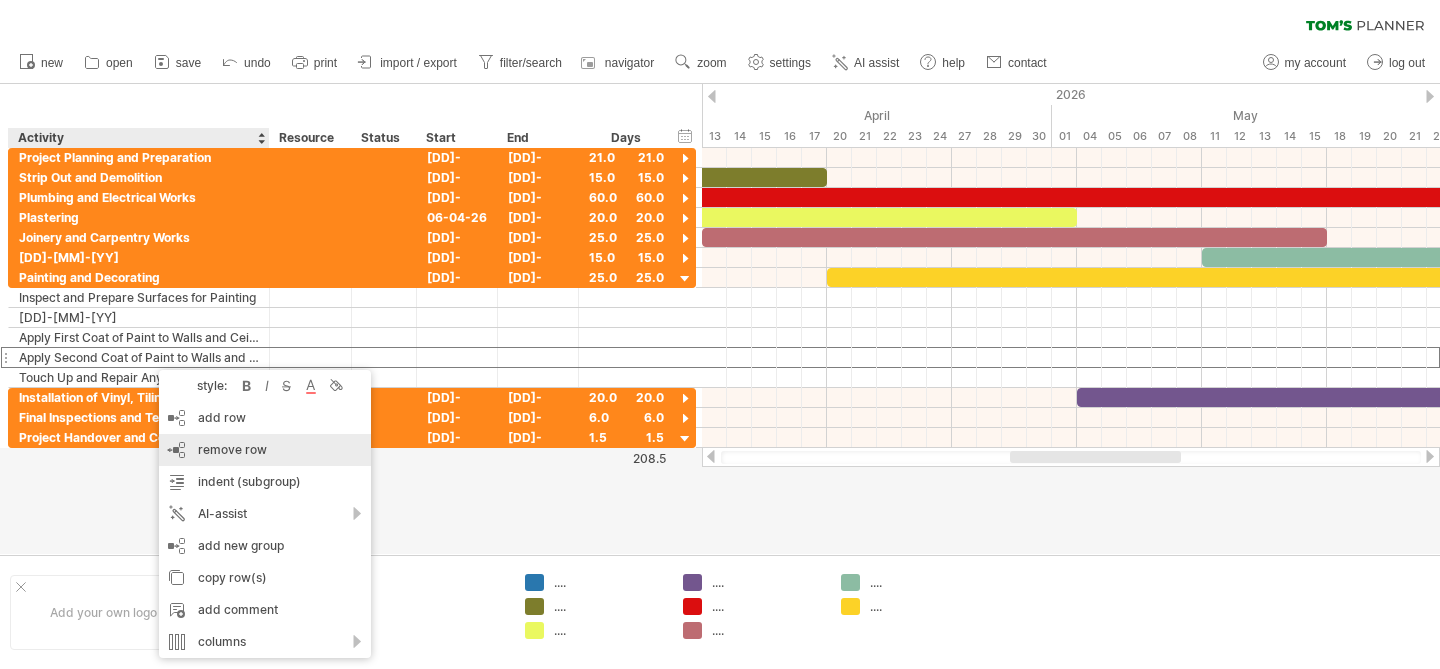click on "remove row remove selected rows" at bounding box center (265, 450) 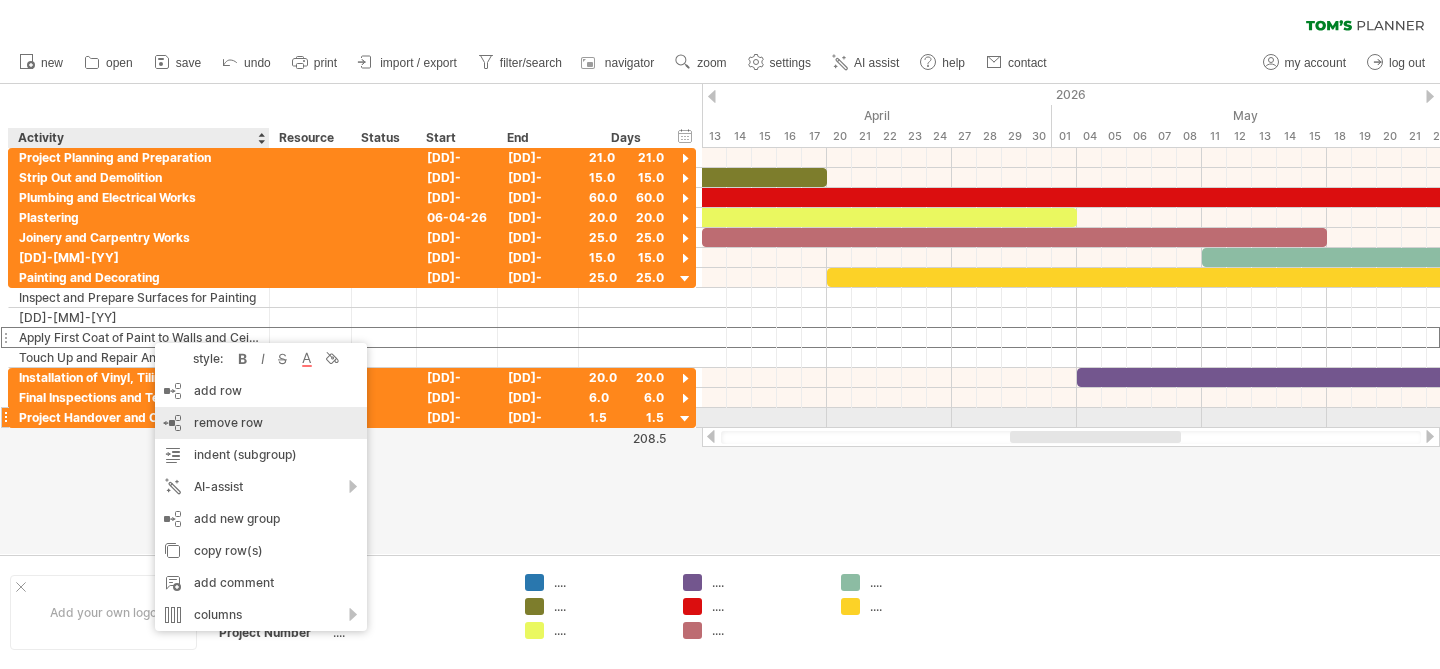 click on "remove row remove selected rows" at bounding box center [261, 423] 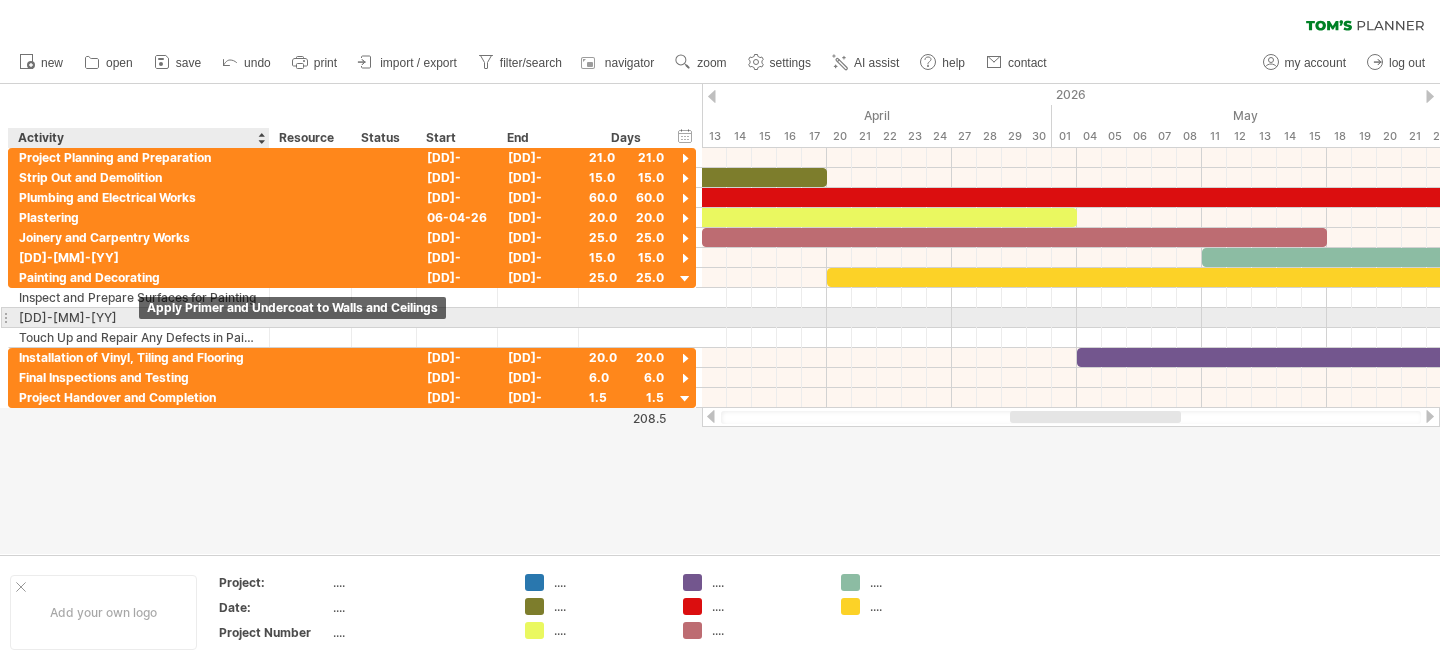 click on "[DD]-[MM]-[YY]" at bounding box center [139, 317] 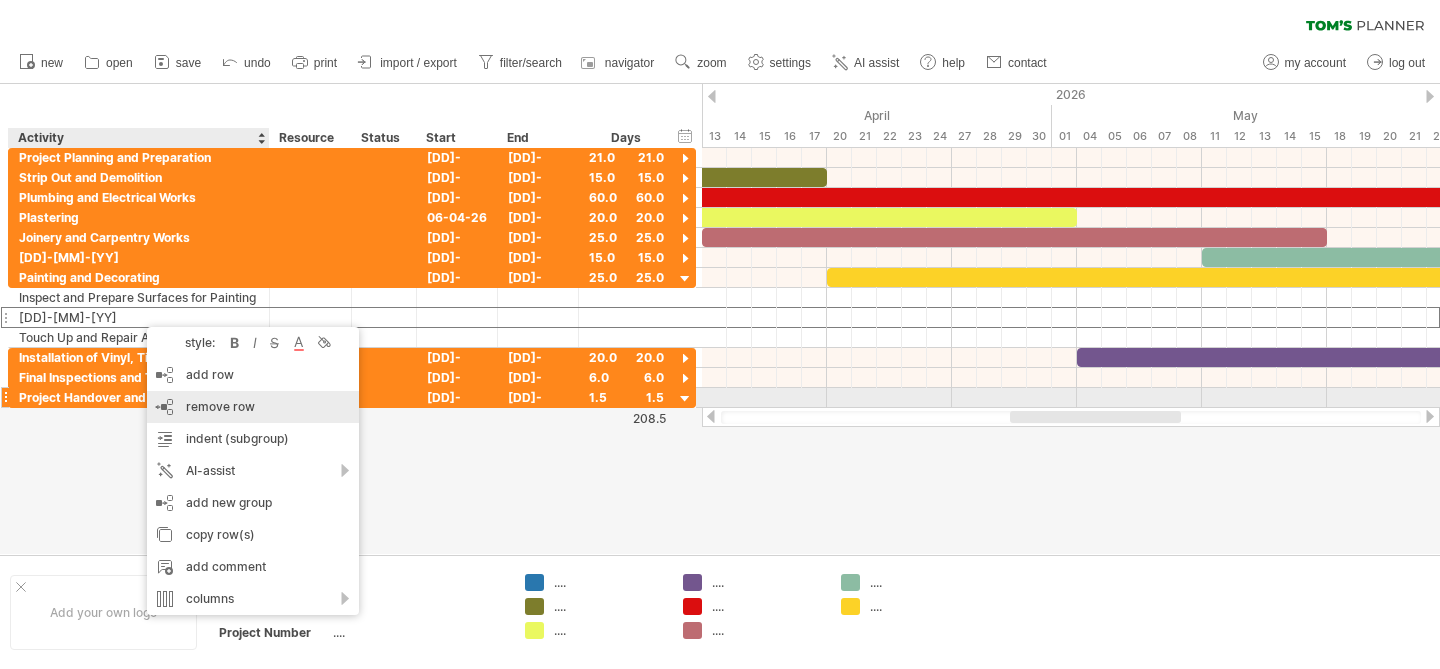 click on "remove row" at bounding box center [220, 406] 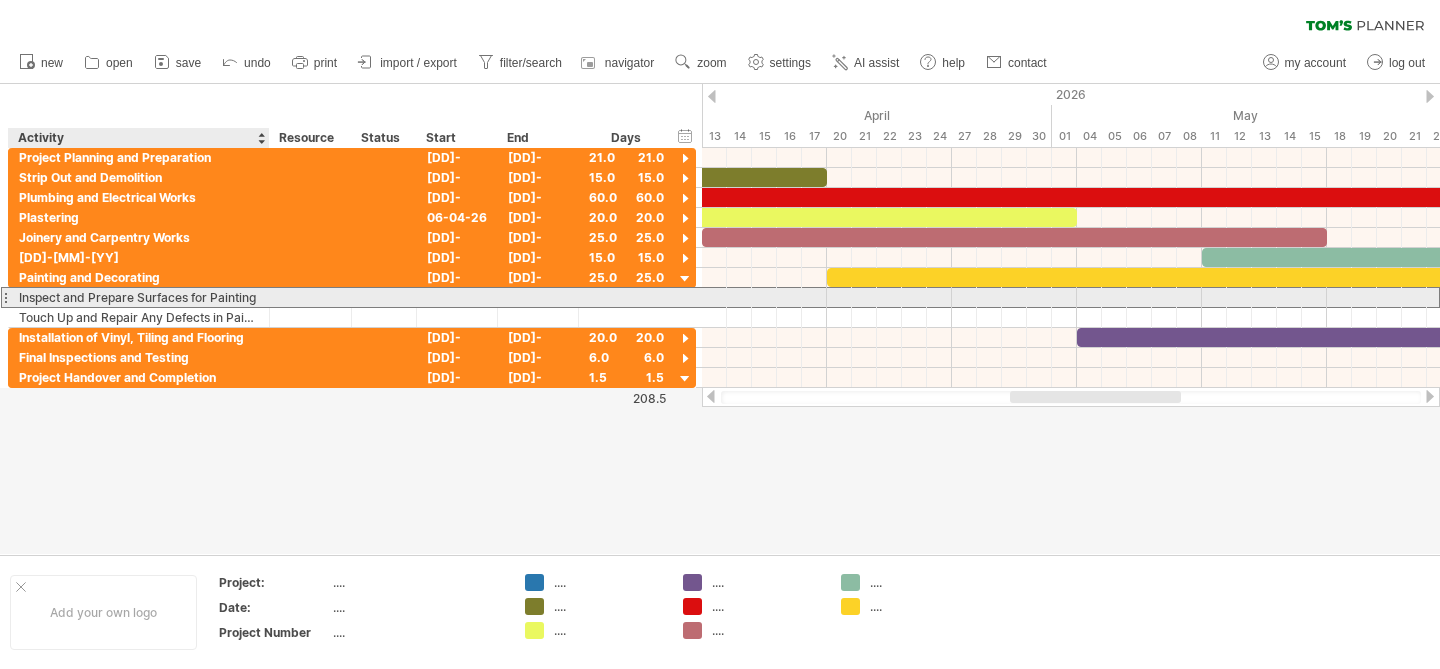click on "Inspect and Prepare Surfaces for Painting" at bounding box center [139, 297] 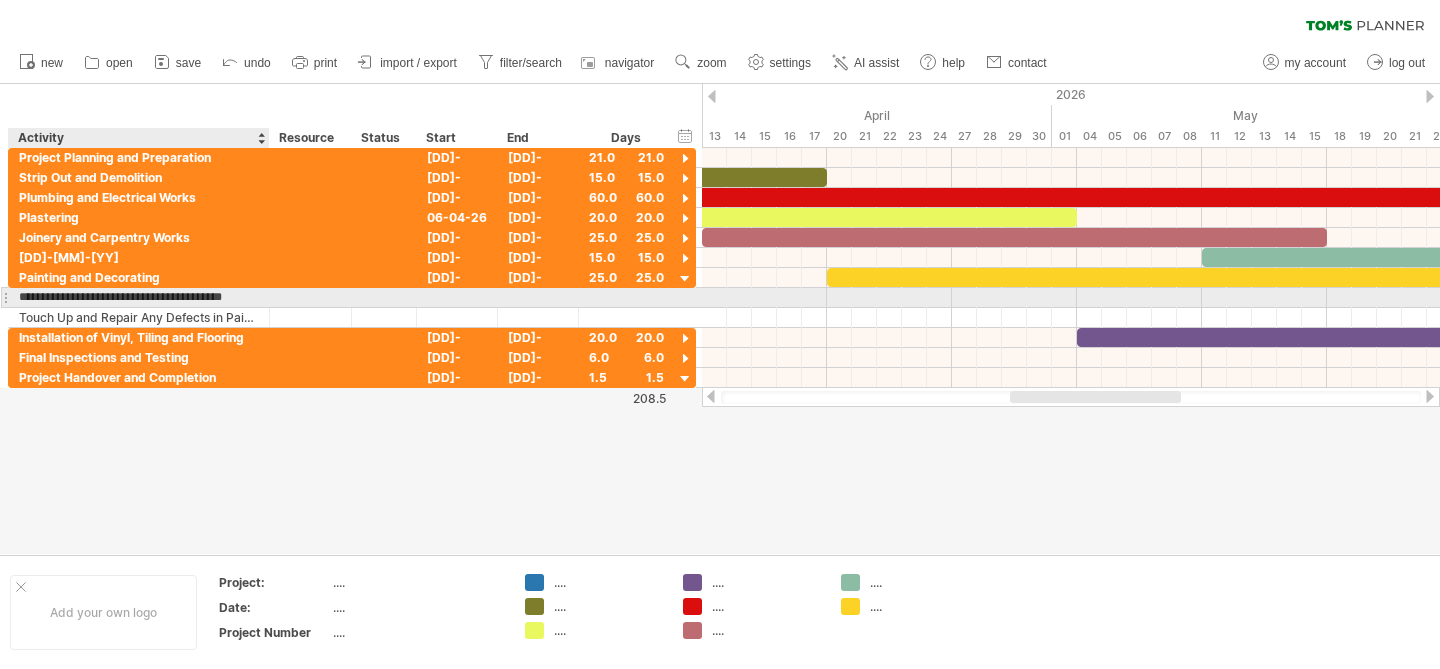 click on "**********" at bounding box center [139, 297] 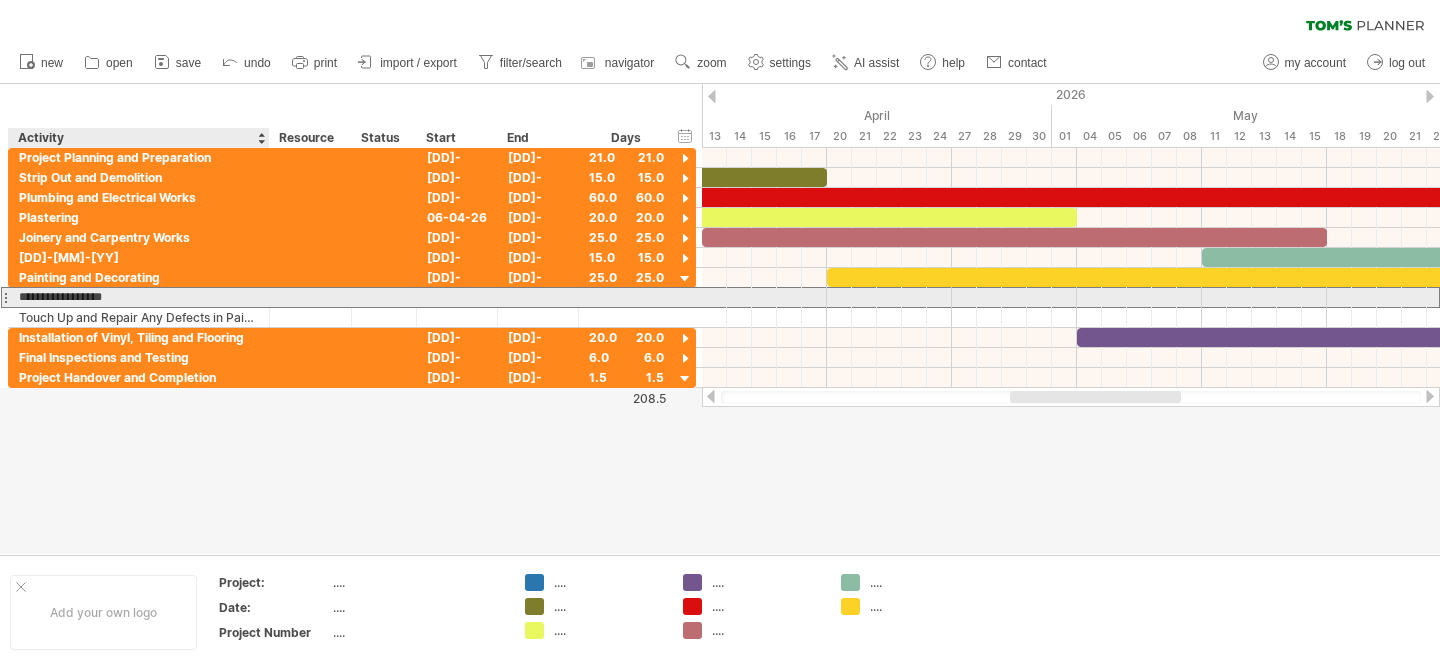 type on "**********" 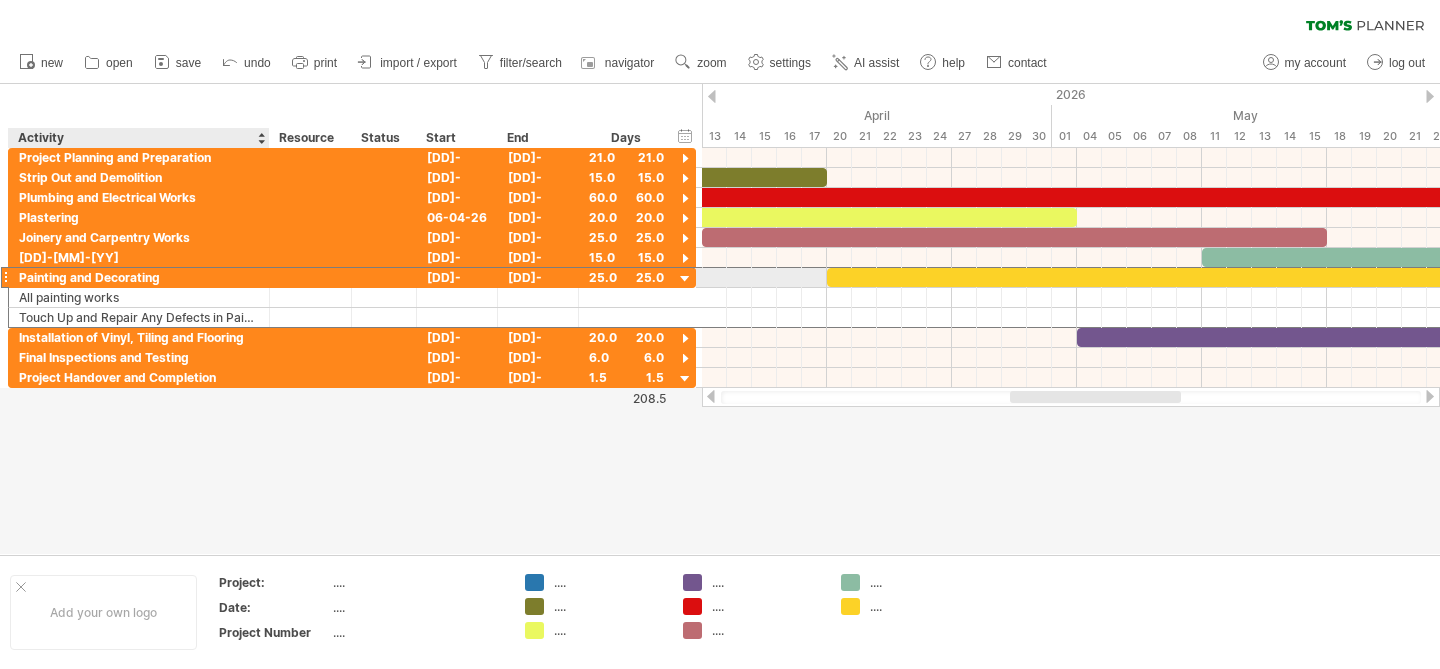click on "Painting and Decorating" at bounding box center [139, 277] 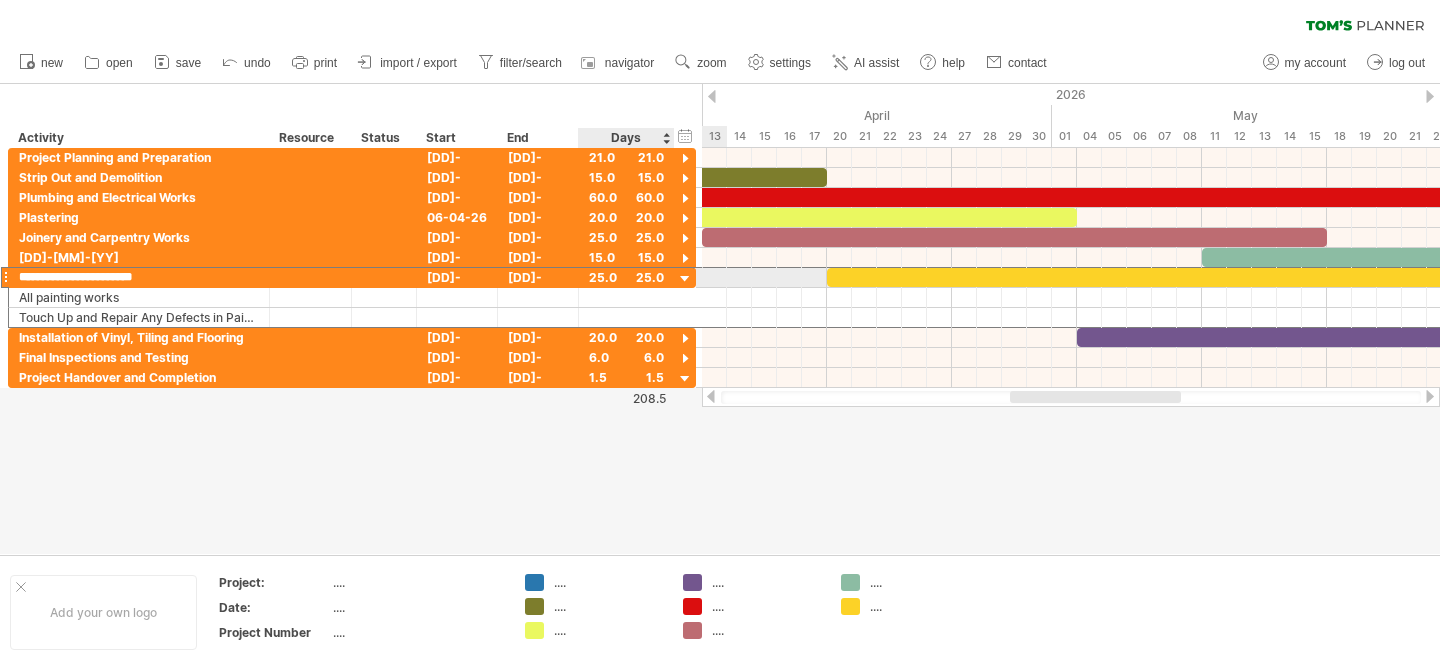 click at bounding box center [685, 279] 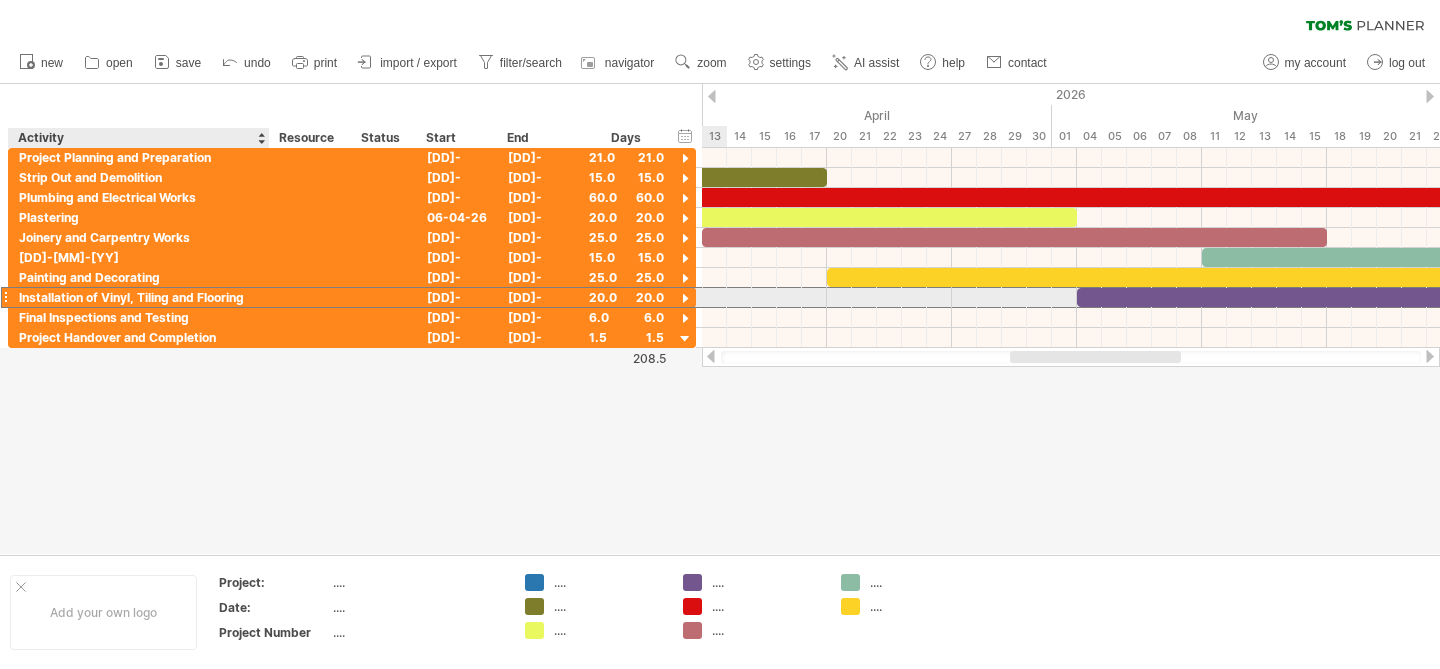 click on "Installation of Vinyl, Tiling and Flooring" at bounding box center (139, 297) 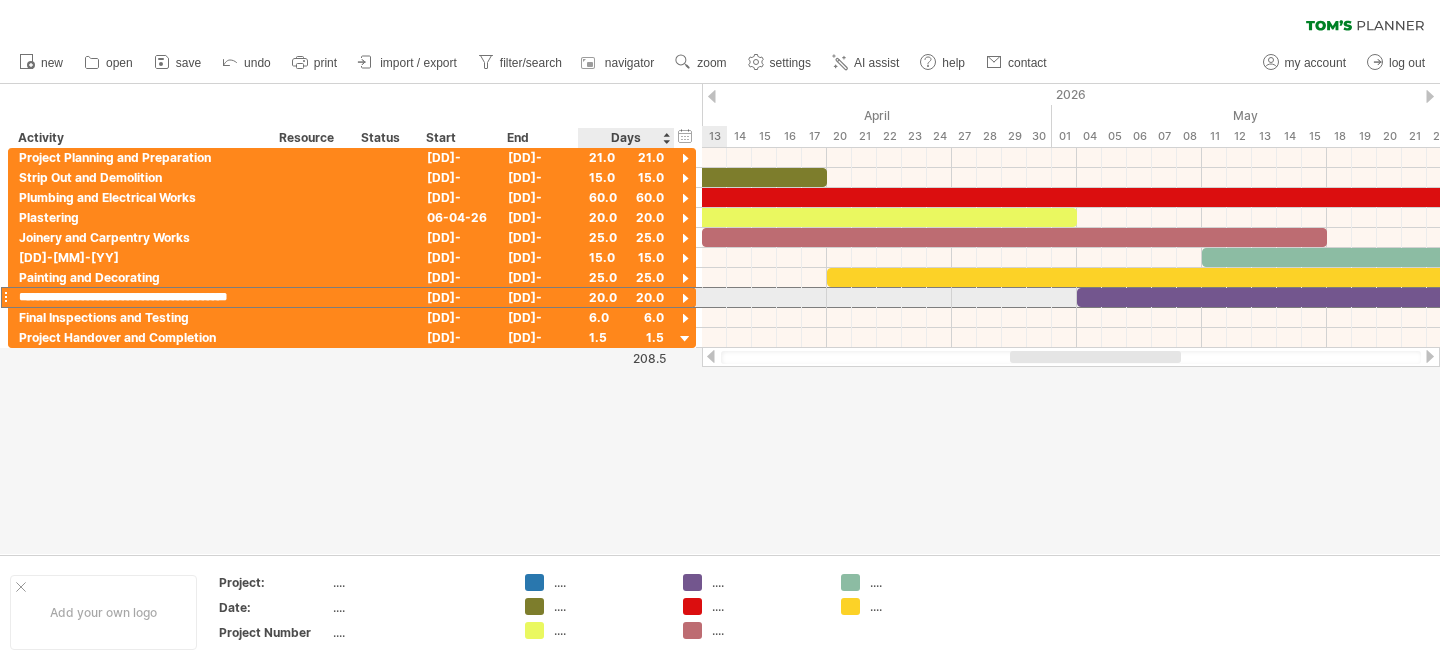 click at bounding box center (685, 299) 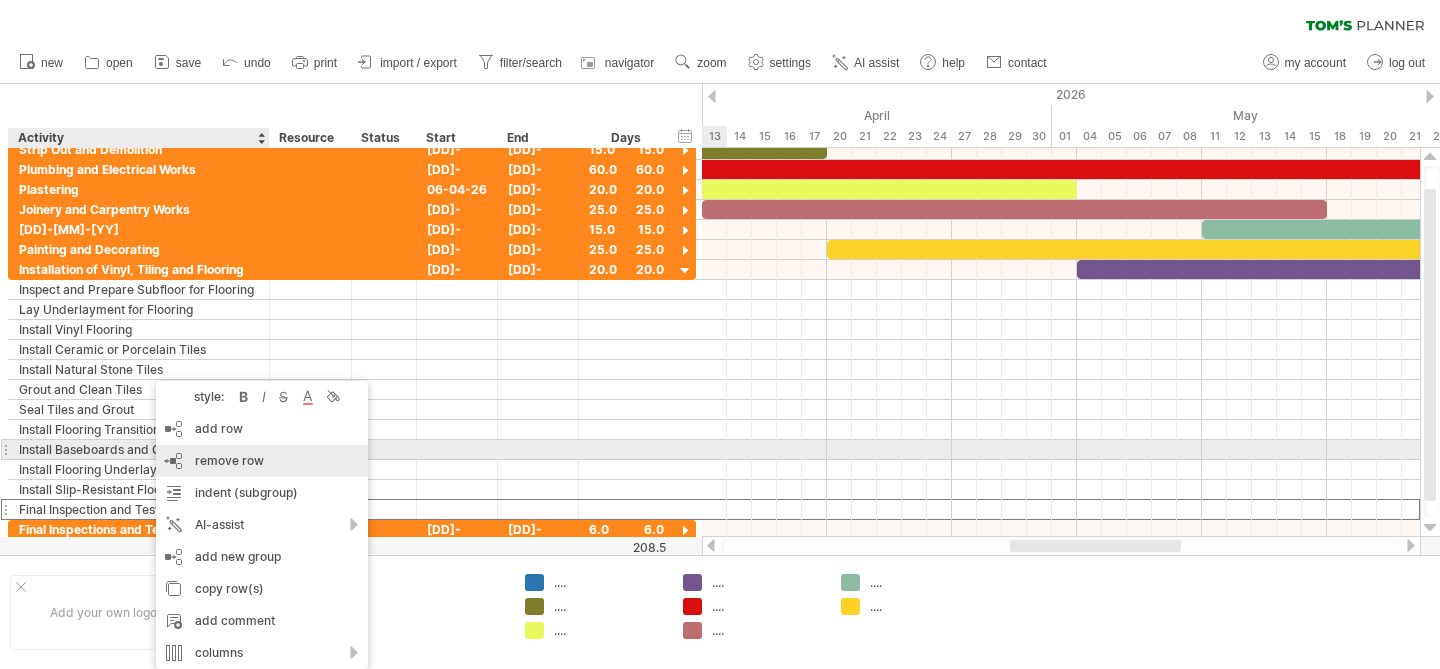 click on "remove row" at bounding box center [229, 460] 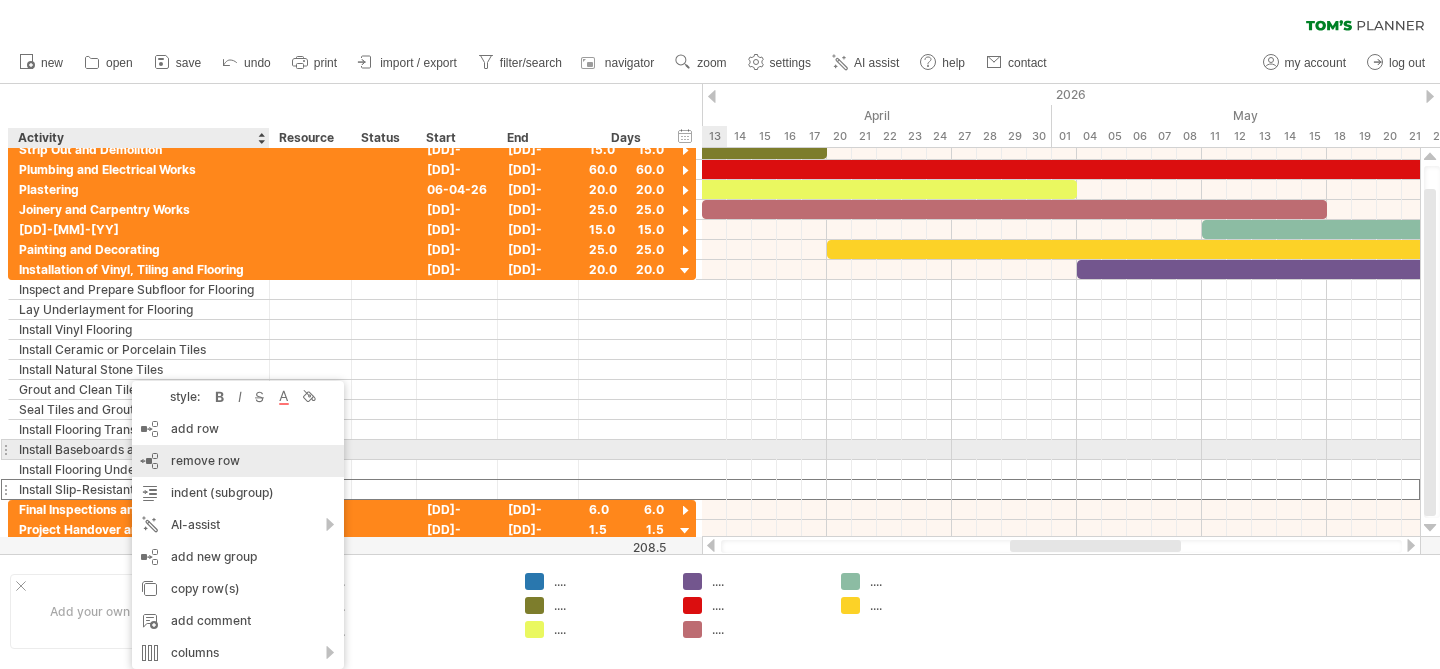 click on "remove row" at bounding box center [205, 460] 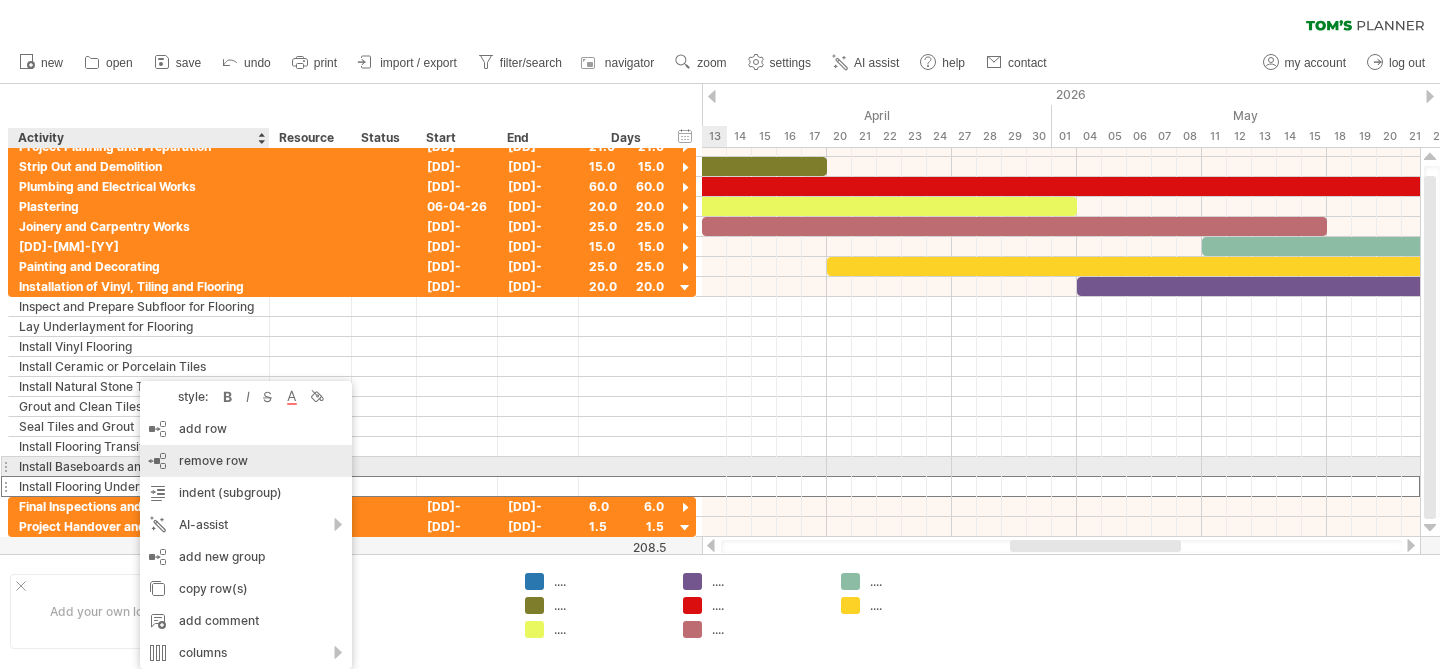 click on "remove row" at bounding box center [213, 460] 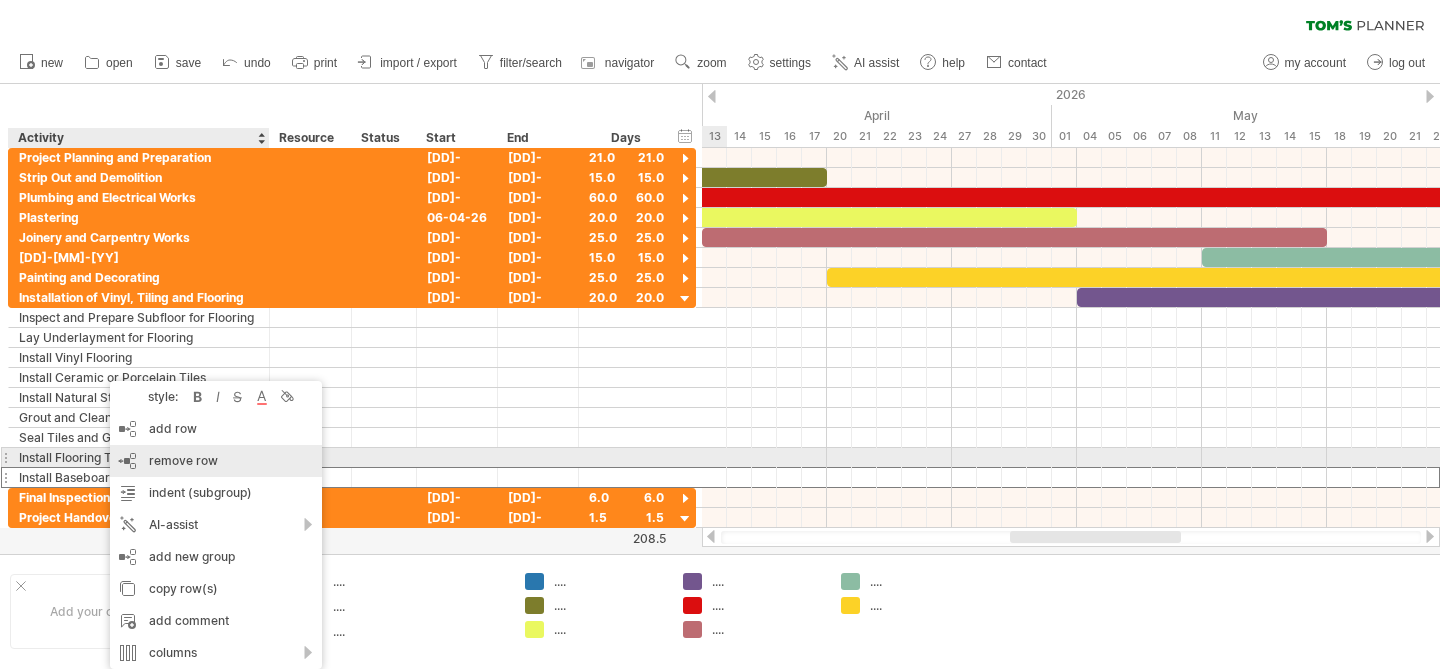 click on "remove row remove selected rows" at bounding box center (216, 461) 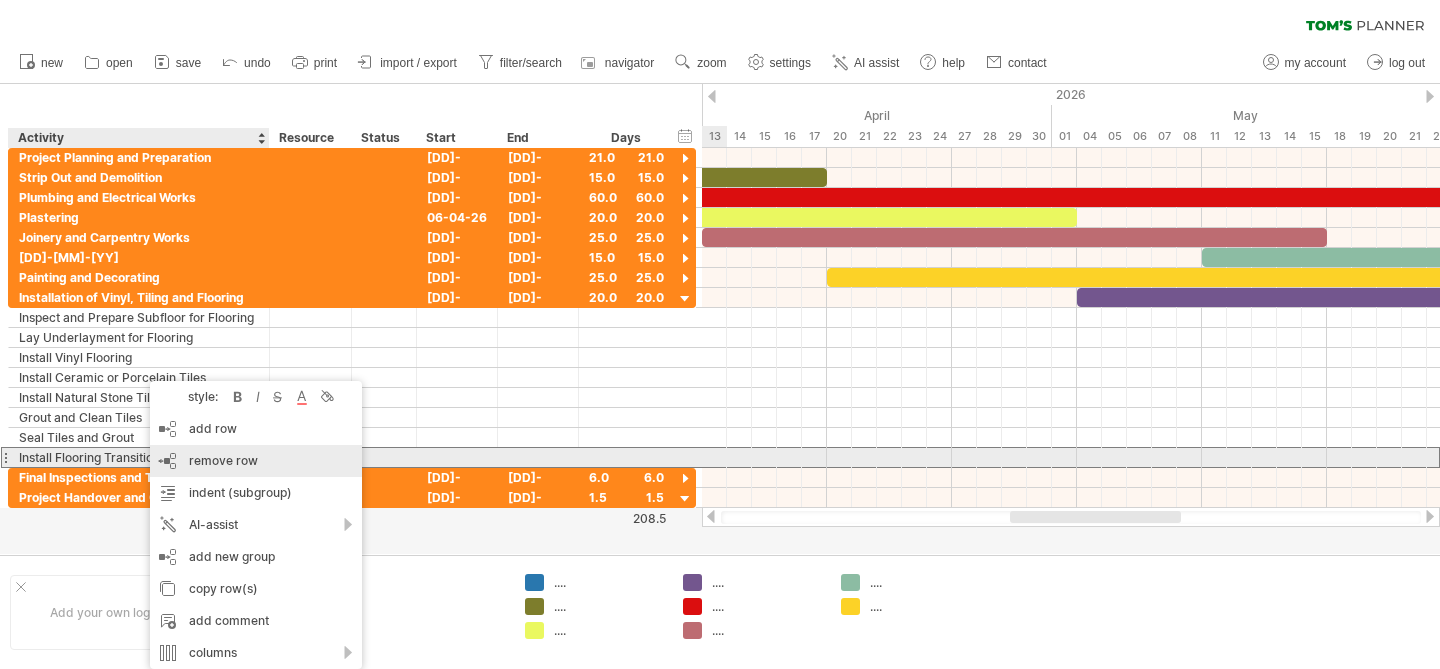 click on "remove row remove selected rows" at bounding box center [256, 461] 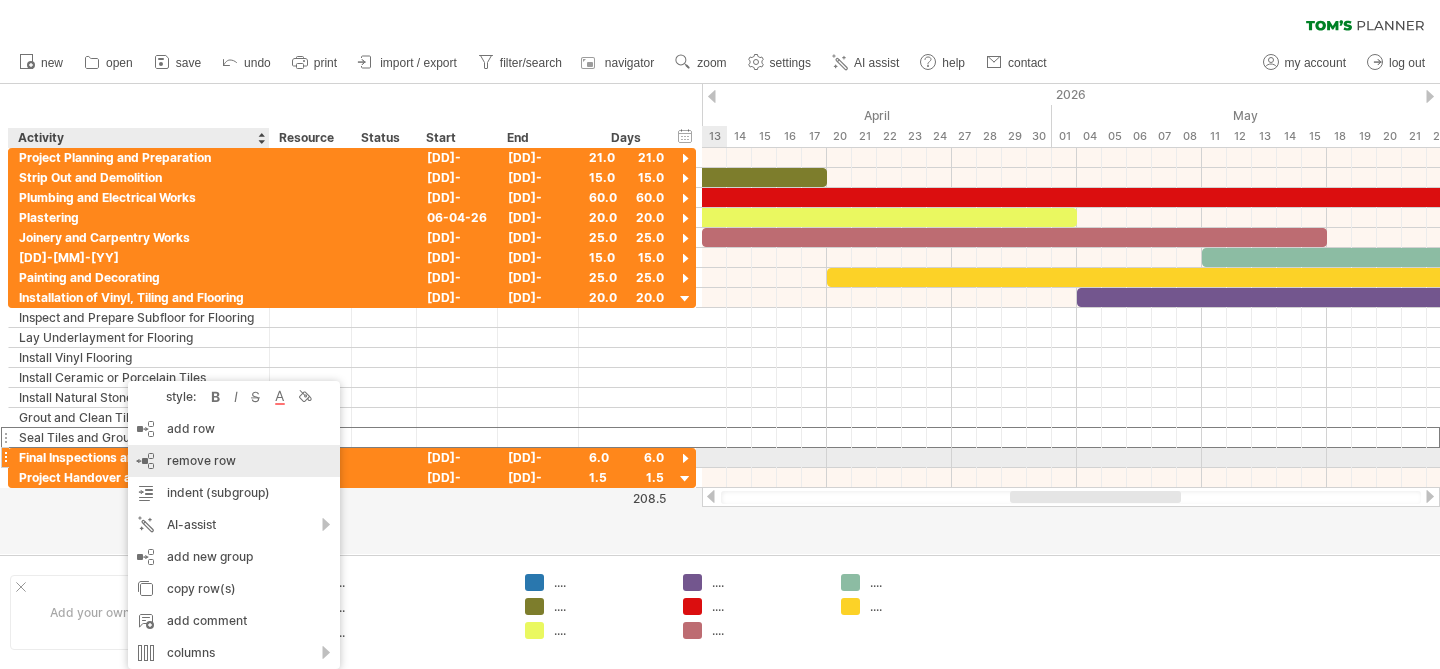 click on "remove row" at bounding box center (201, 460) 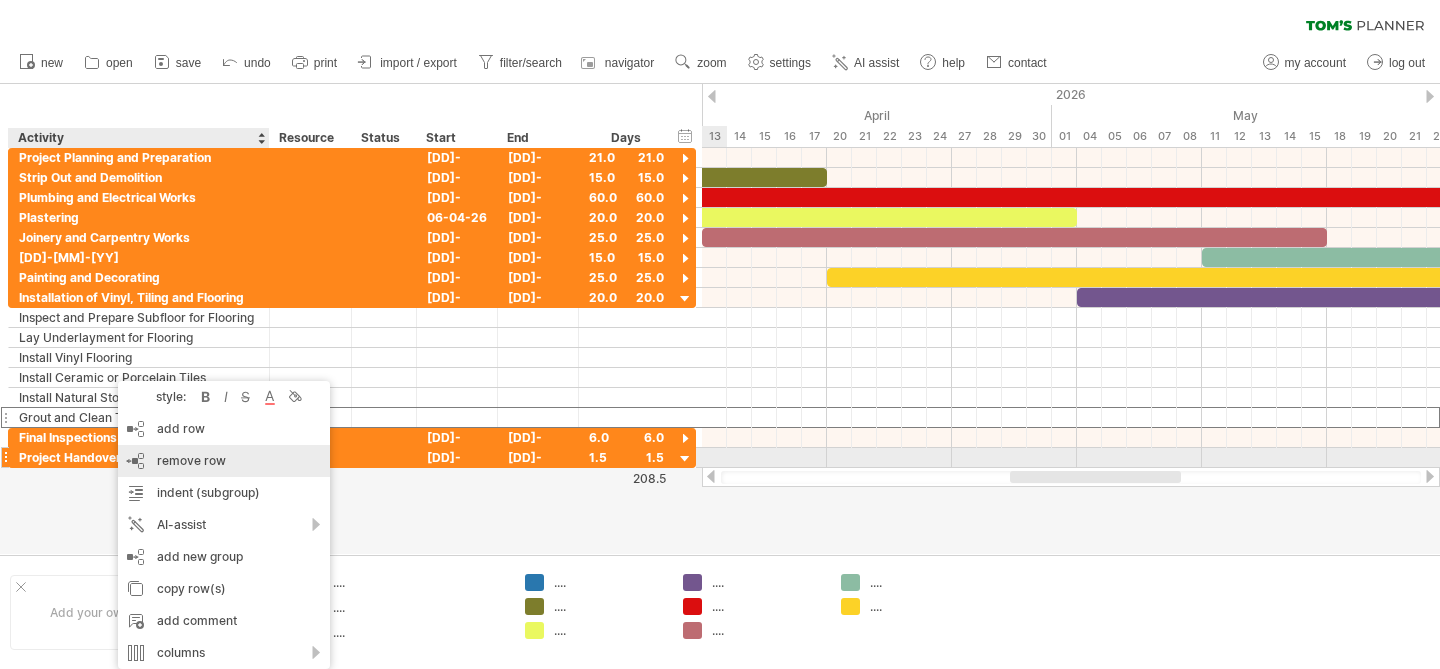 click on "remove row" at bounding box center (191, 460) 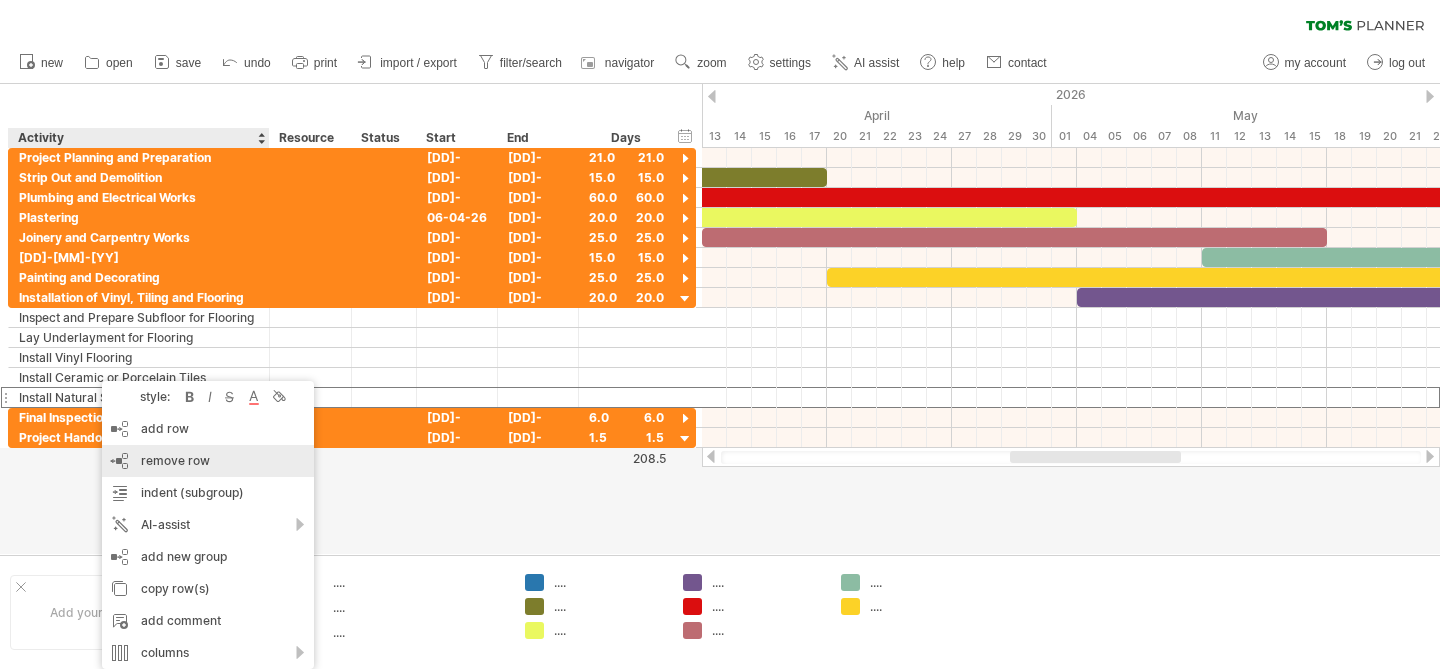 click on "remove row" at bounding box center (175, 460) 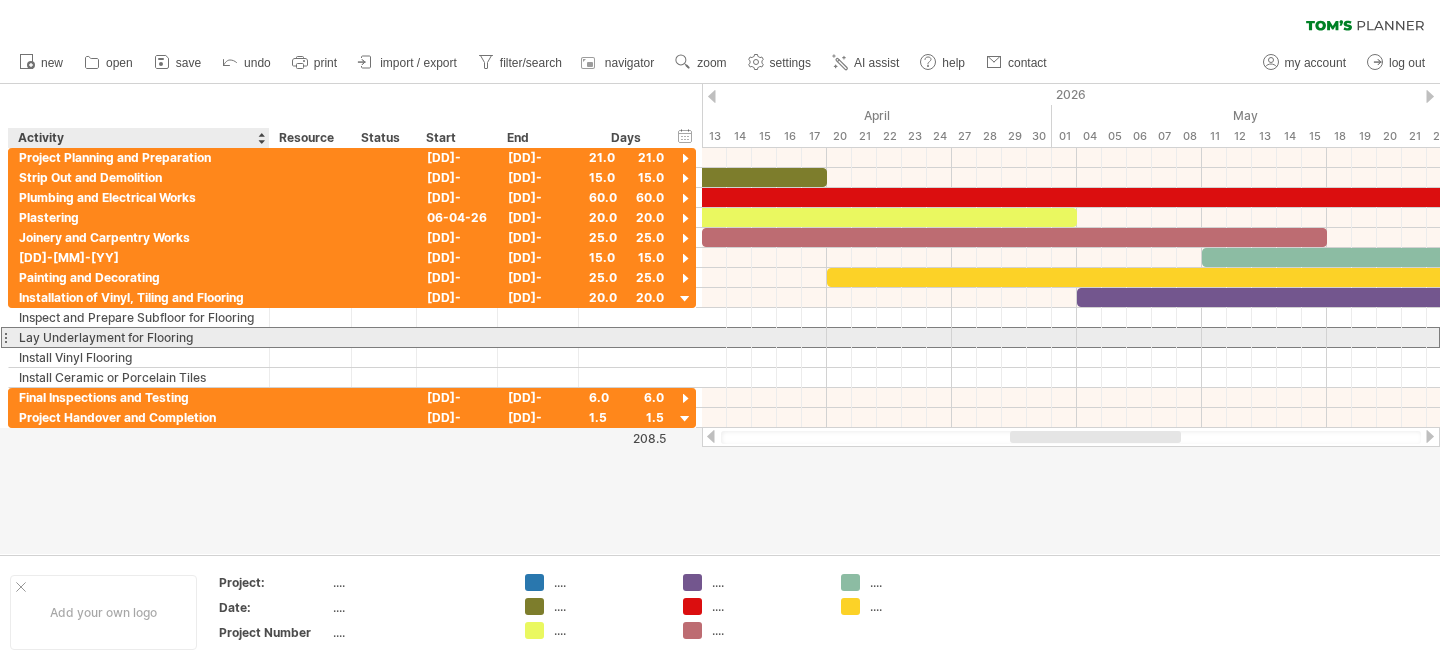 click on "Lay Underlayment for Flooring" at bounding box center [139, 337] 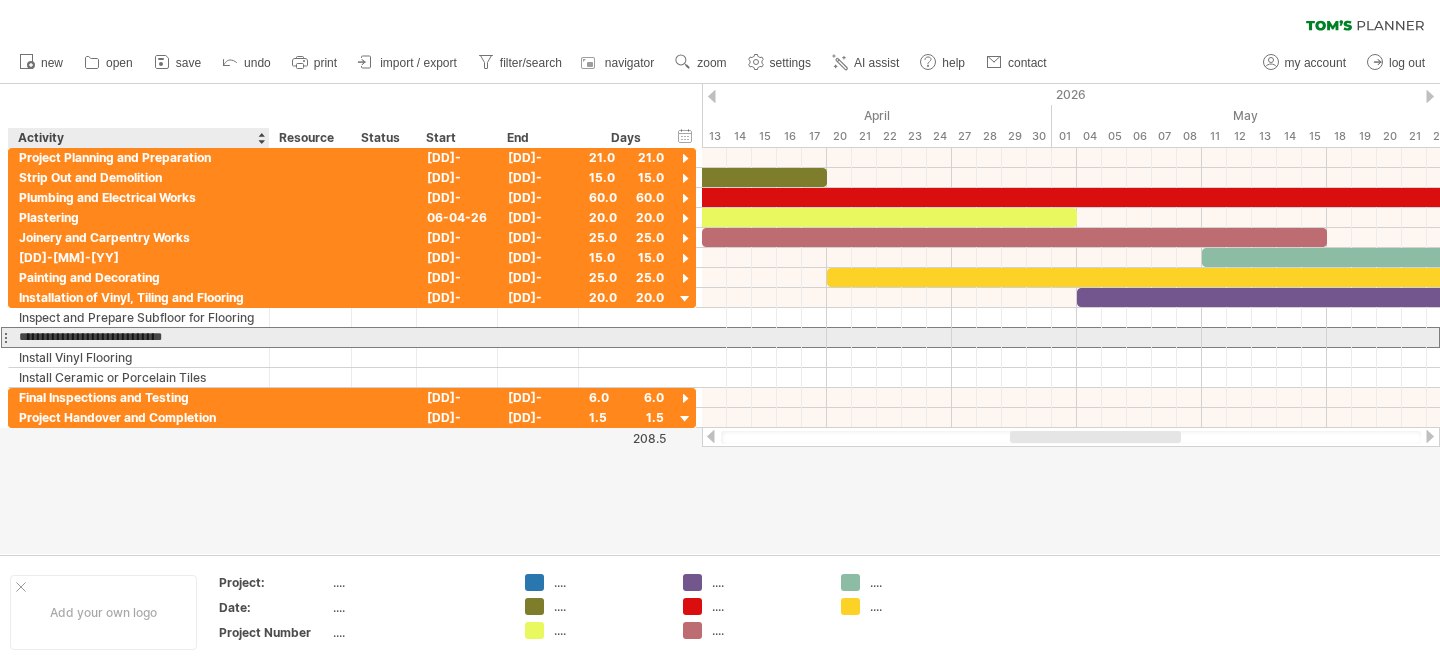 click on "**********" at bounding box center [139, 337] 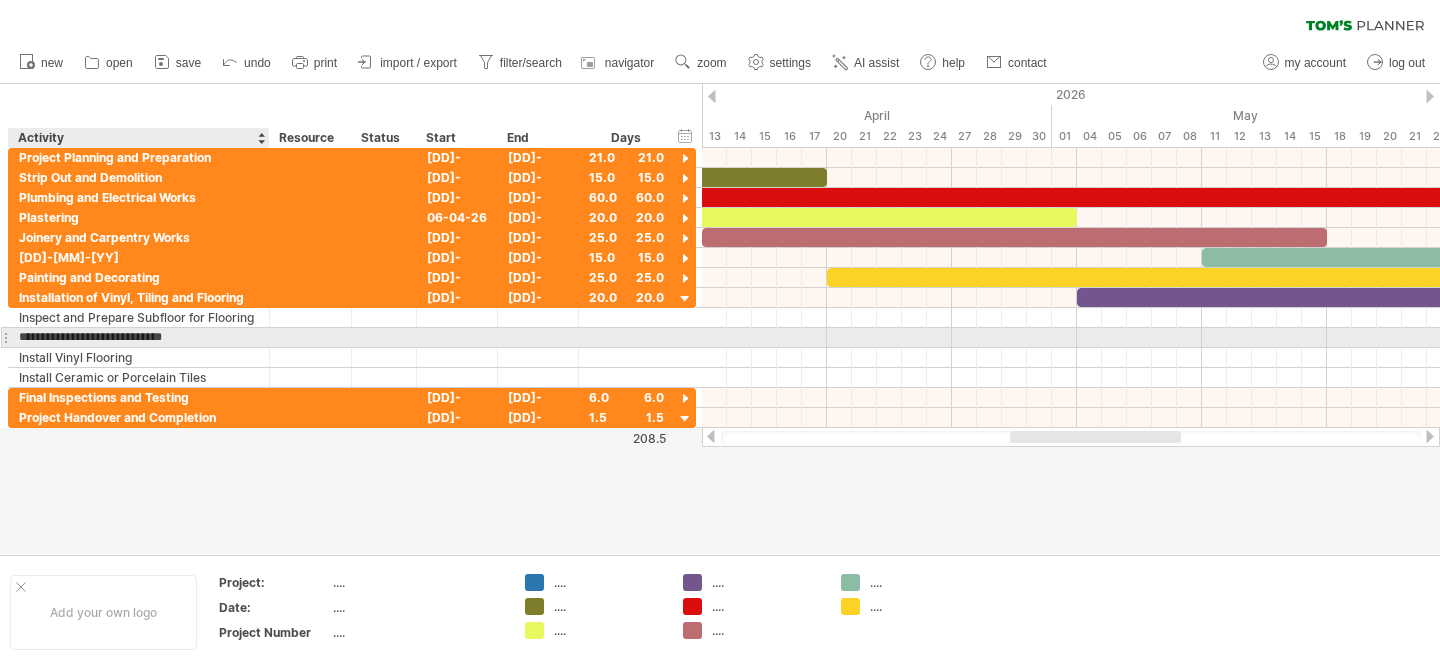 click on "**********" at bounding box center (139, 337) 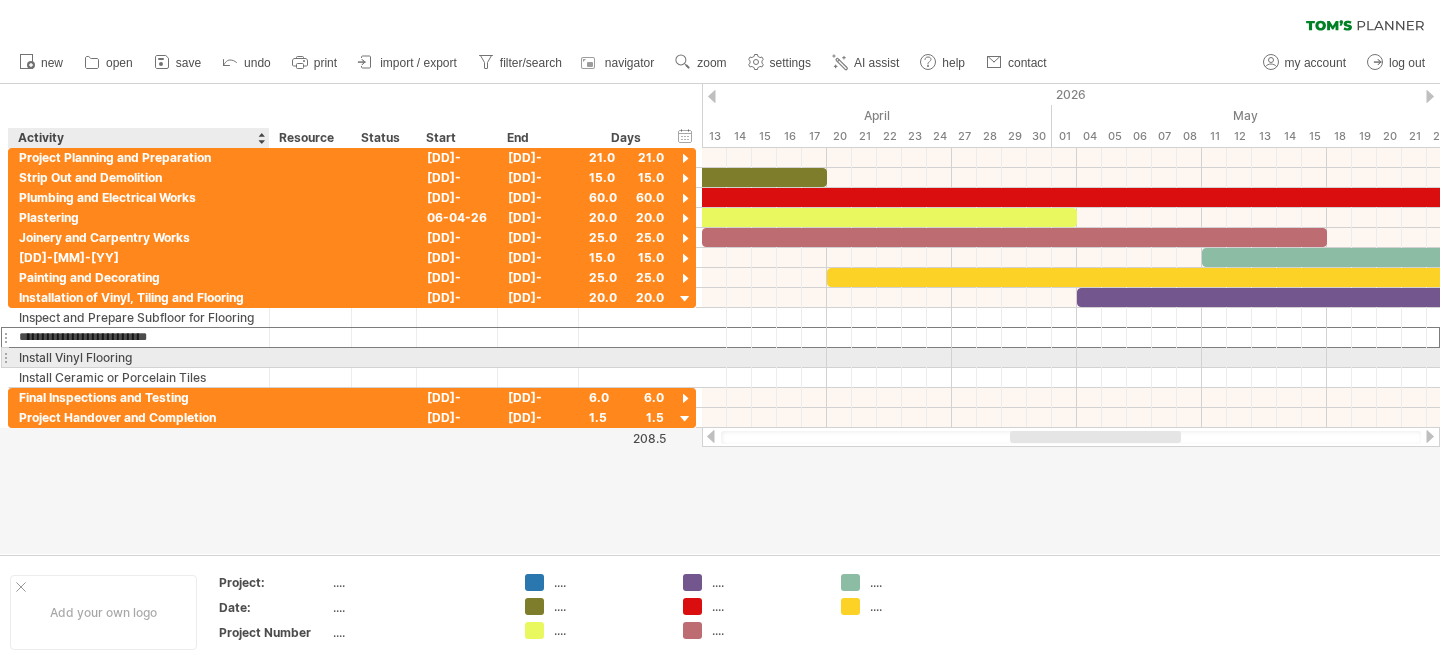 type on "**********" 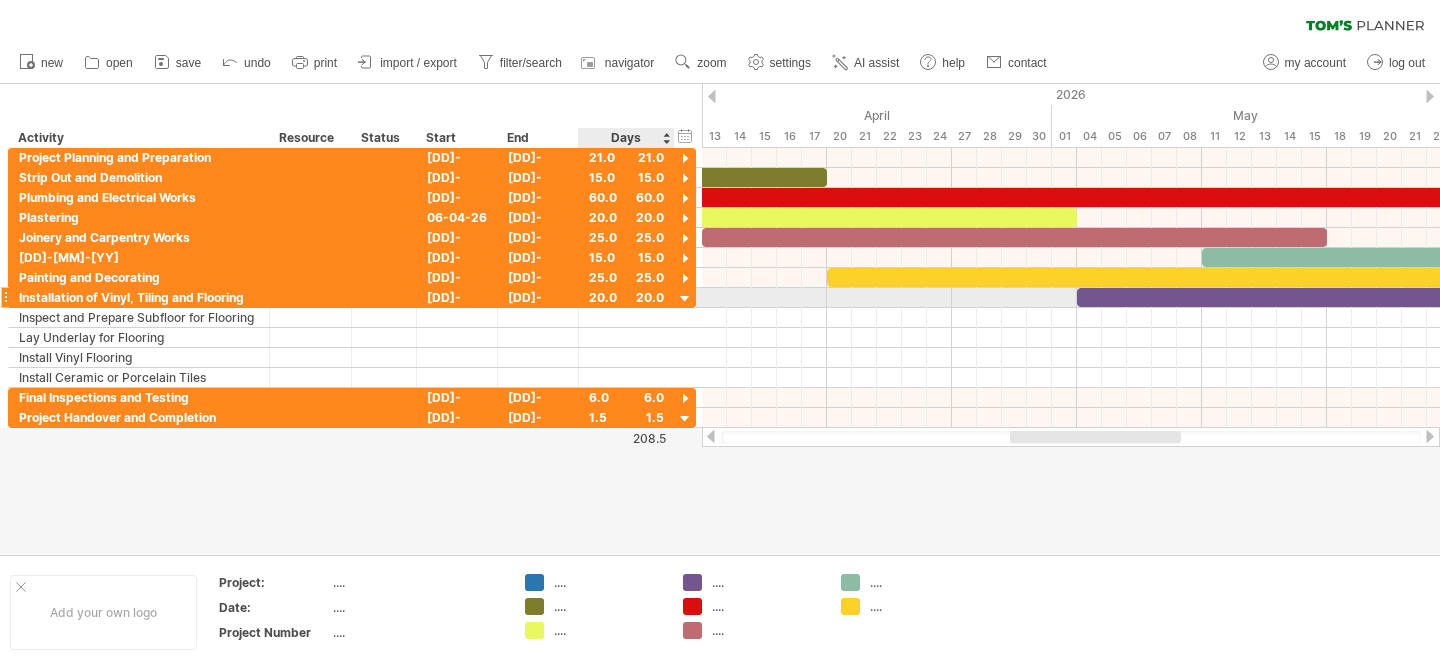 click at bounding box center (685, 299) 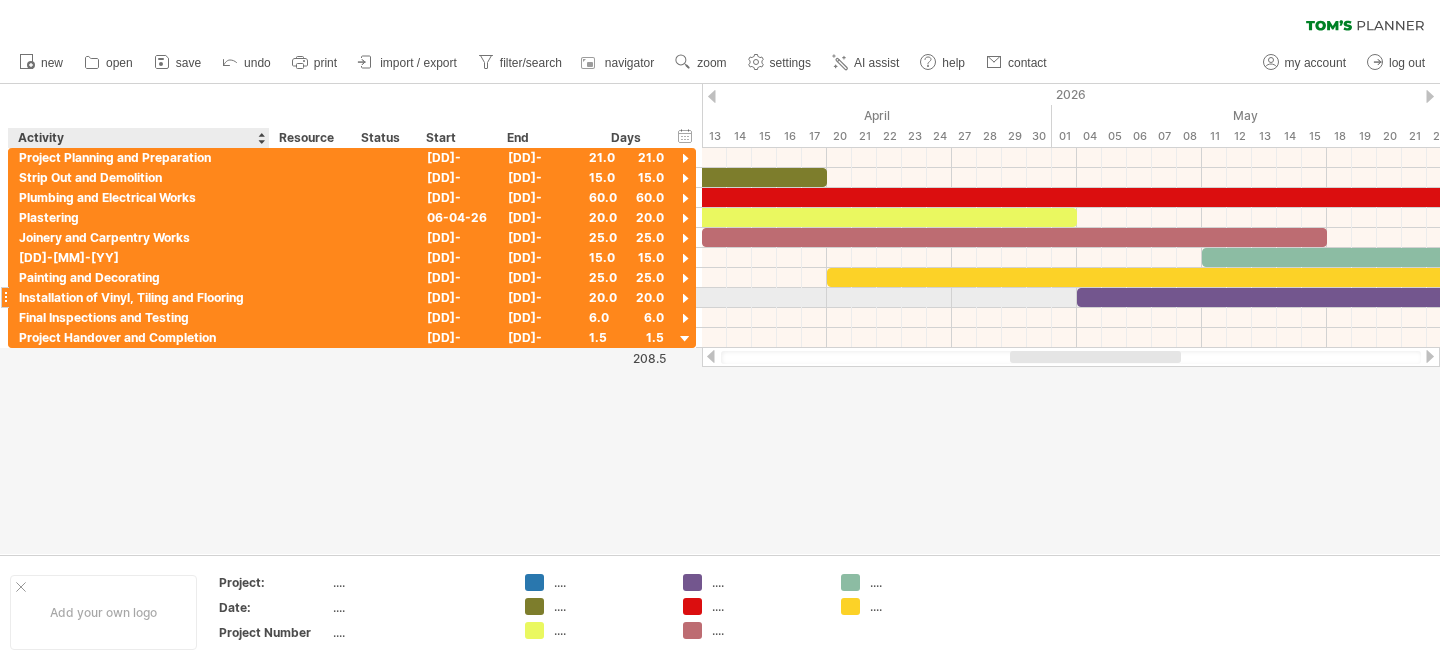 click on "Installation of Vinyl, Tiling and Flooring" at bounding box center (139, 297) 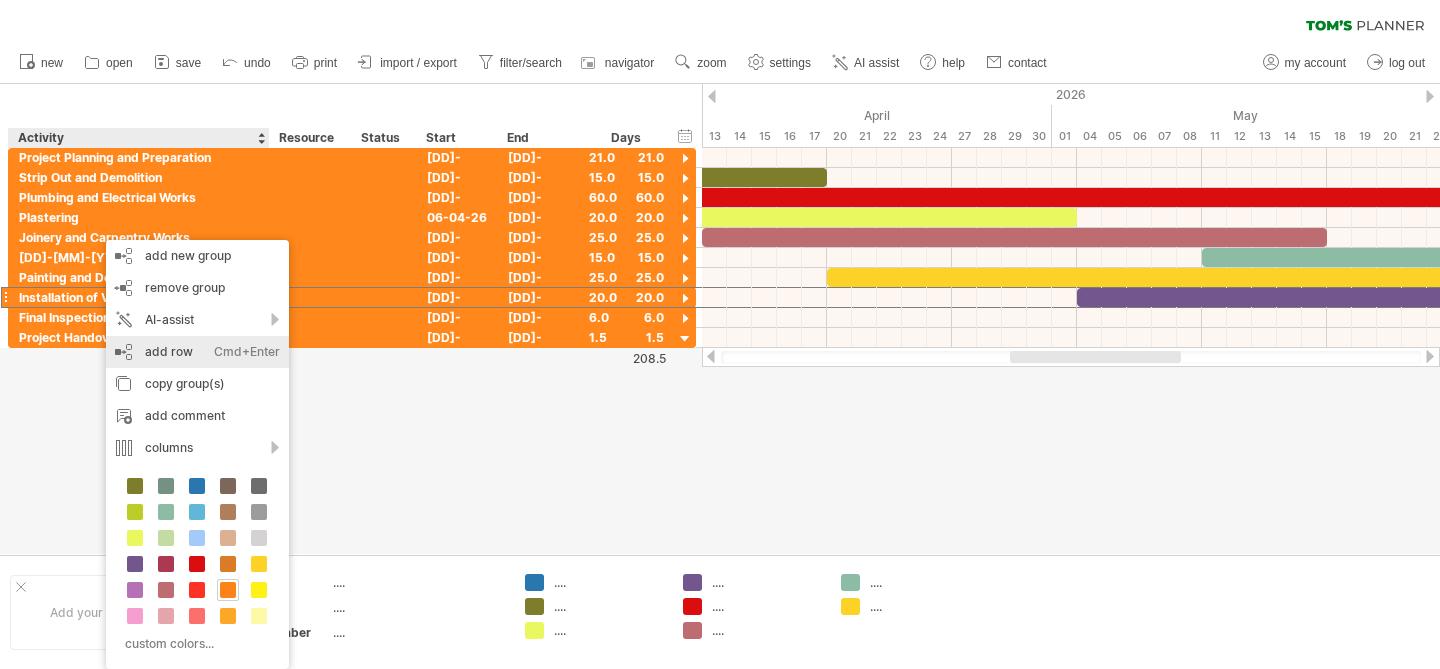 click on "add row Ctrl+Enter Cmd+Enter" at bounding box center [197, 352] 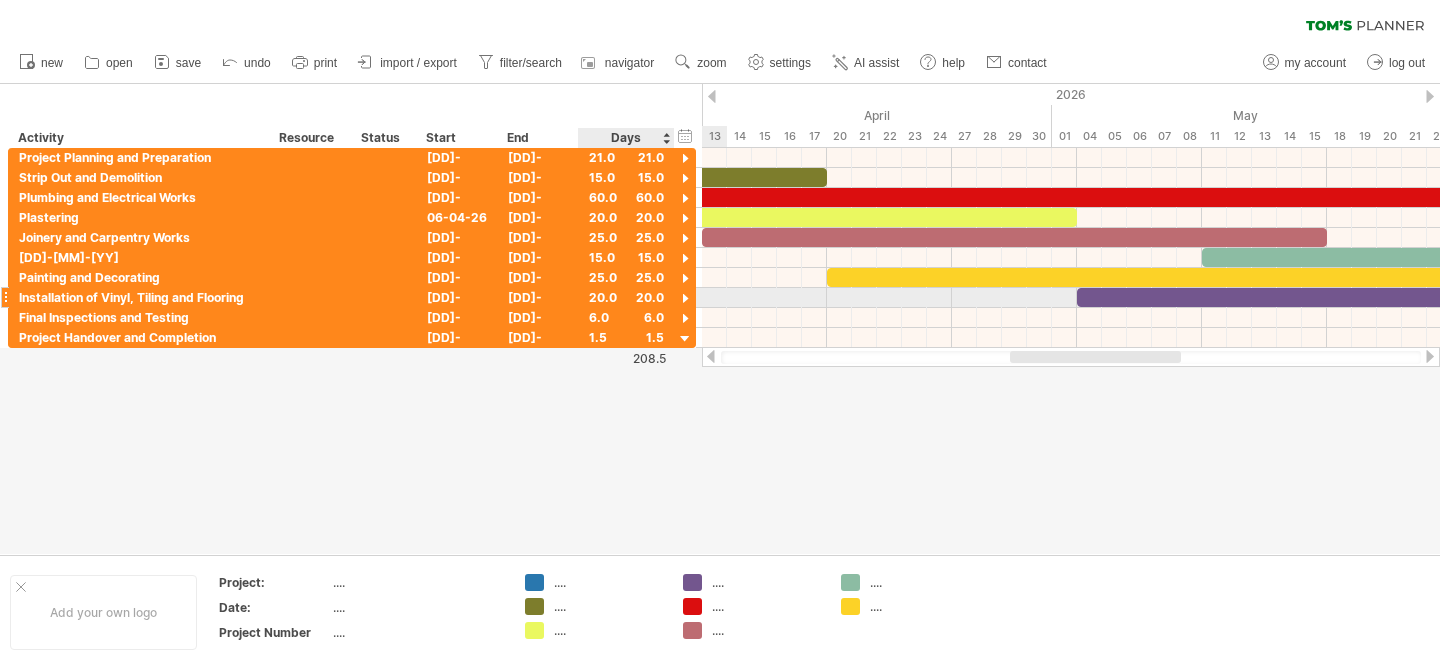 click at bounding box center (685, 299) 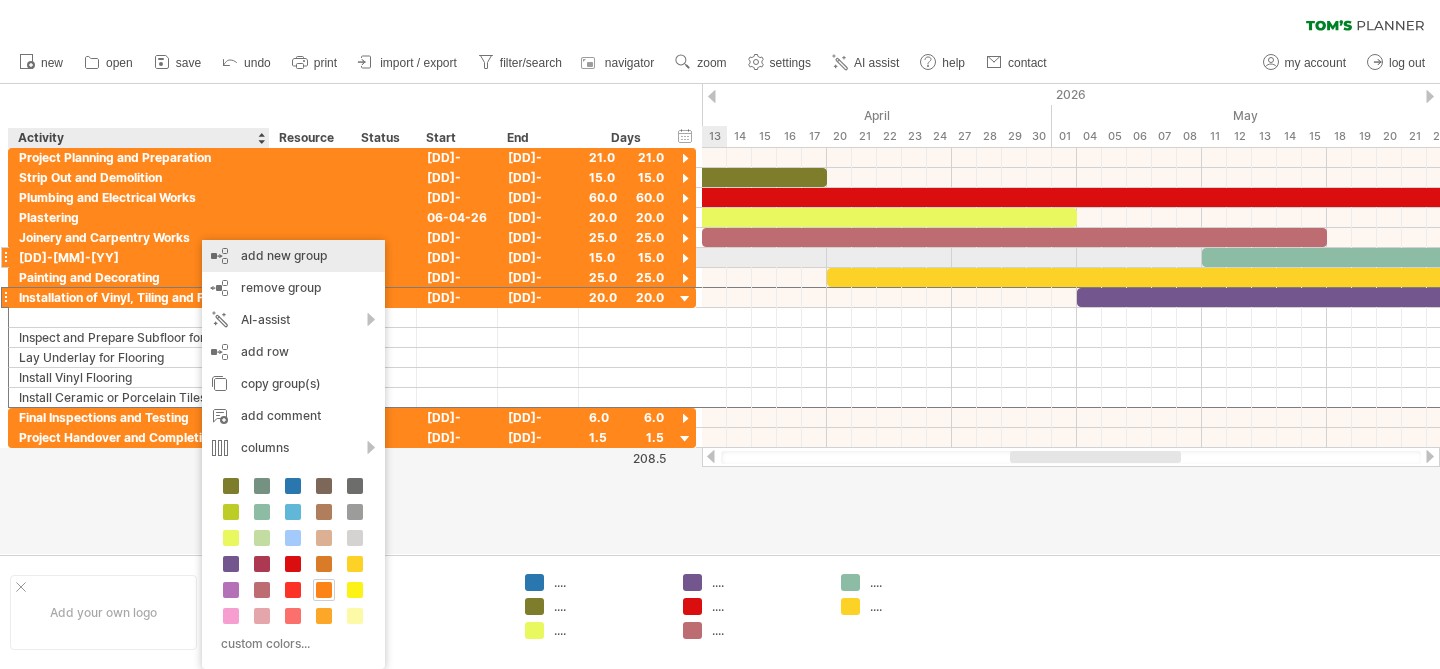 click on "add new group" at bounding box center [293, 256] 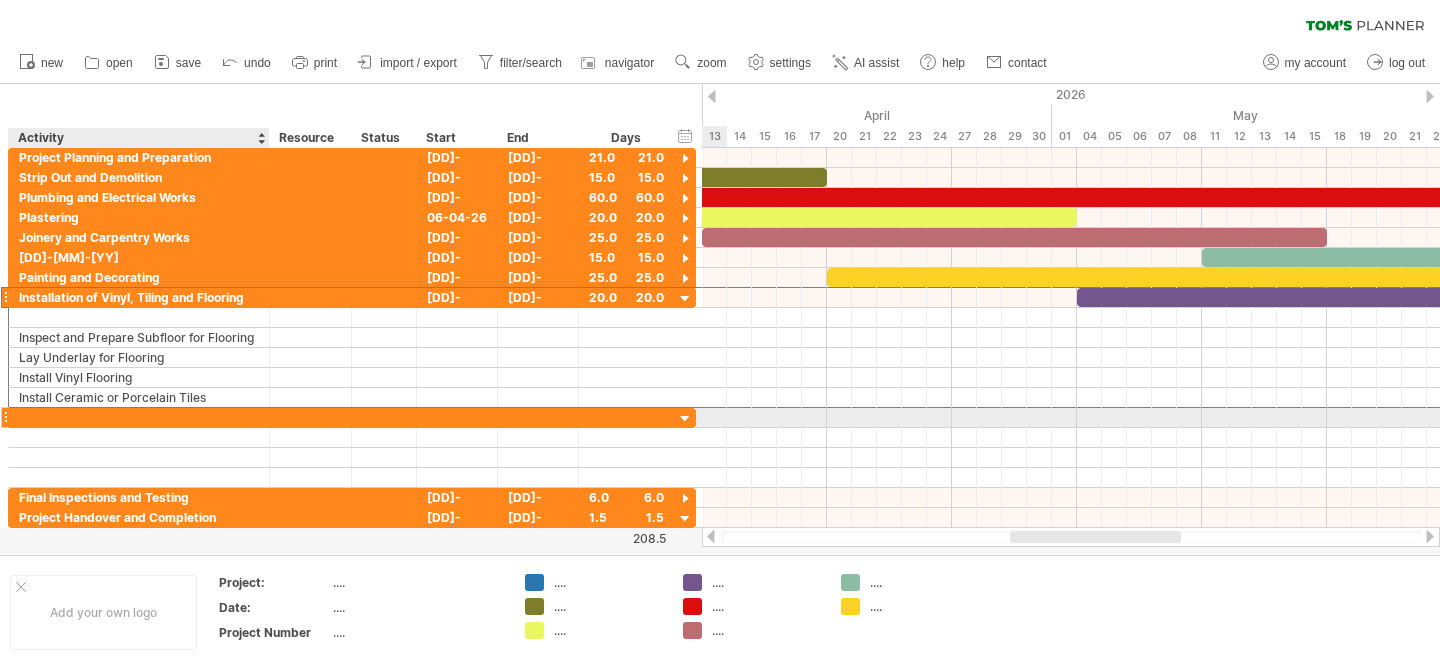 click at bounding box center (139, 417) 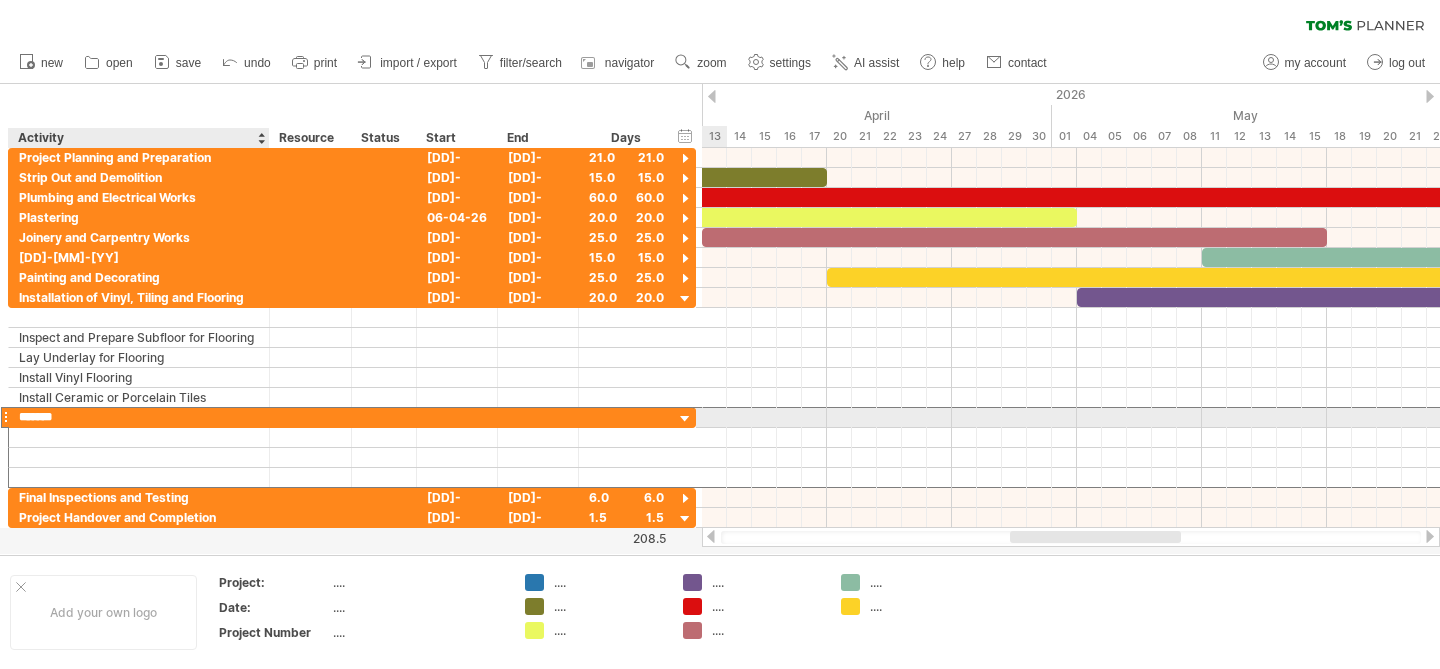 type on "********" 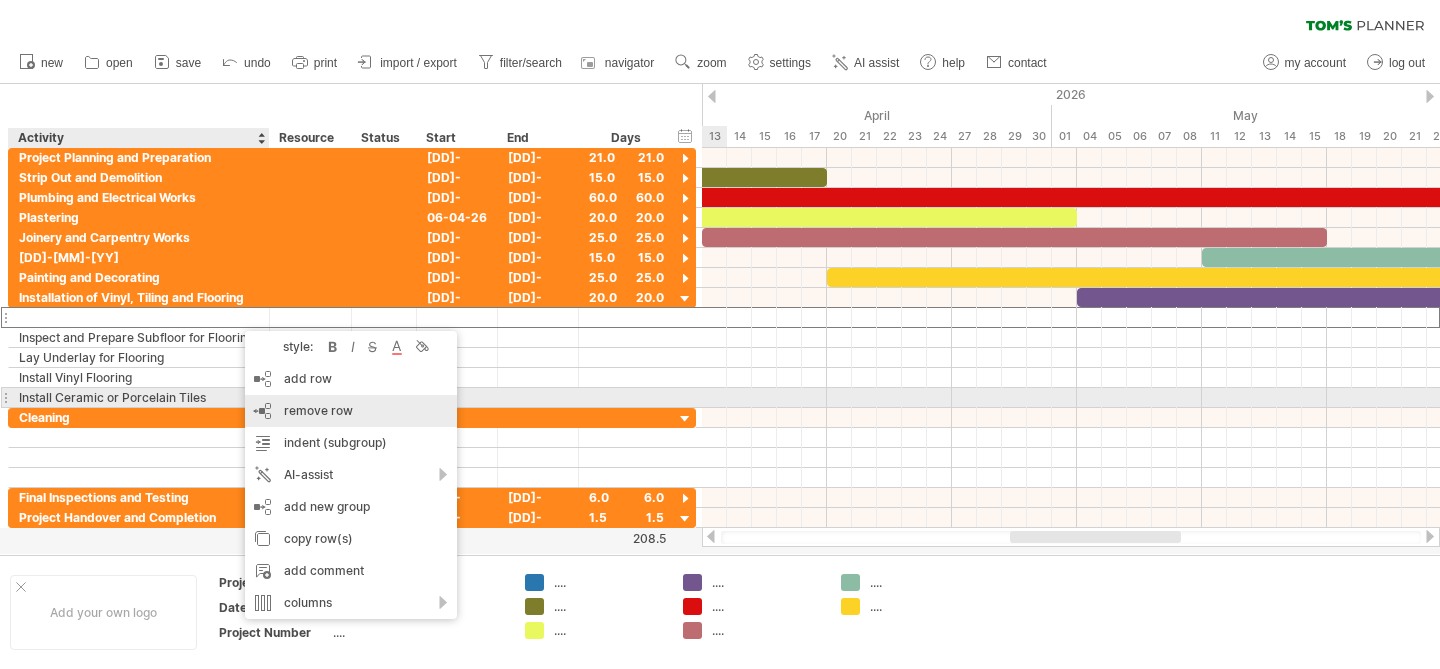 click on "remove row" at bounding box center (318, 410) 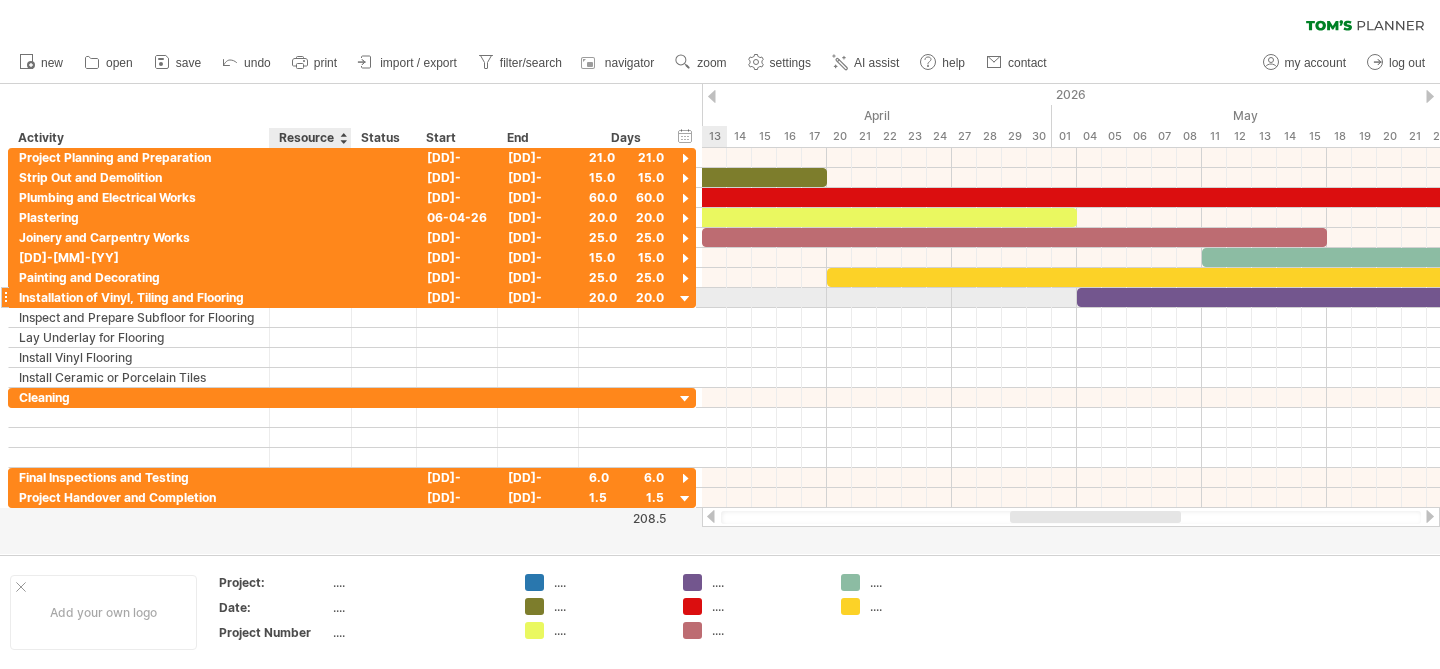 click at bounding box center [310, 297] 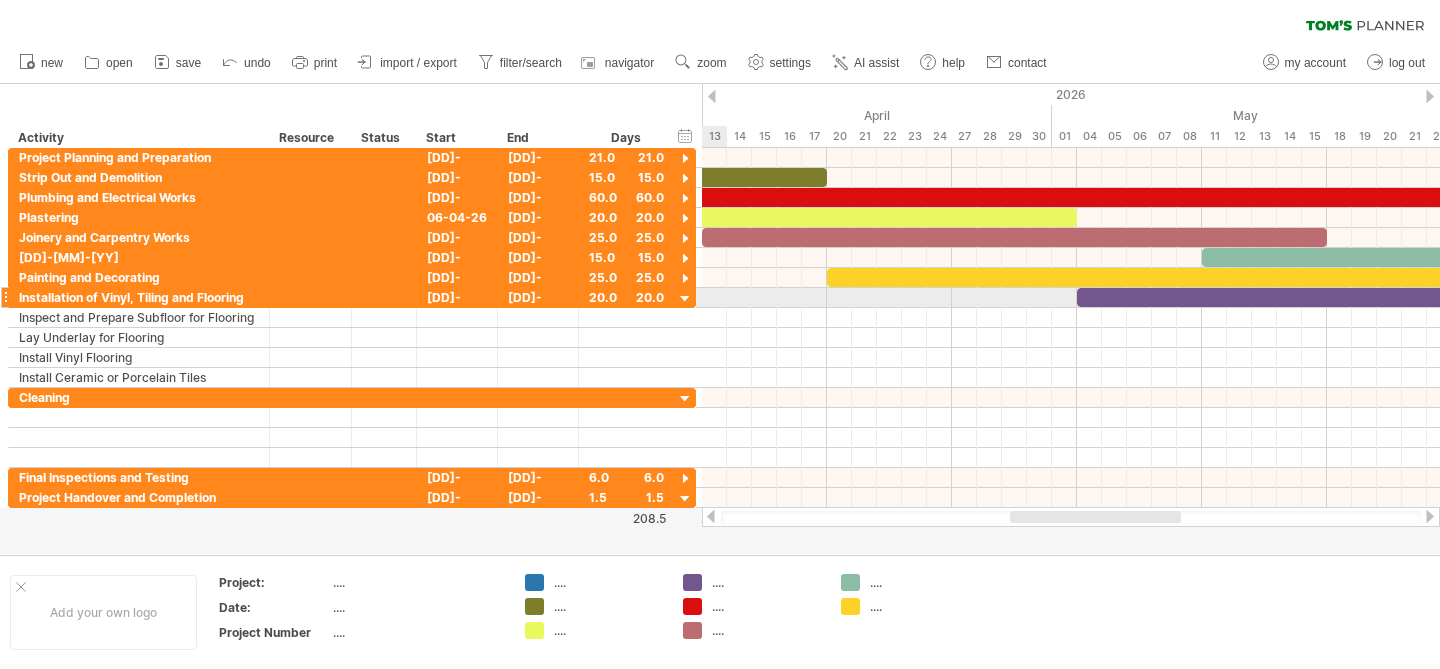click at bounding box center (685, 299) 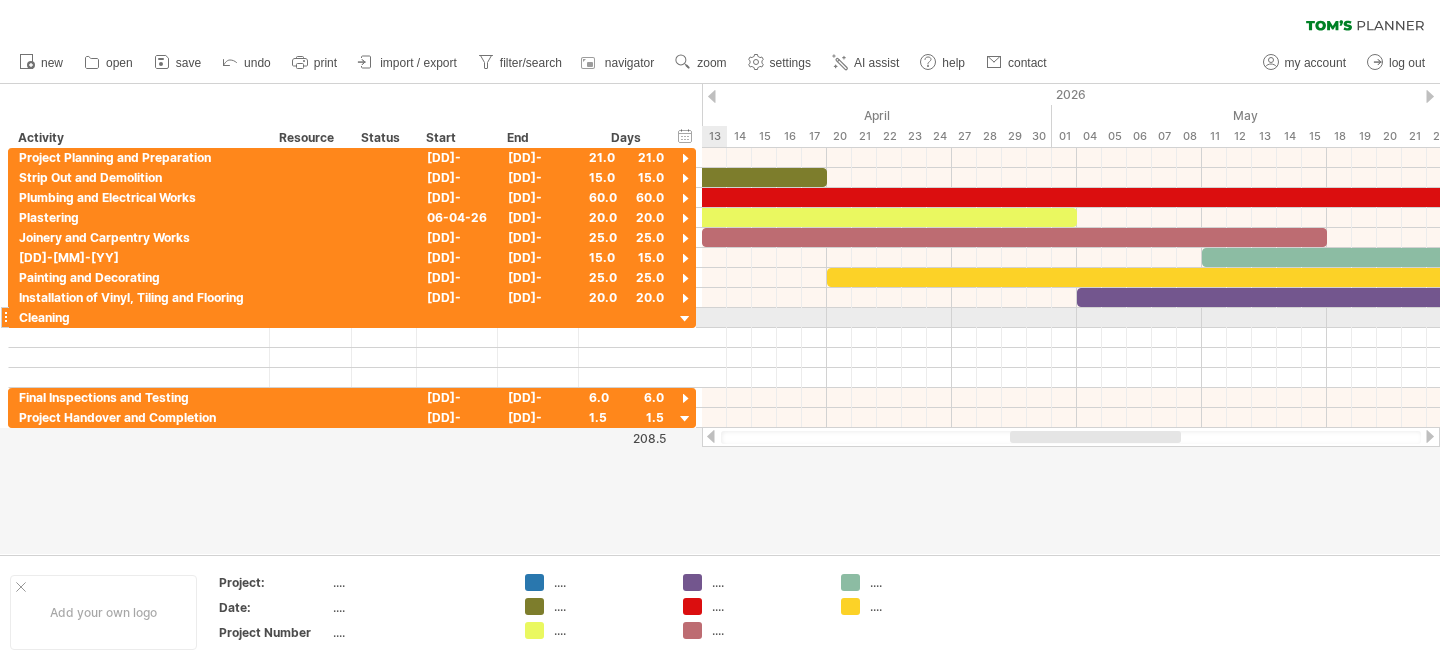 click at bounding box center [685, 319] 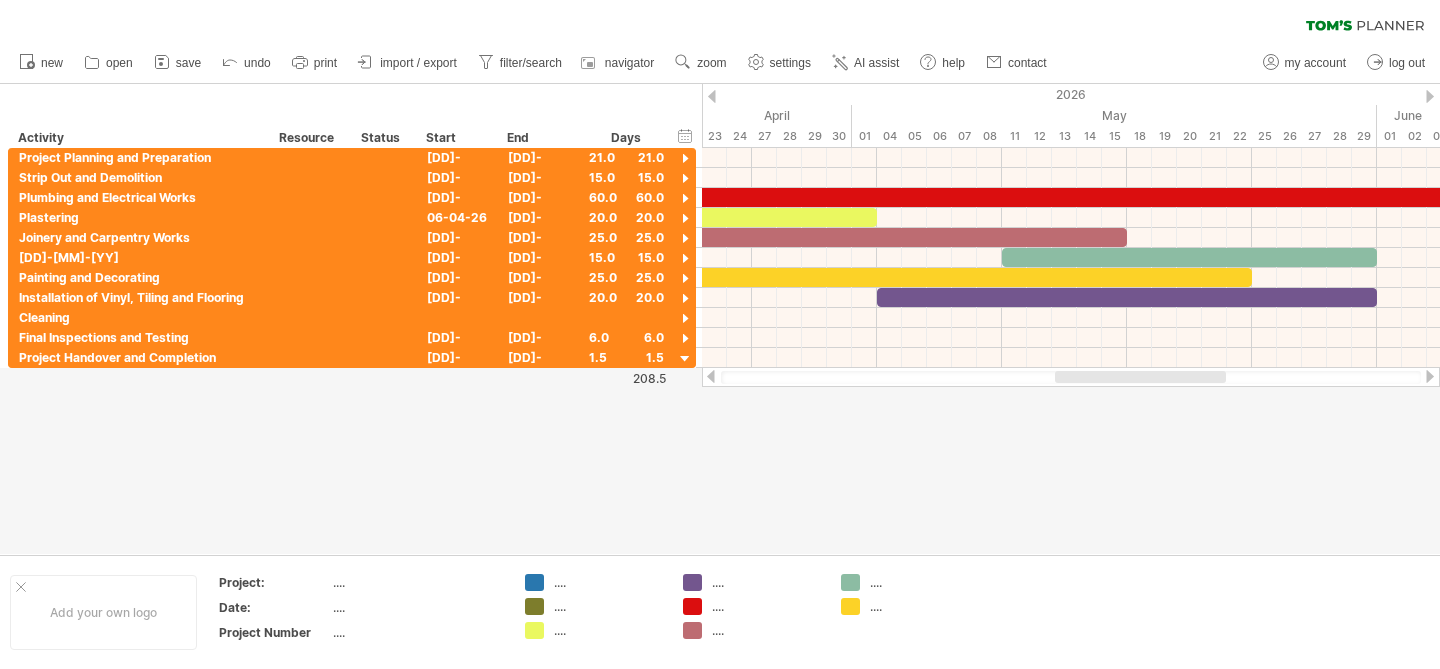 drag, startPoint x: 1074, startPoint y: 379, endPoint x: 1119, endPoint y: 378, distance: 45.01111 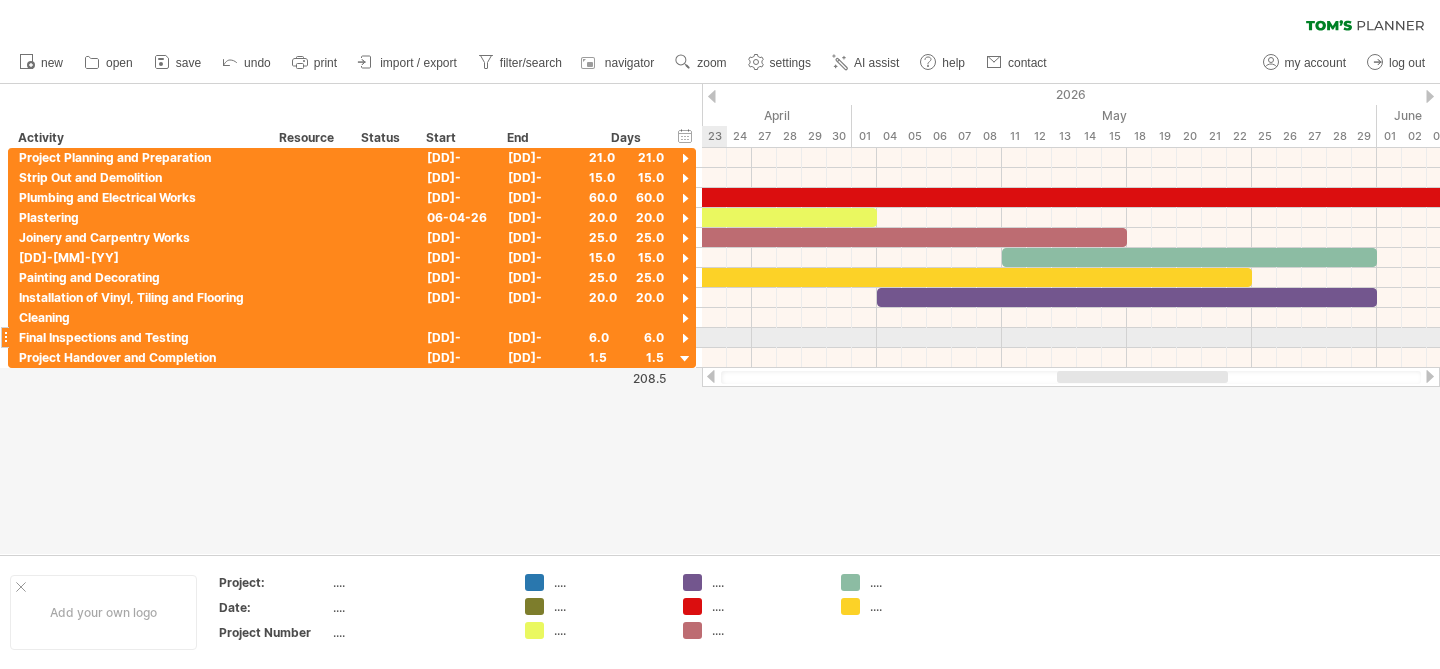 click at bounding box center (685, 339) 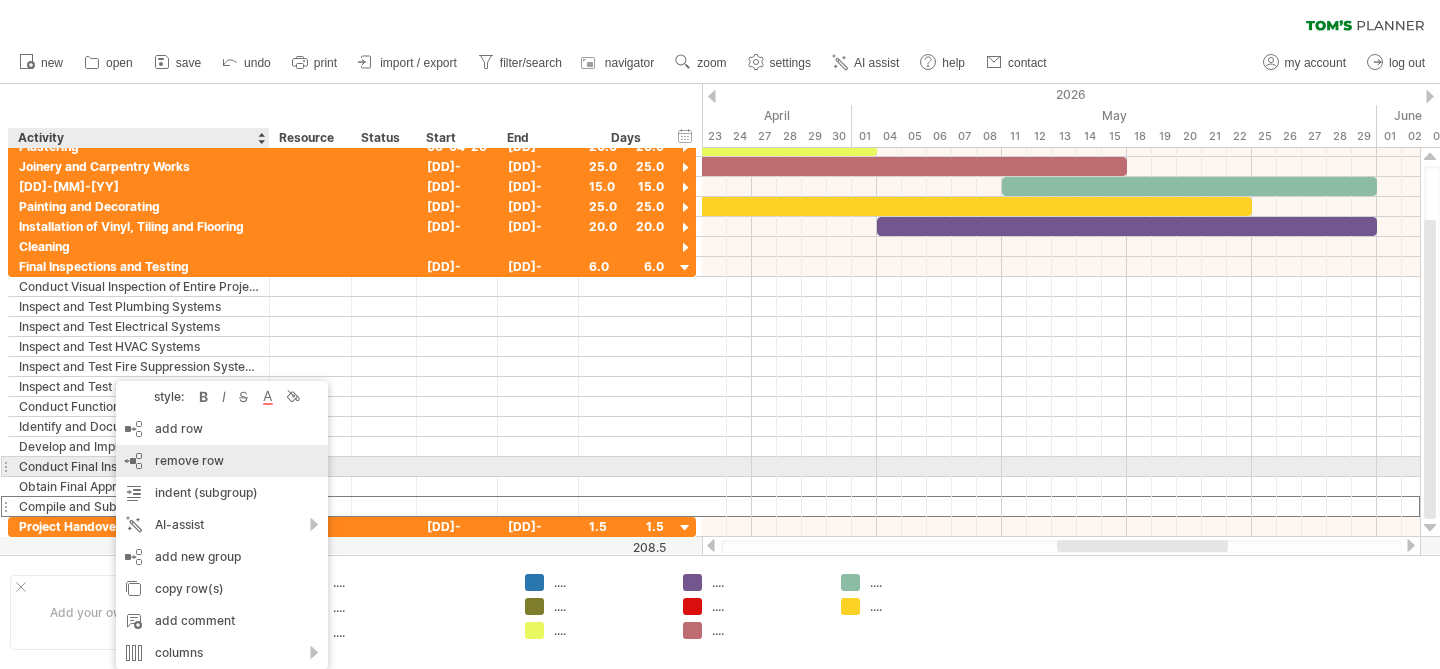 click on "remove row" at bounding box center (189, 460) 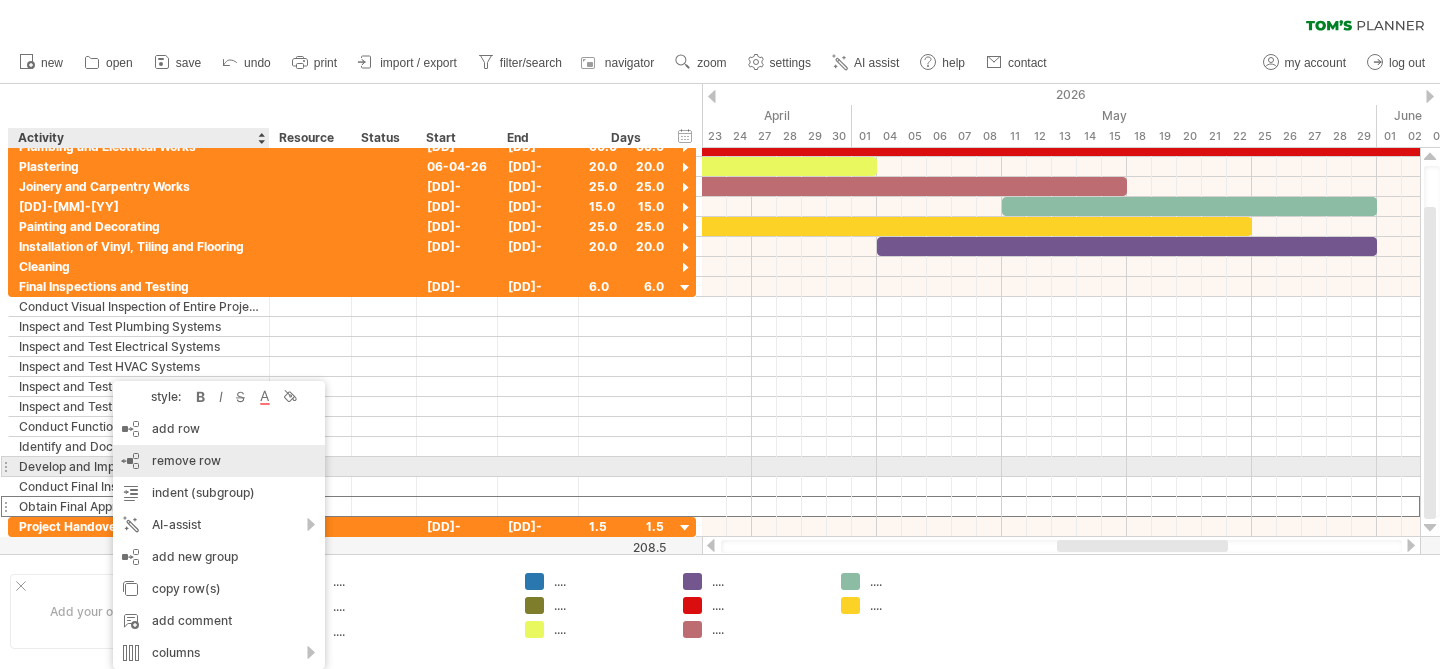 click on "remove row" at bounding box center [186, 460] 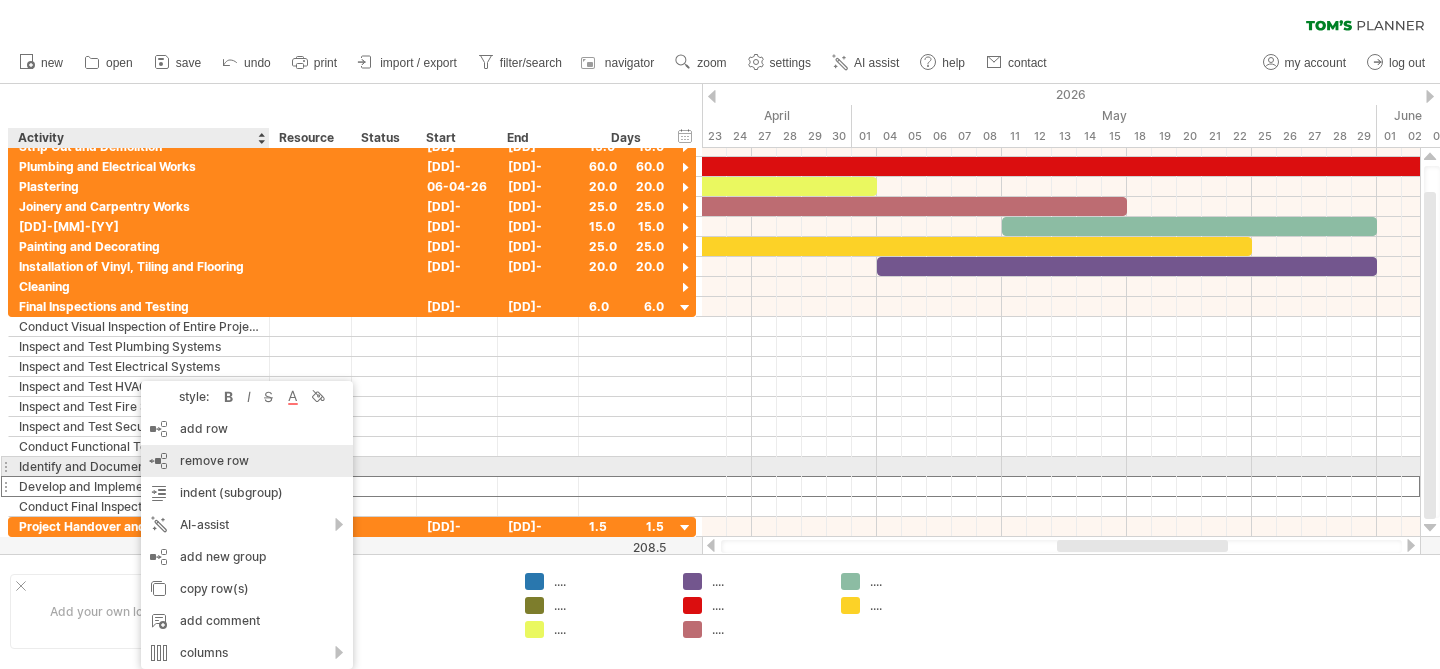 click on "remove row" at bounding box center [214, 460] 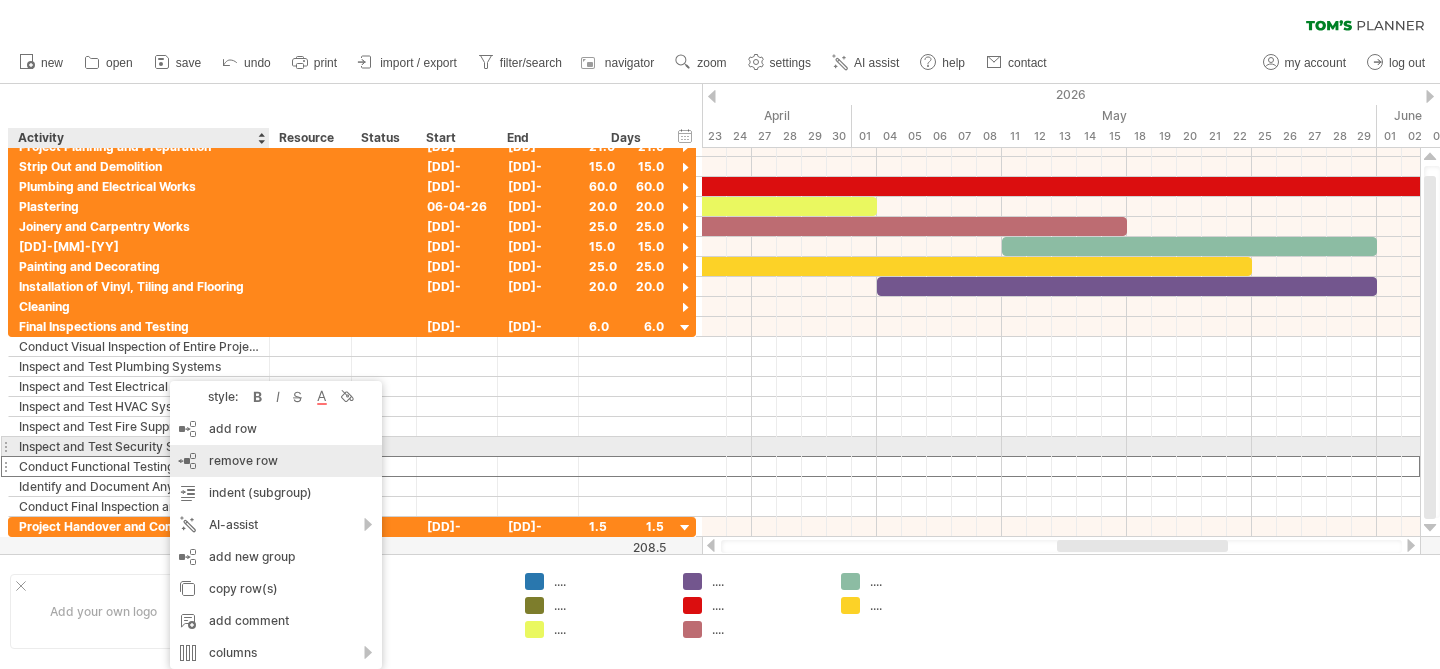 click on "remove row remove selected rows" at bounding box center (276, 461) 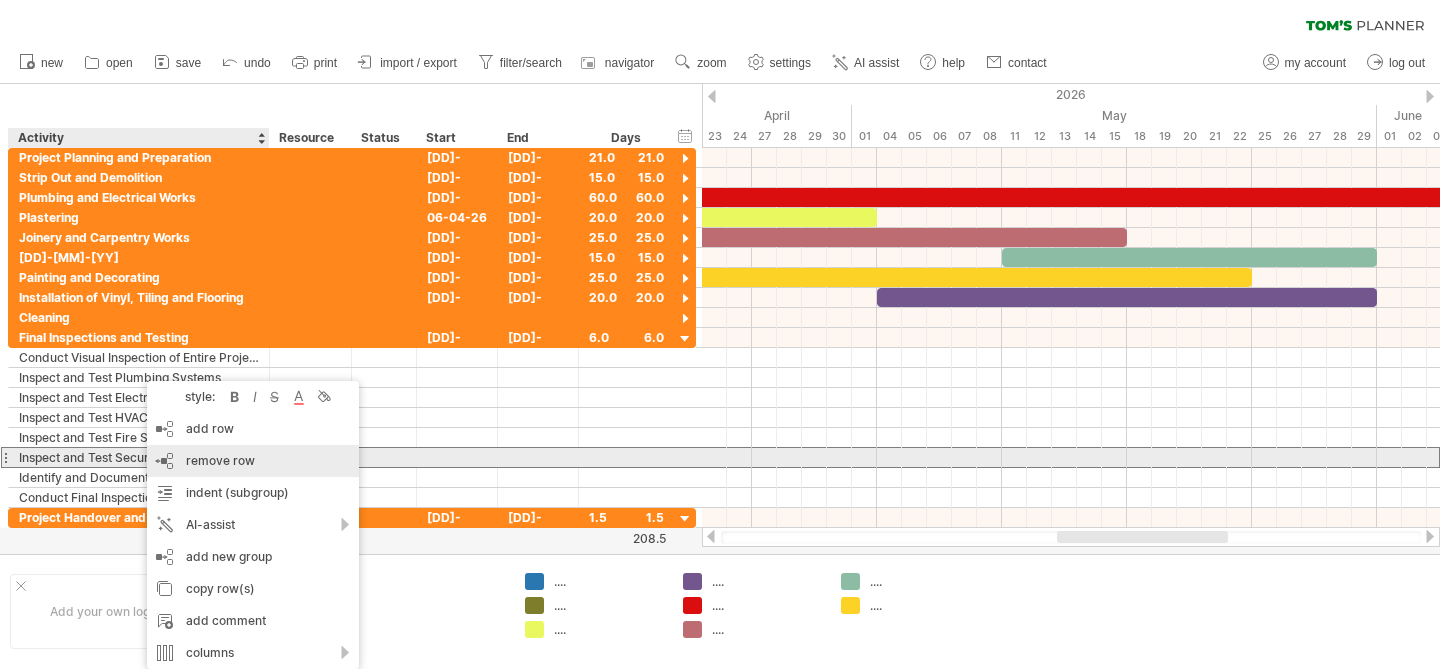 click on "remove row remove selected rows" at bounding box center (253, 461) 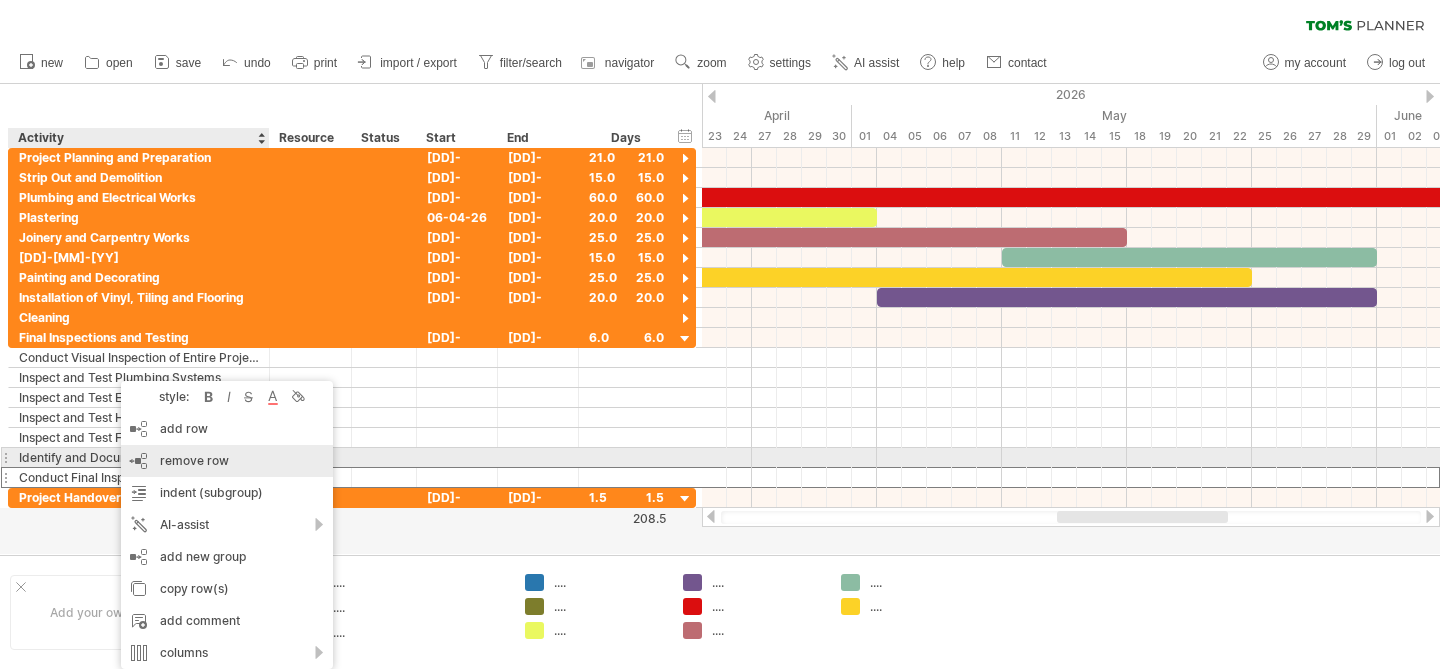 click on "remove row" at bounding box center (194, 460) 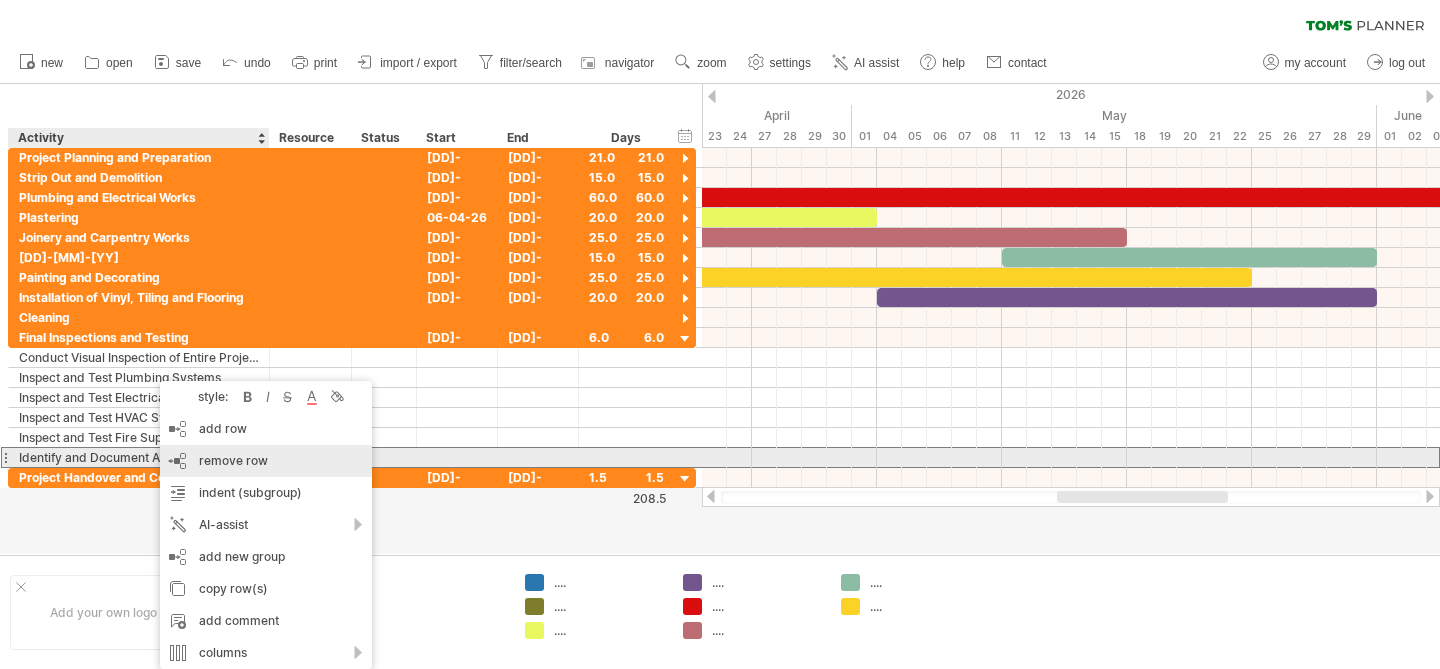 click on "remove row remove selected rows" at bounding box center (266, 461) 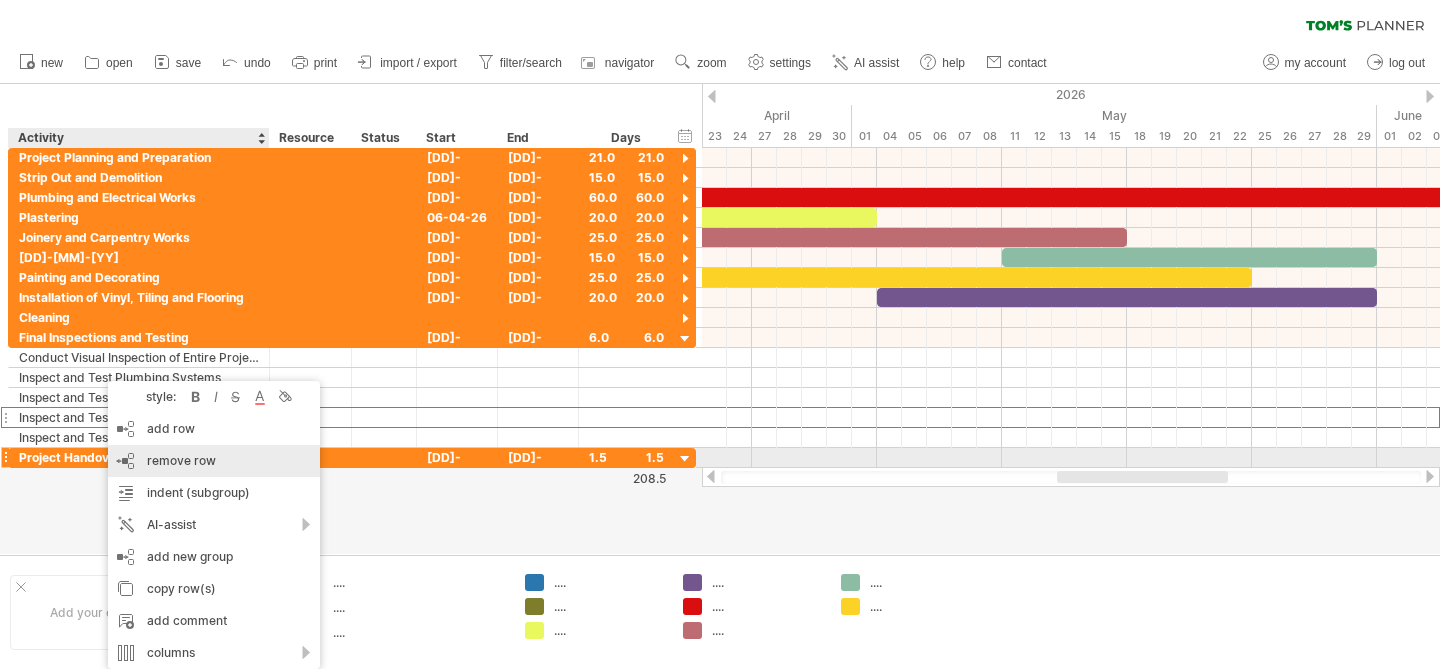 click on "remove row" at bounding box center (181, 460) 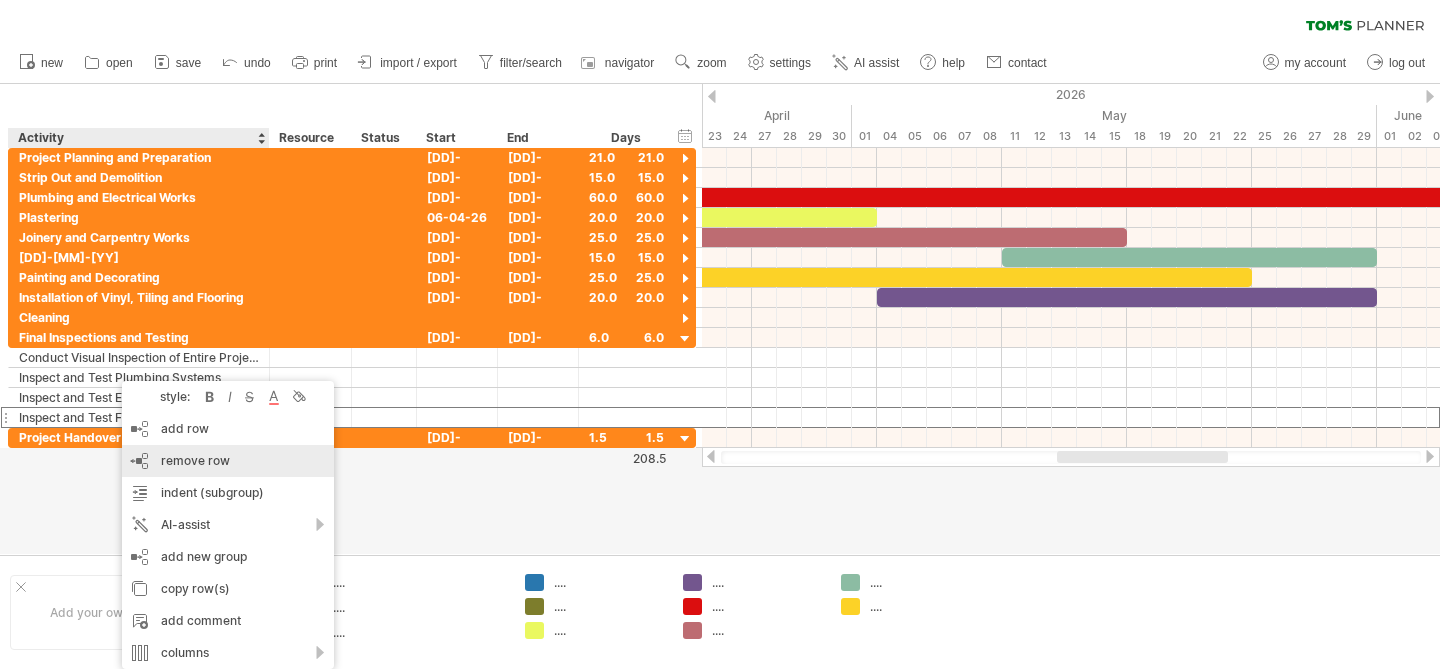 click on "remove row" at bounding box center (195, 460) 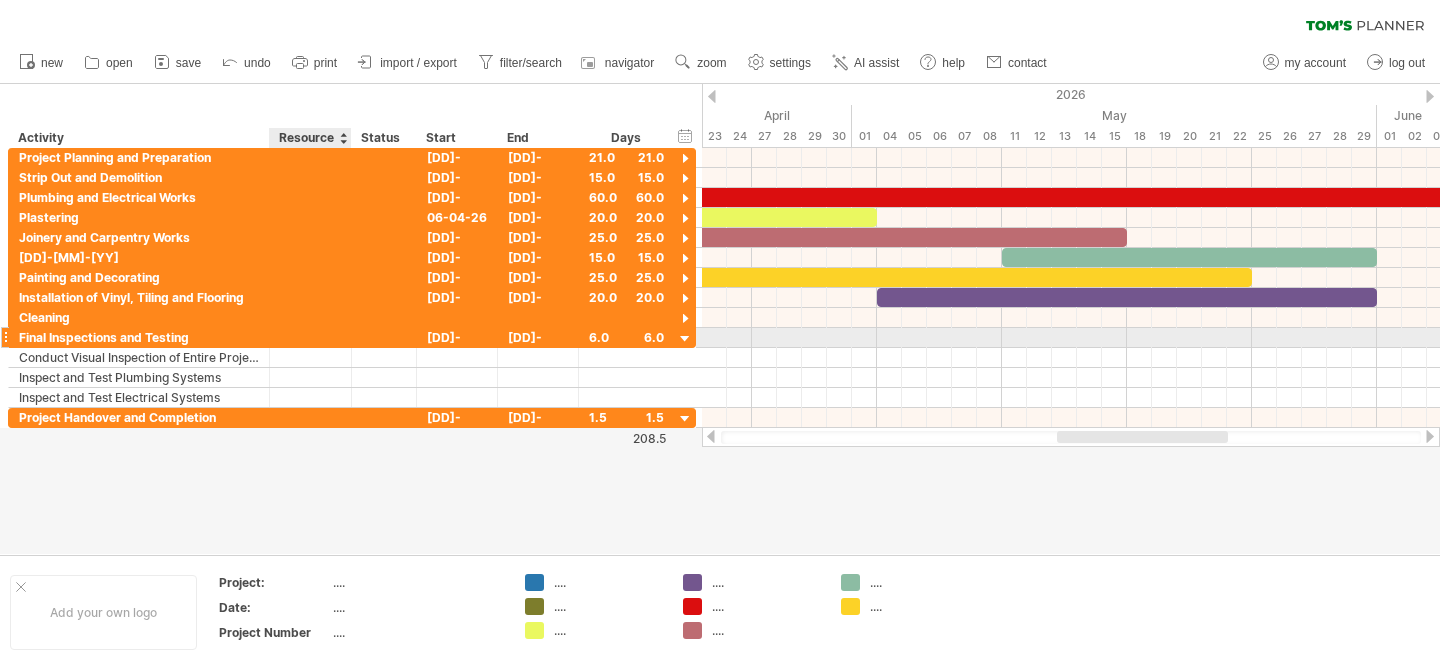 click at bounding box center [310, 337] 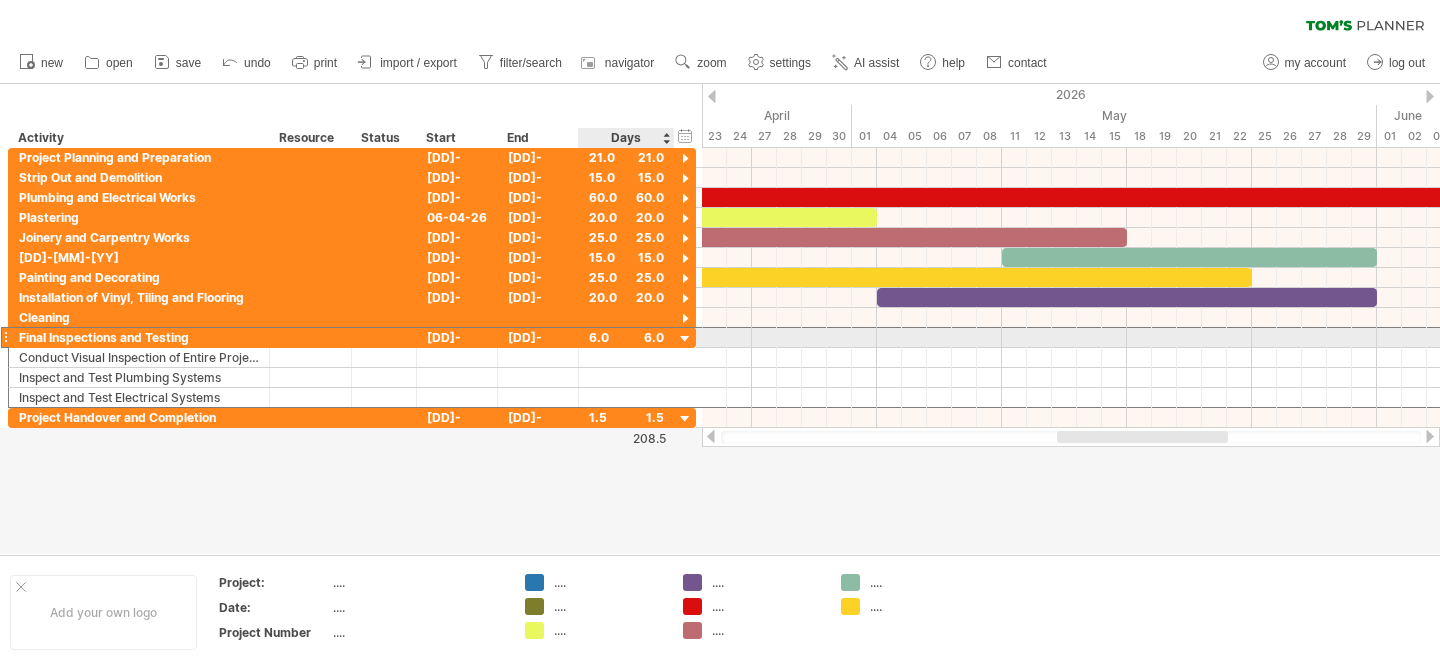 click at bounding box center (685, 339) 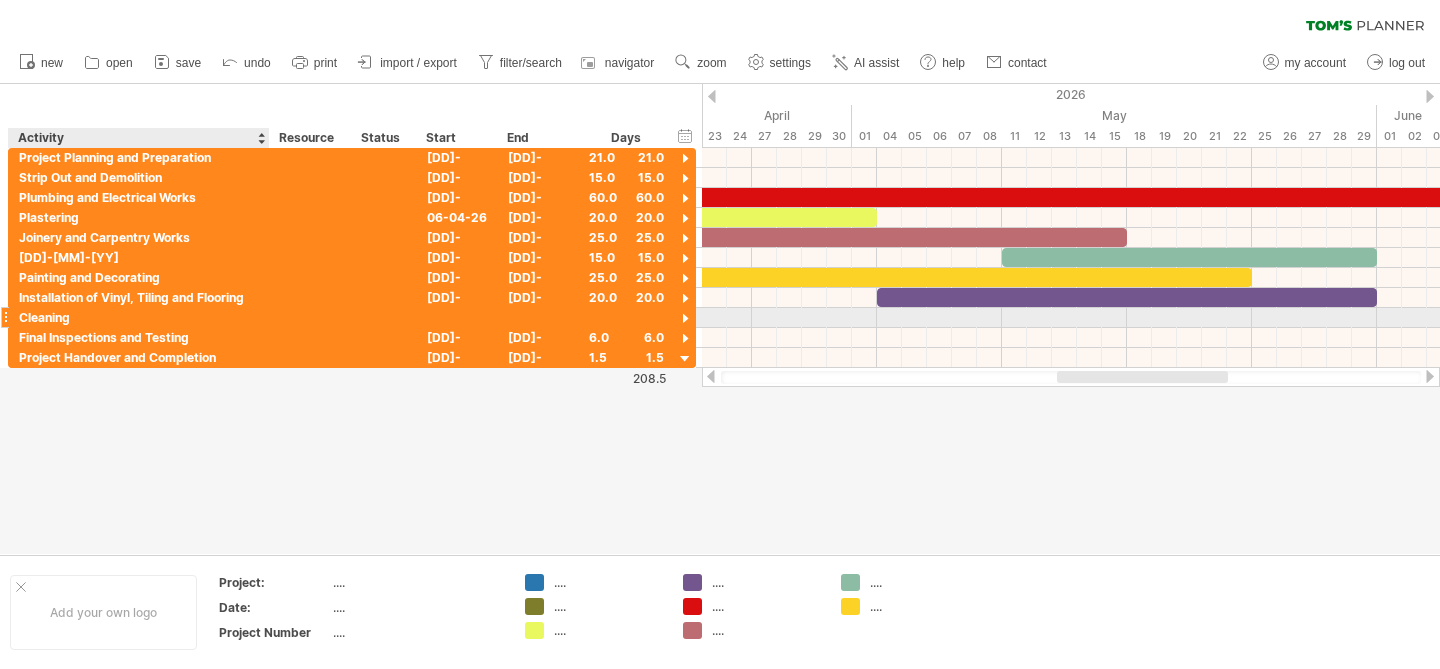 click on "Cleaning" at bounding box center [139, 317] 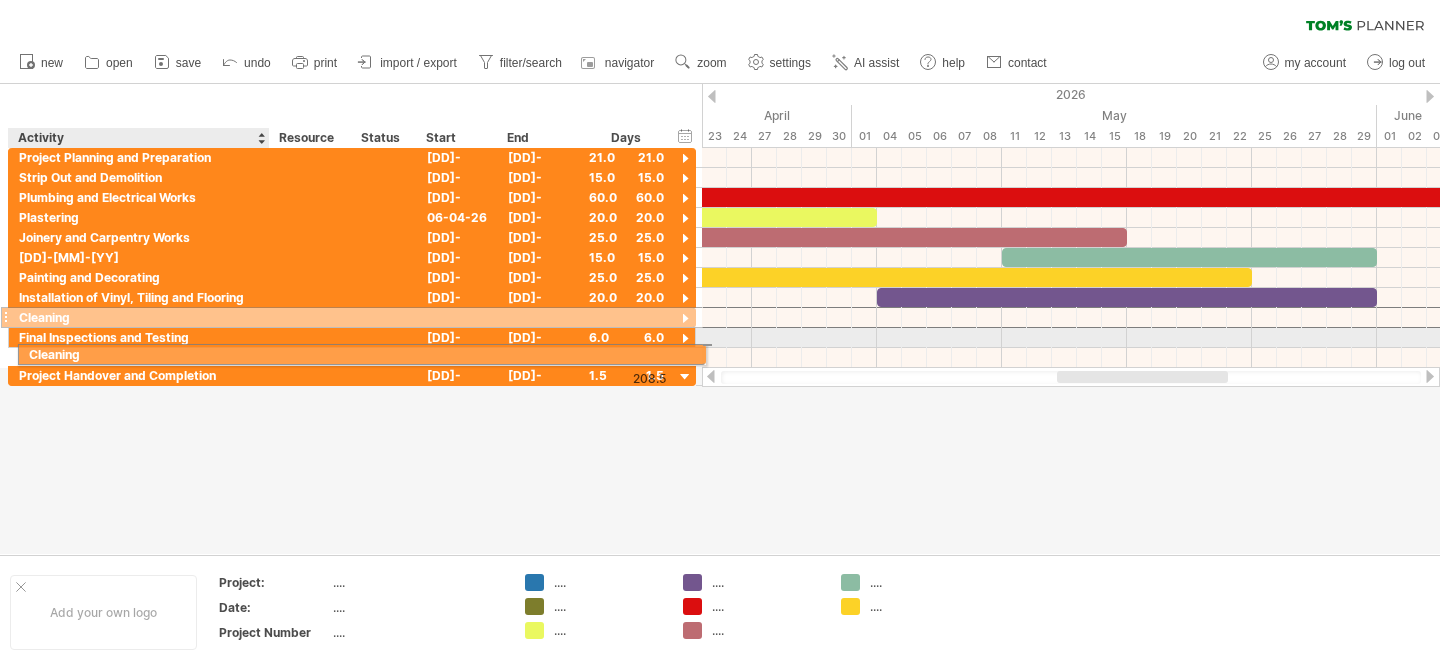 drag, startPoint x: 8, startPoint y: 315, endPoint x: 11, endPoint y: 347, distance: 32.140316 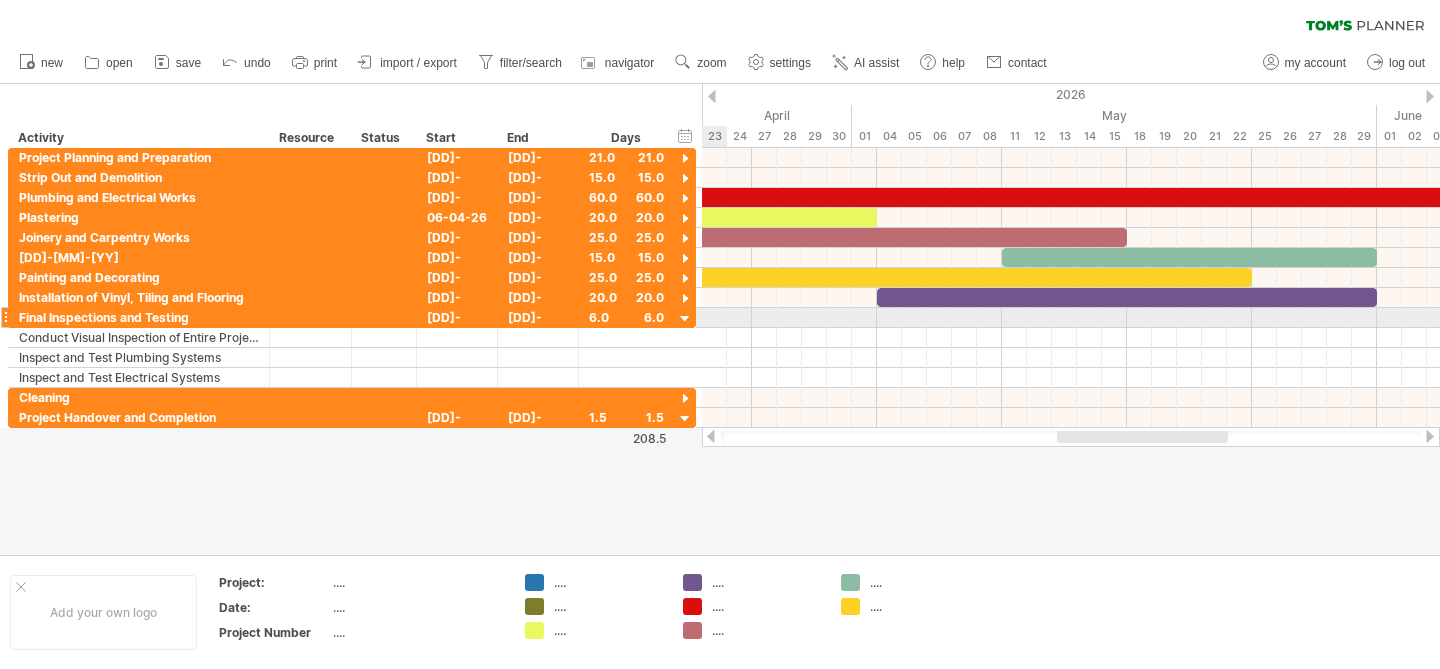 click at bounding box center (685, 319) 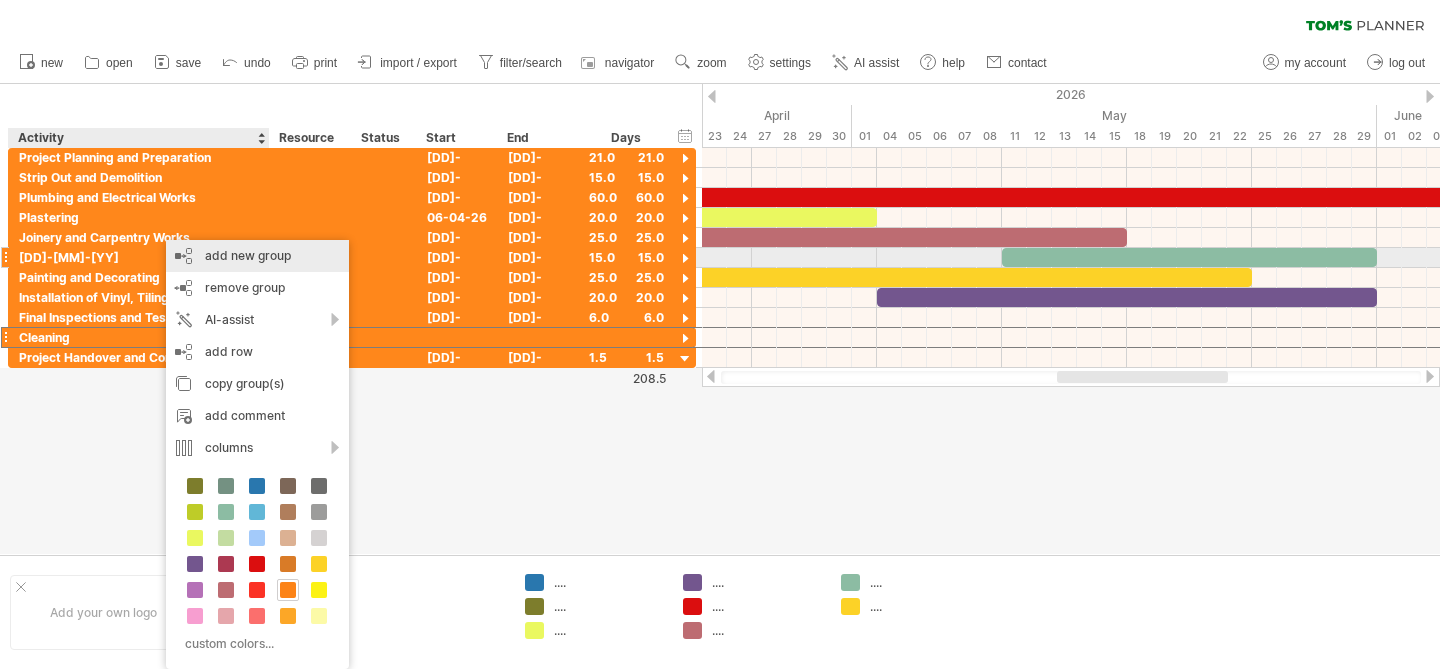 click on "add new group" at bounding box center [257, 256] 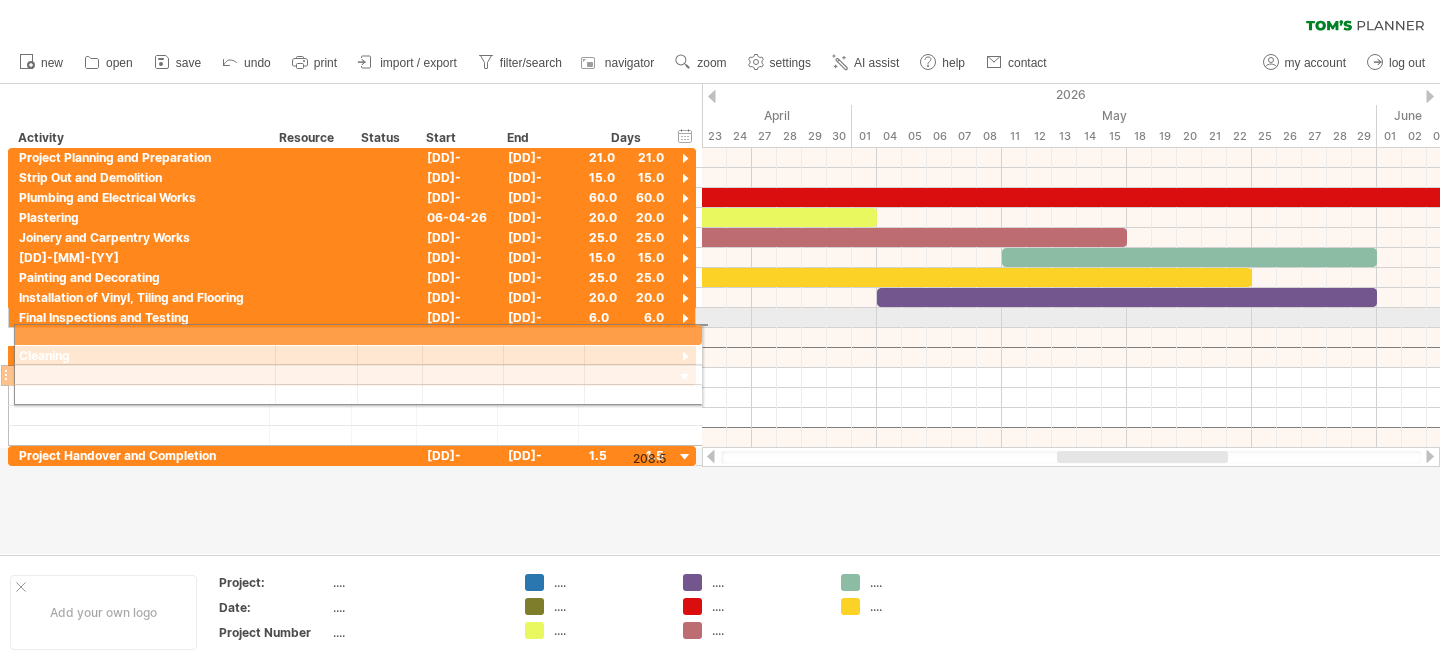 drag, startPoint x: 7, startPoint y: 354, endPoint x: 5, endPoint y: 331, distance: 23.086792 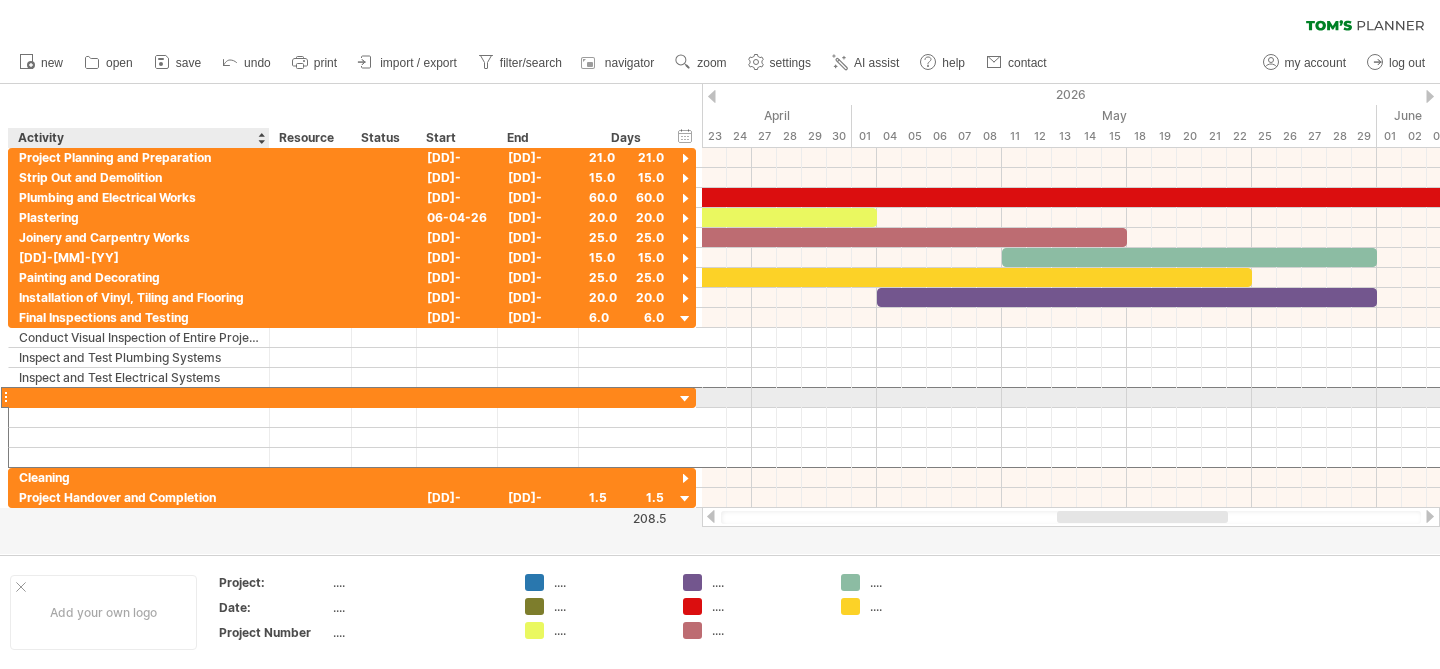 click at bounding box center [139, 397] 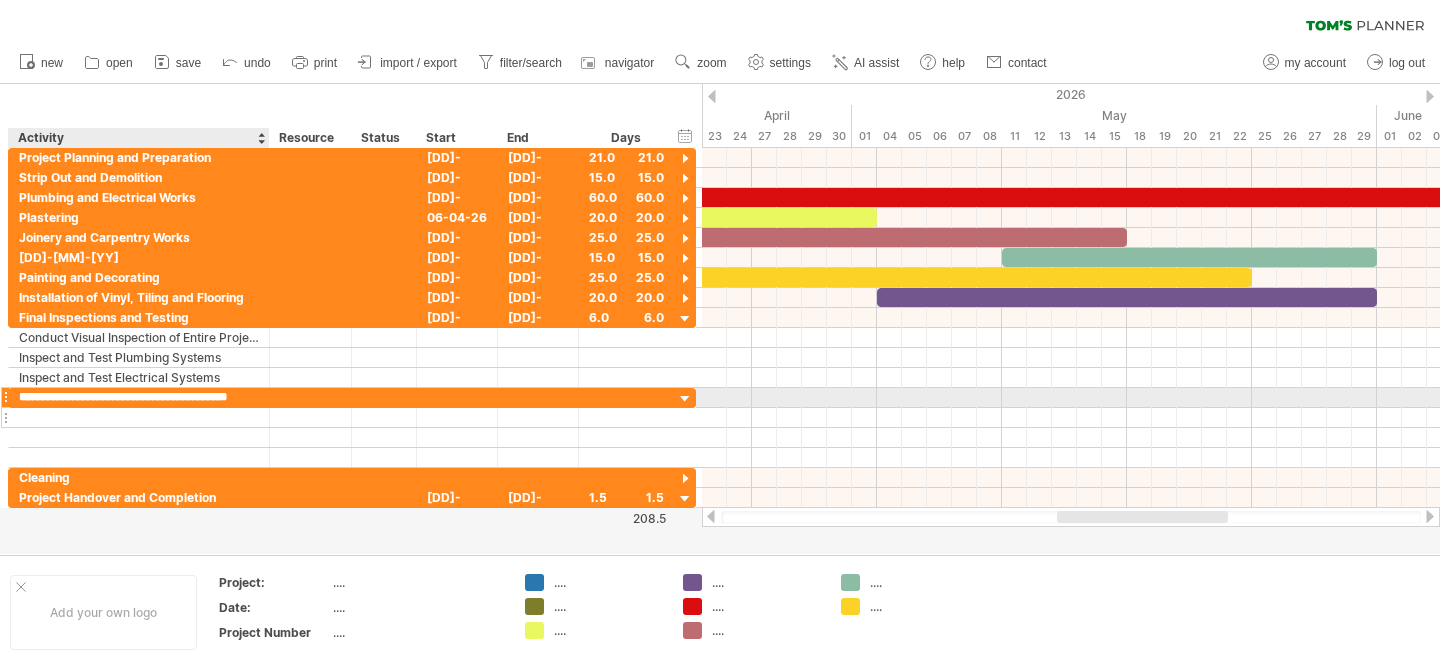type on "*" 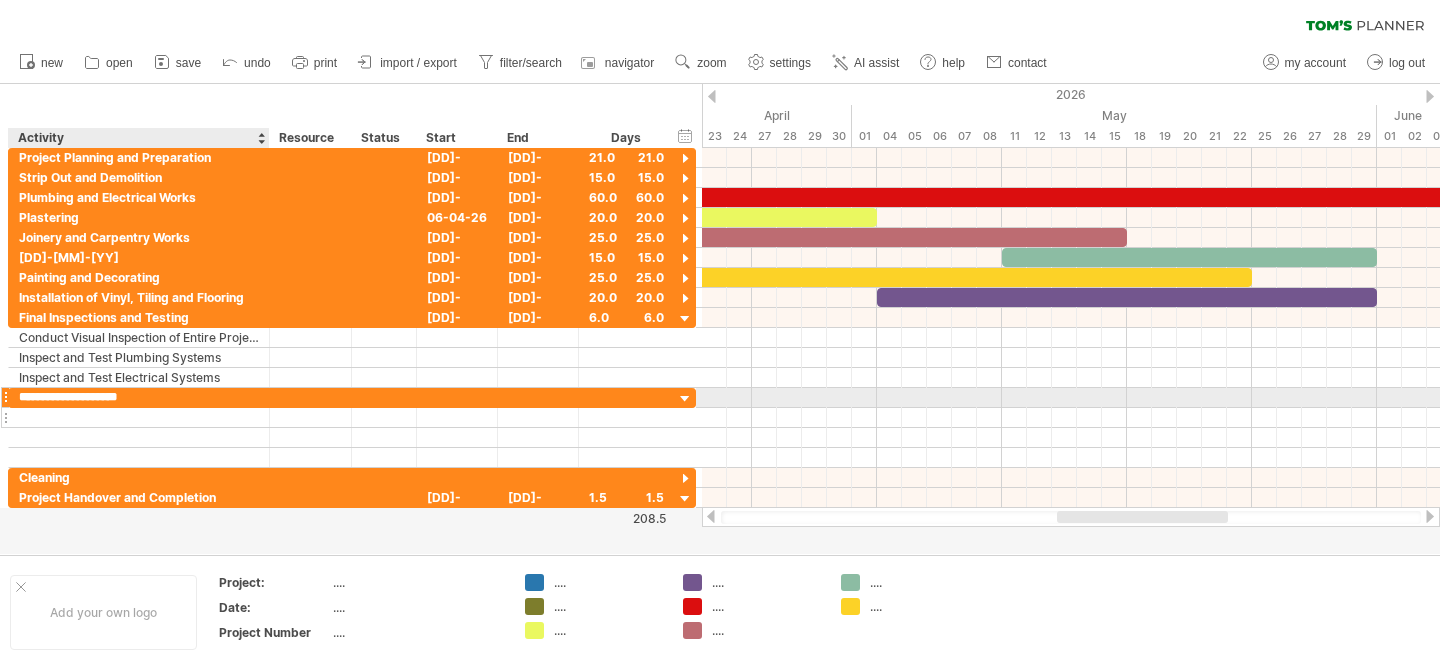 type on "**********" 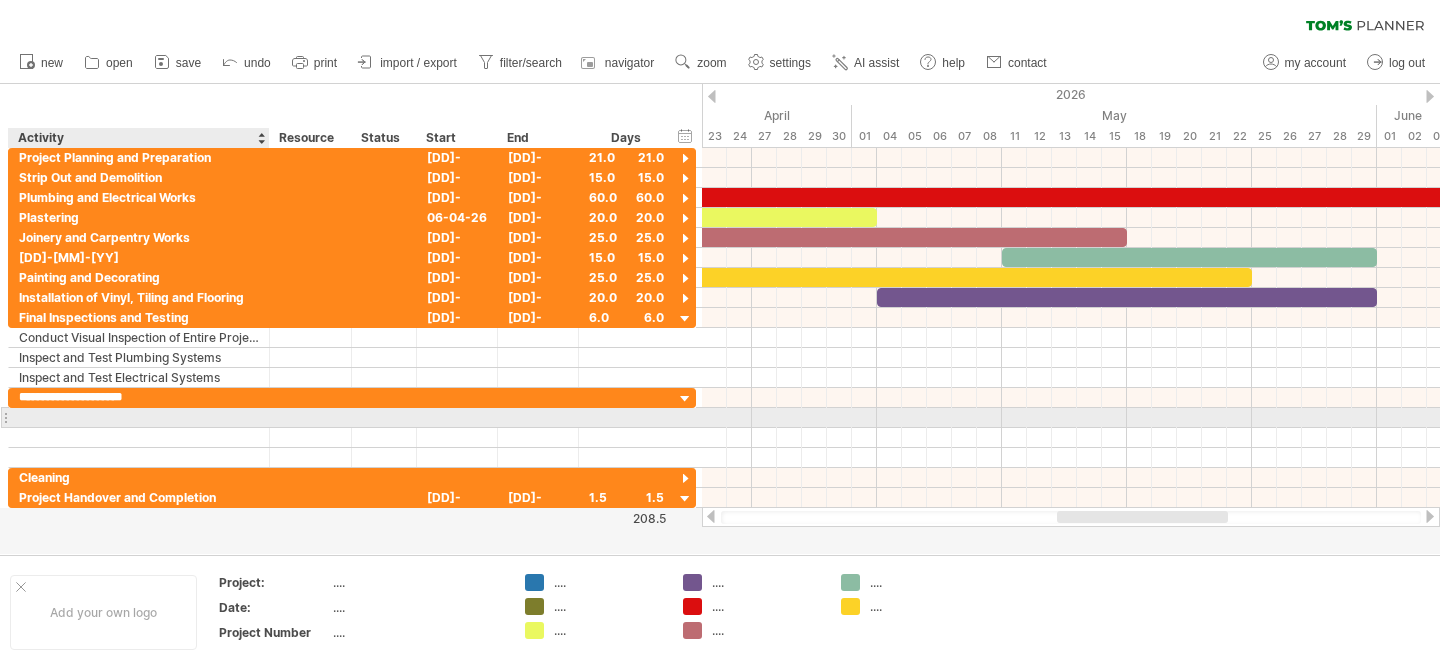 click at bounding box center [139, 417] 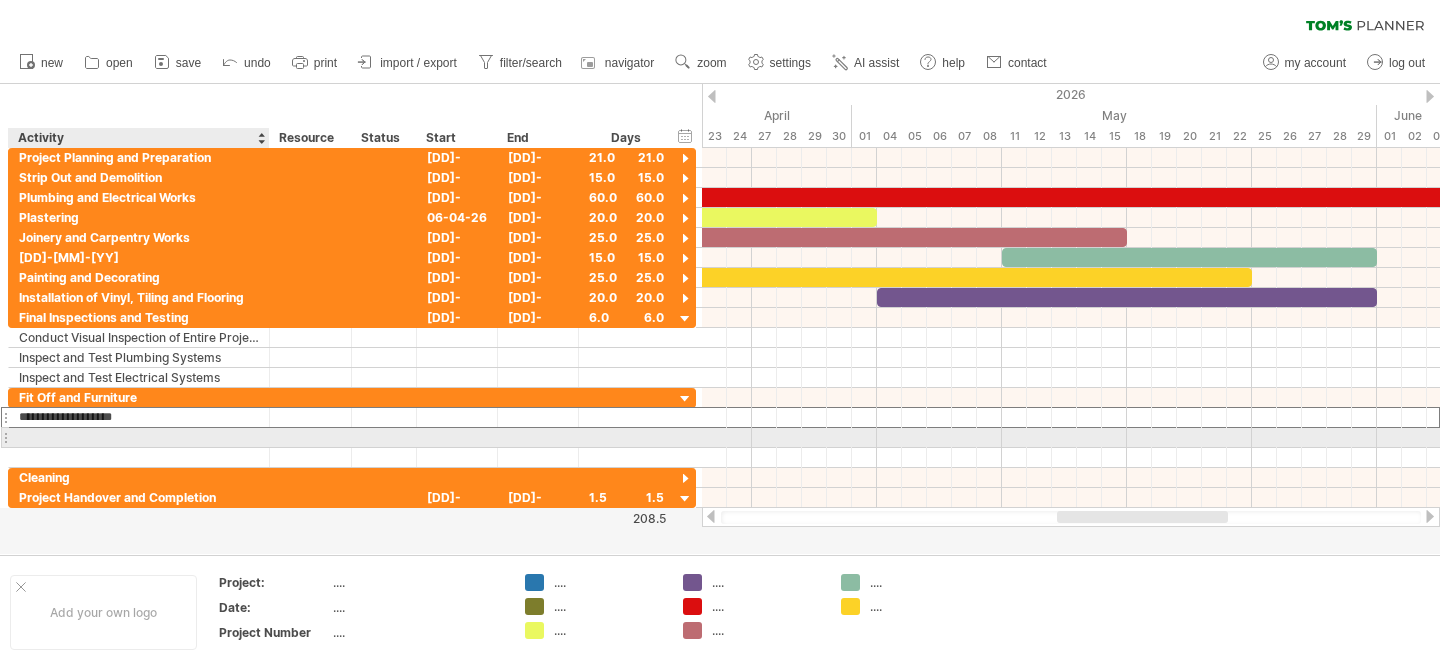 type on "**********" 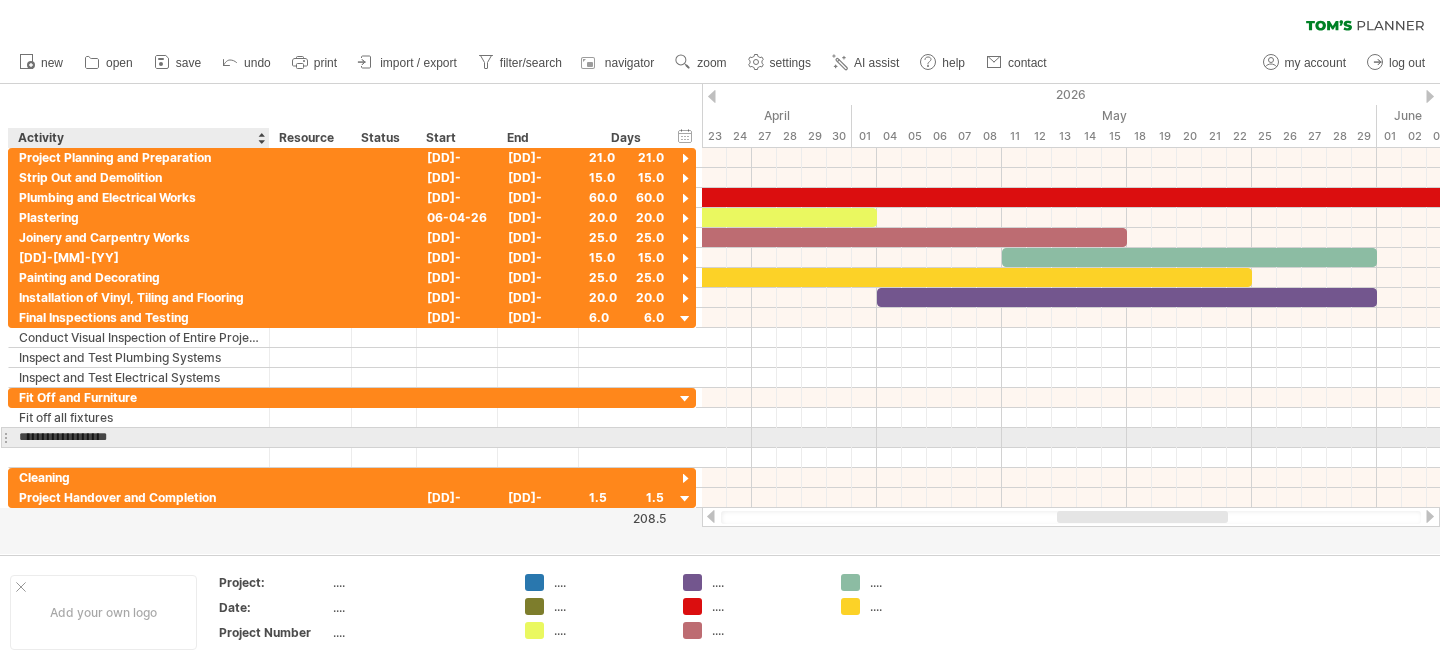 type on "**********" 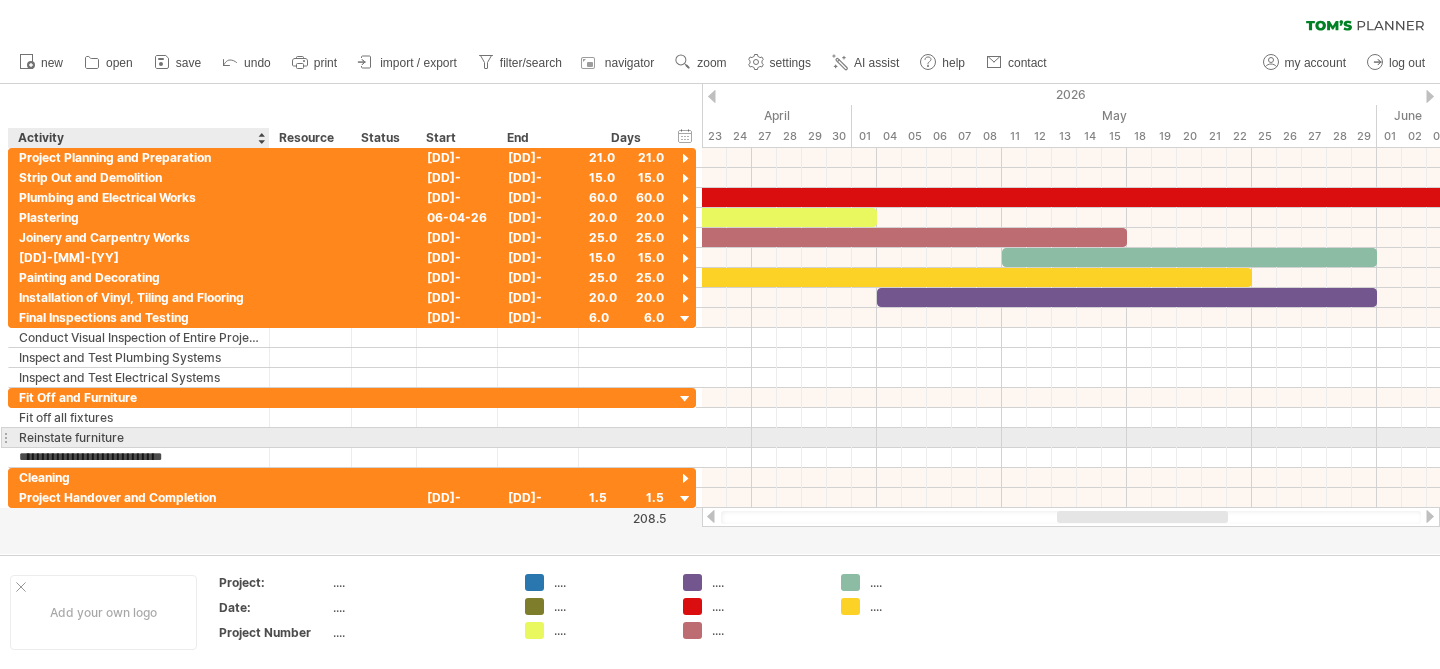 type on "**********" 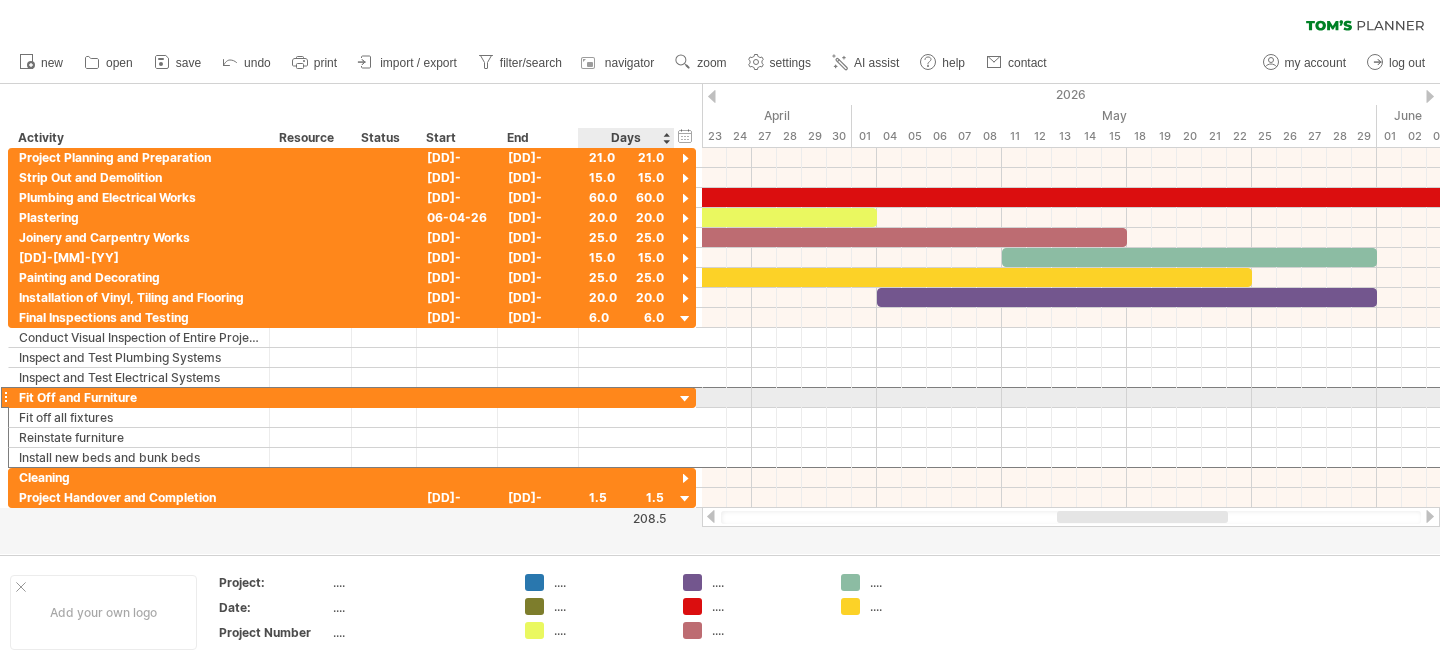 click at bounding box center [626, 397] 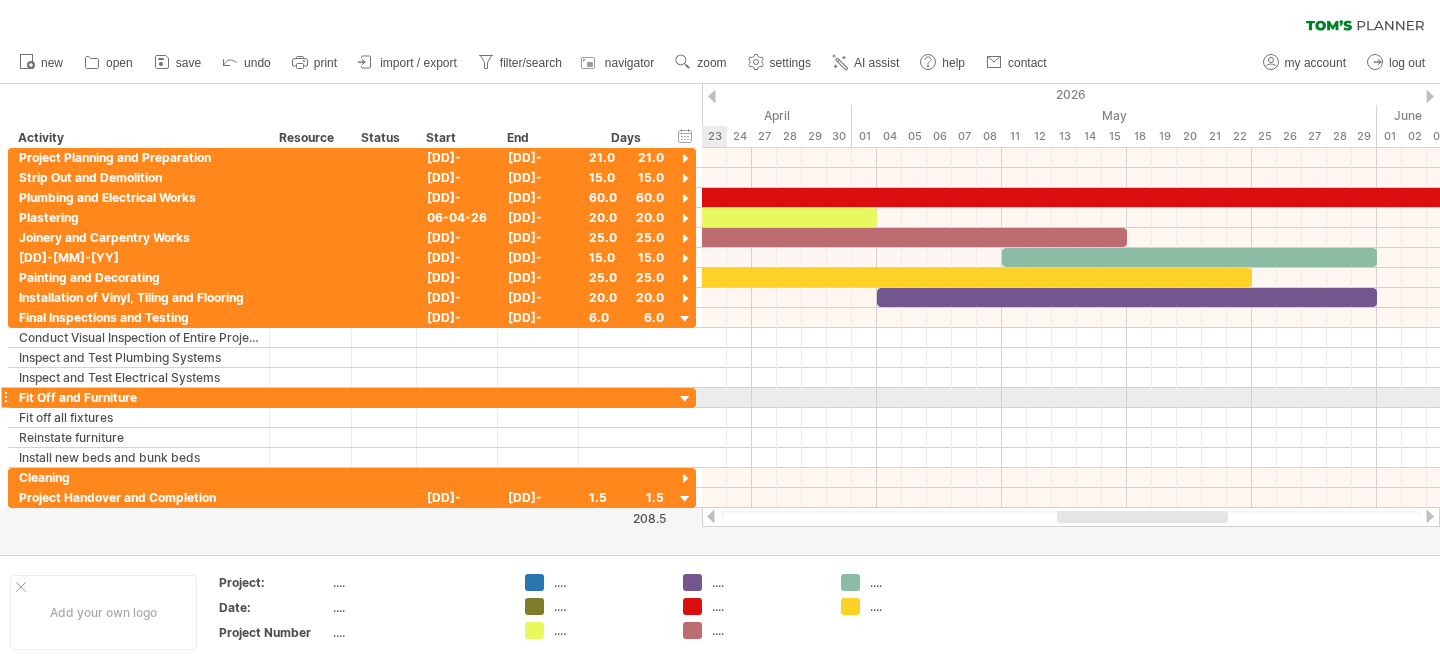 scroll, scrollTop: 0, scrollLeft: 0, axis: both 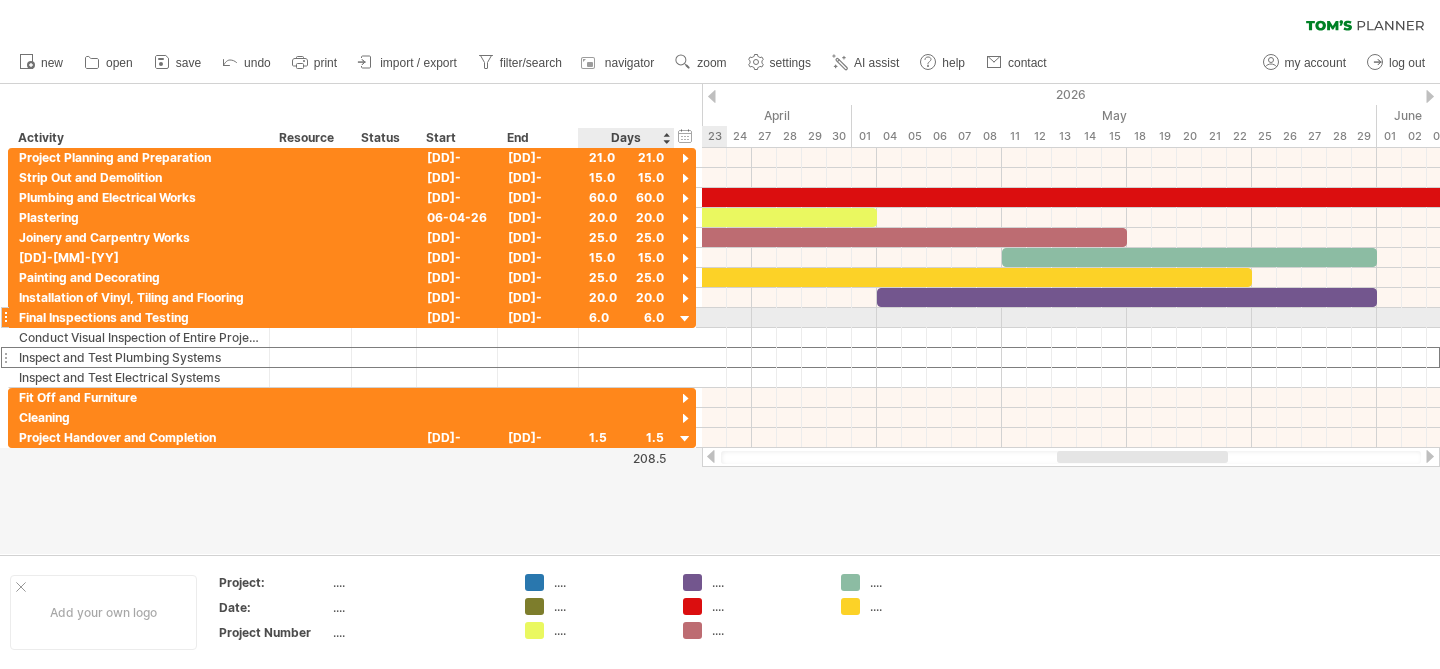 click at bounding box center [685, 319] 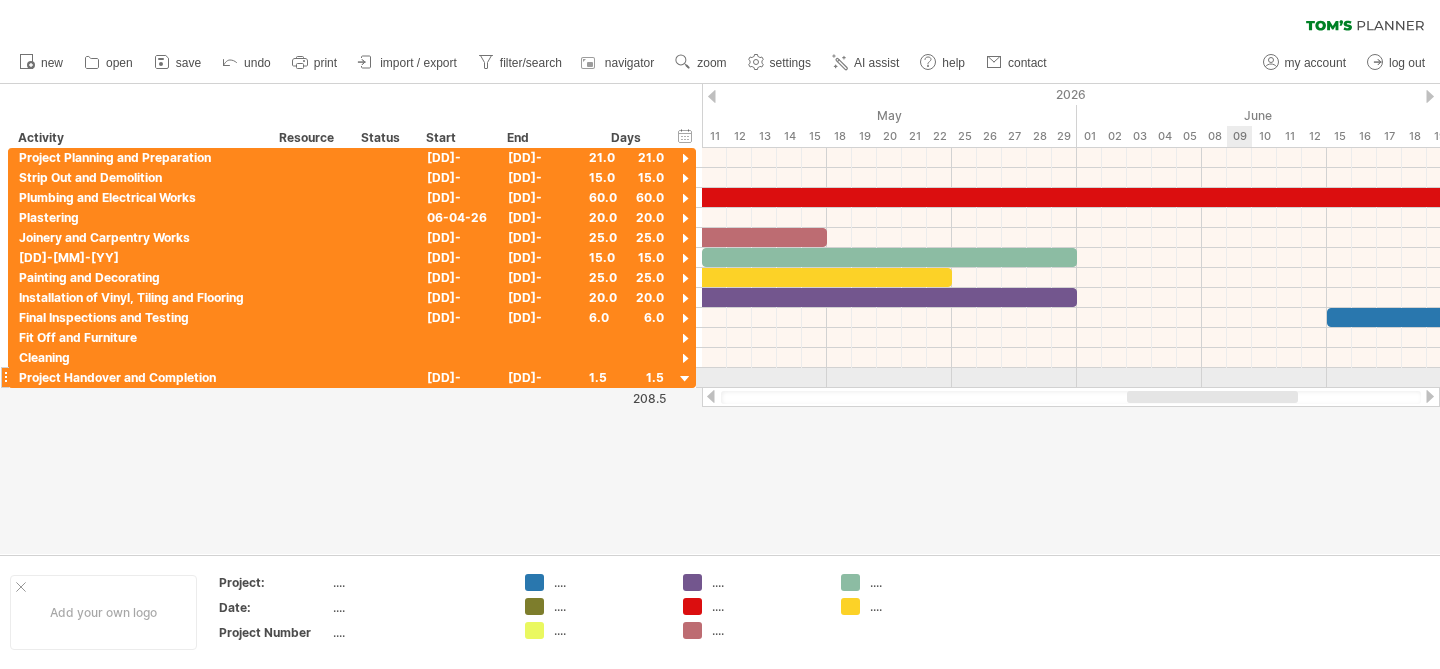 drag, startPoint x: 1160, startPoint y: 402, endPoint x: 1230, endPoint y: 381, distance: 73.082146 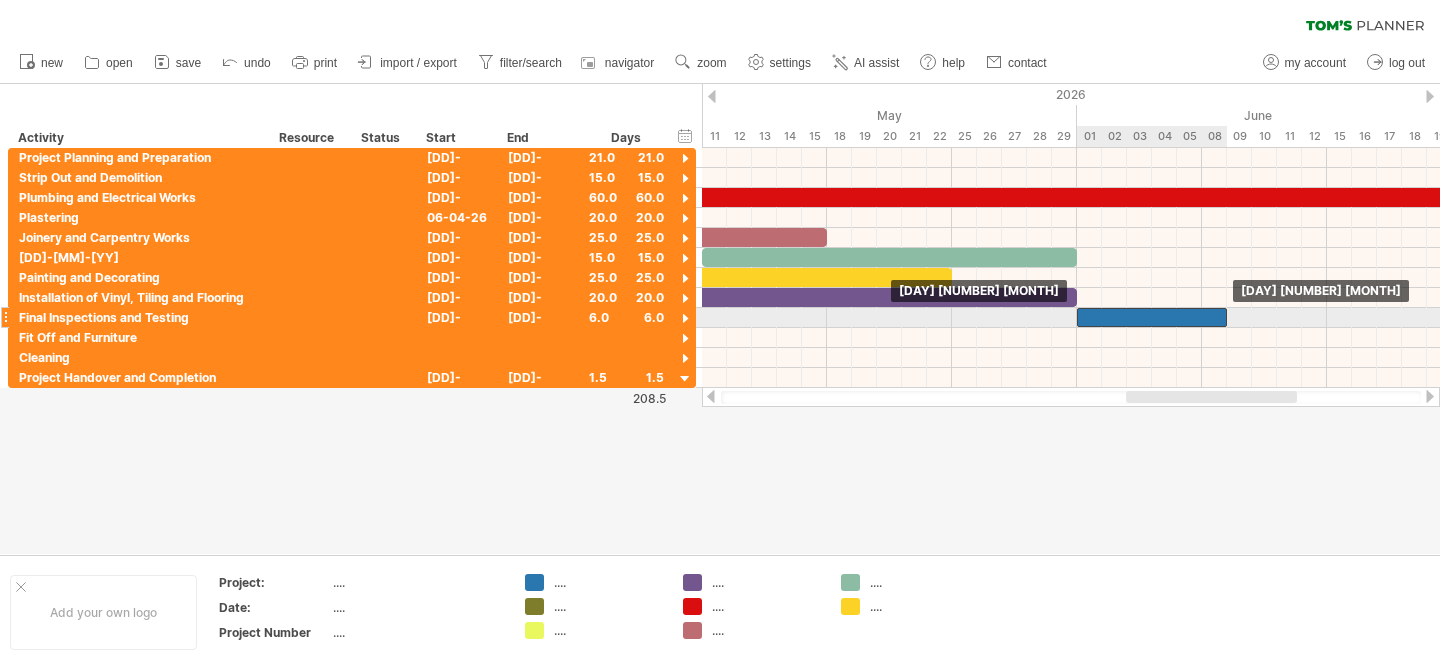 drag, startPoint x: 1359, startPoint y: 317, endPoint x: 1109, endPoint y: 324, distance: 250.09798 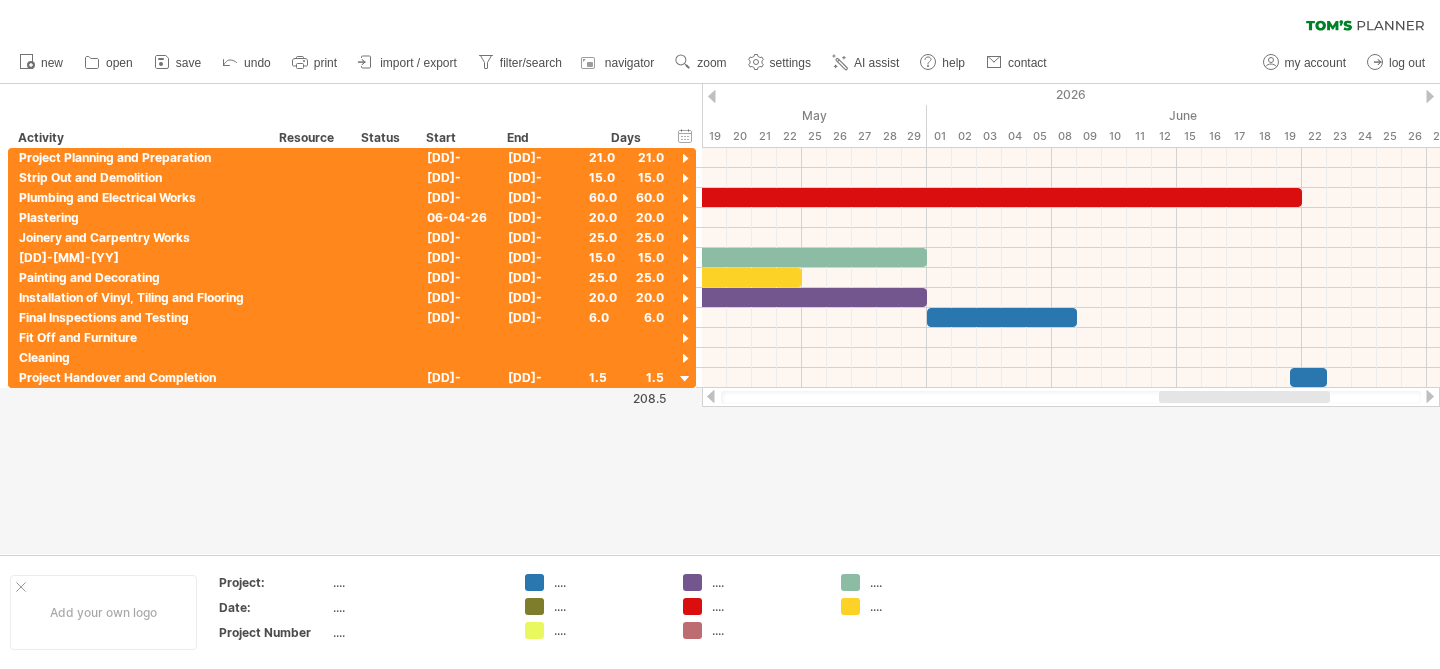 drag, startPoint x: 1224, startPoint y: 395, endPoint x: 1257, endPoint y: 391, distance: 33.24154 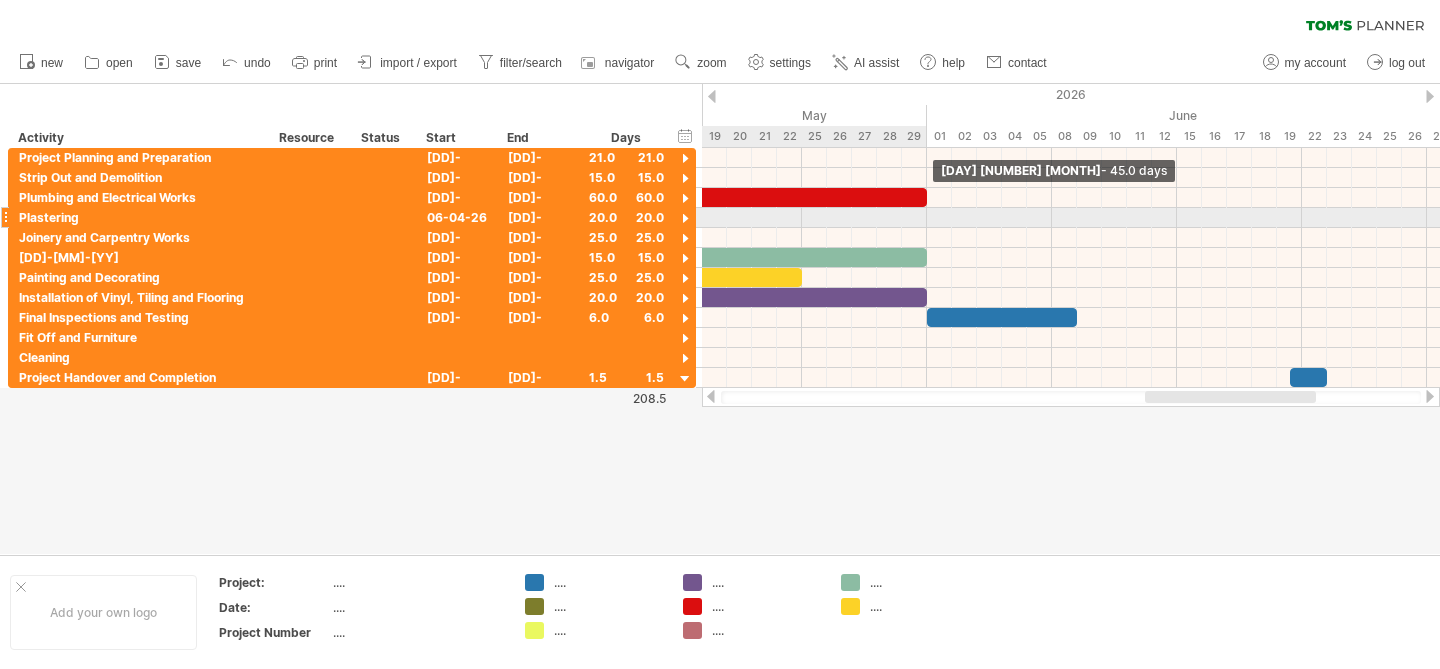 drag, startPoint x: 1299, startPoint y: 200, endPoint x: 919, endPoint y: 209, distance: 380.10657 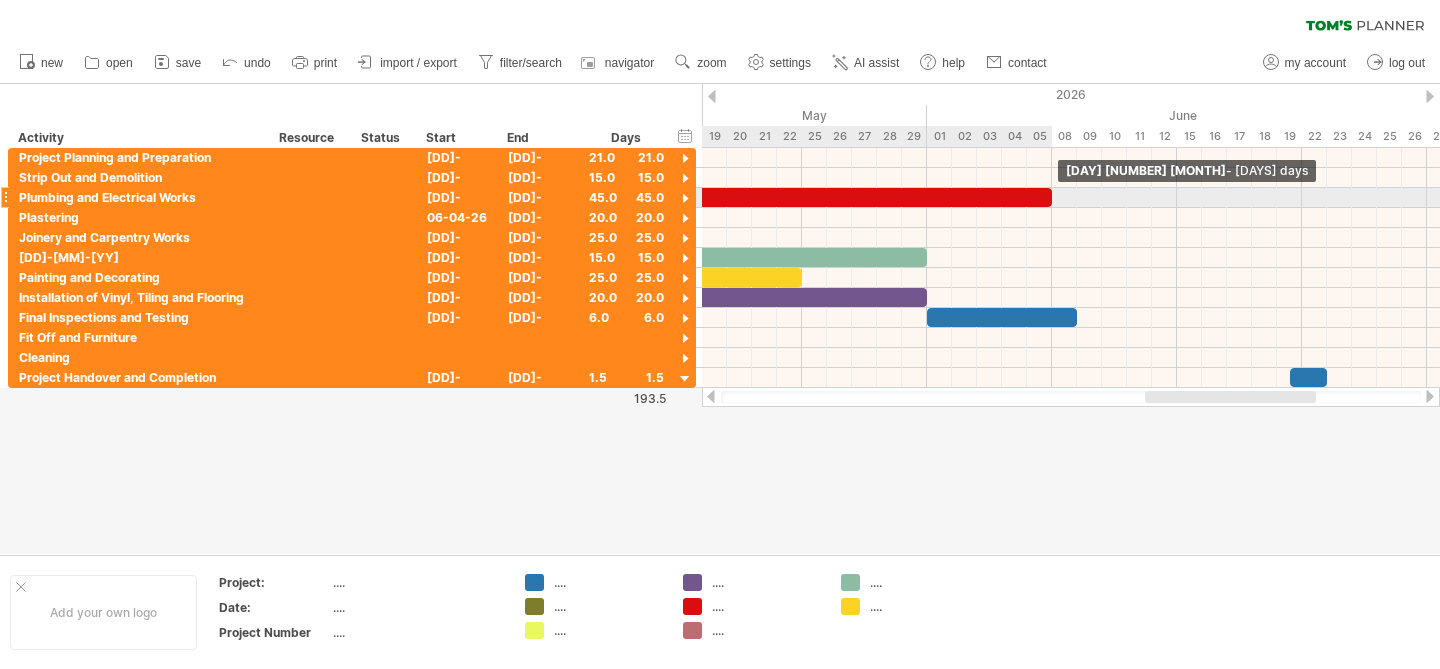 drag, startPoint x: 924, startPoint y: 194, endPoint x: 1051, endPoint y: 198, distance: 127.06297 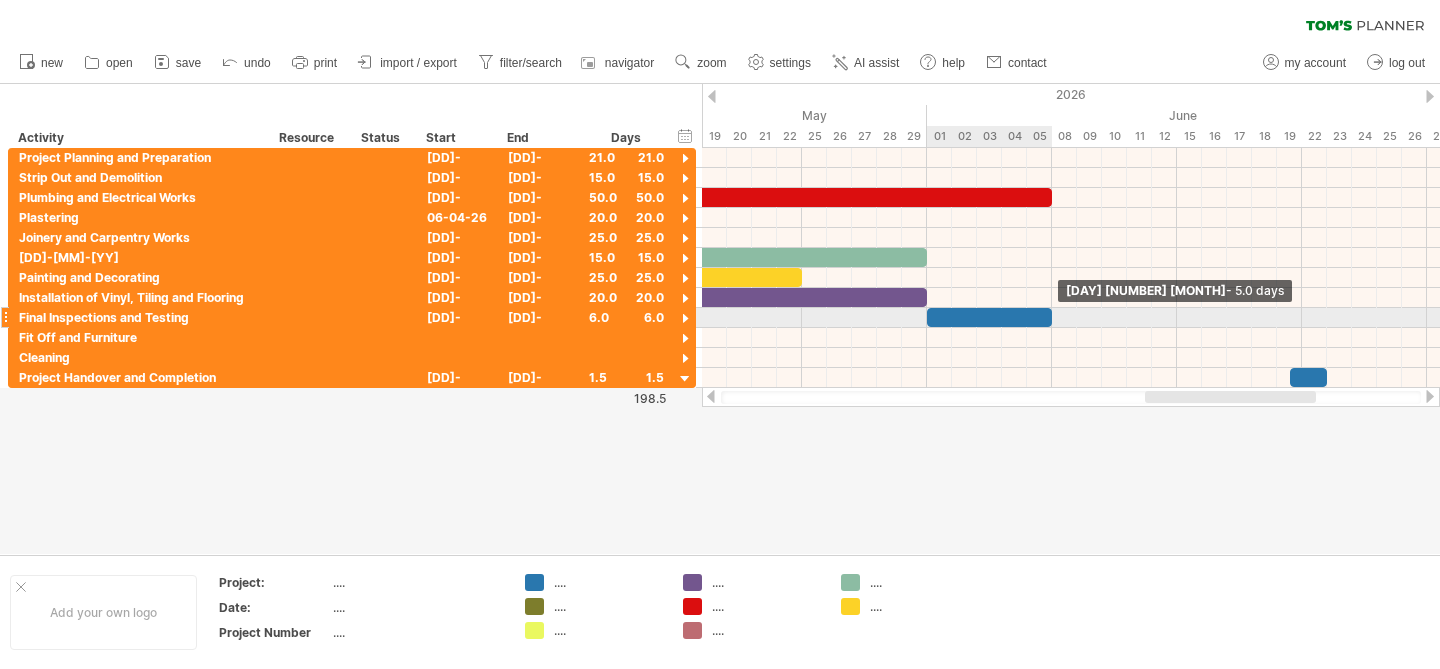 drag, startPoint x: 1077, startPoint y: 315, endPoint x: 1054, endPoint y: 313, distance: 23.086792 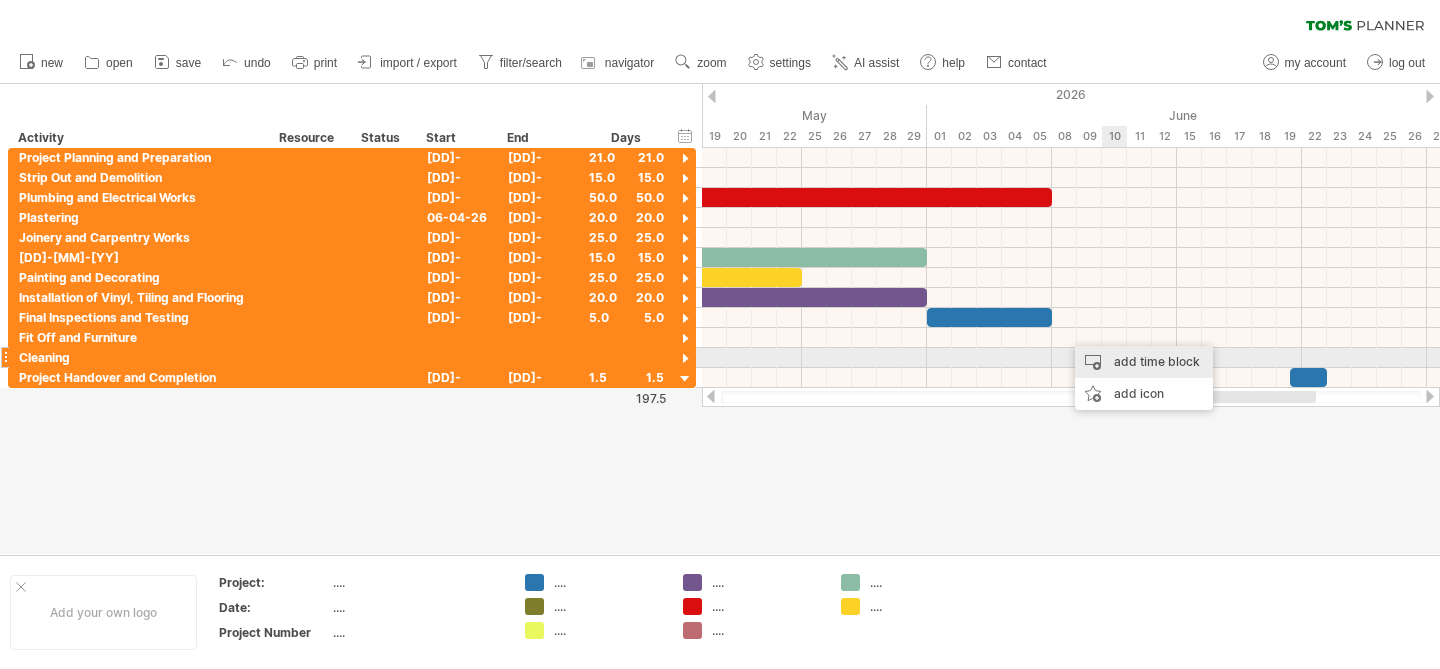 click on "add time block" at bounding box center [1144, 362] 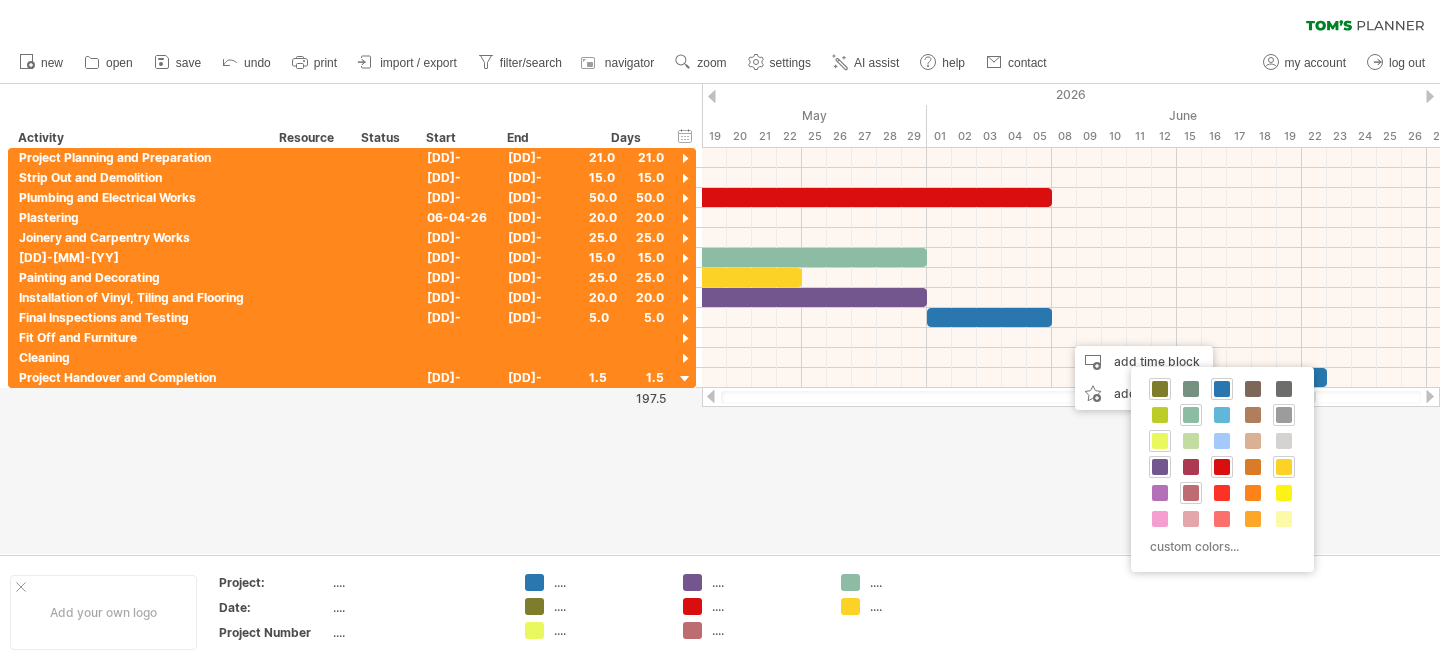 click at bounding box center (1284, 415) 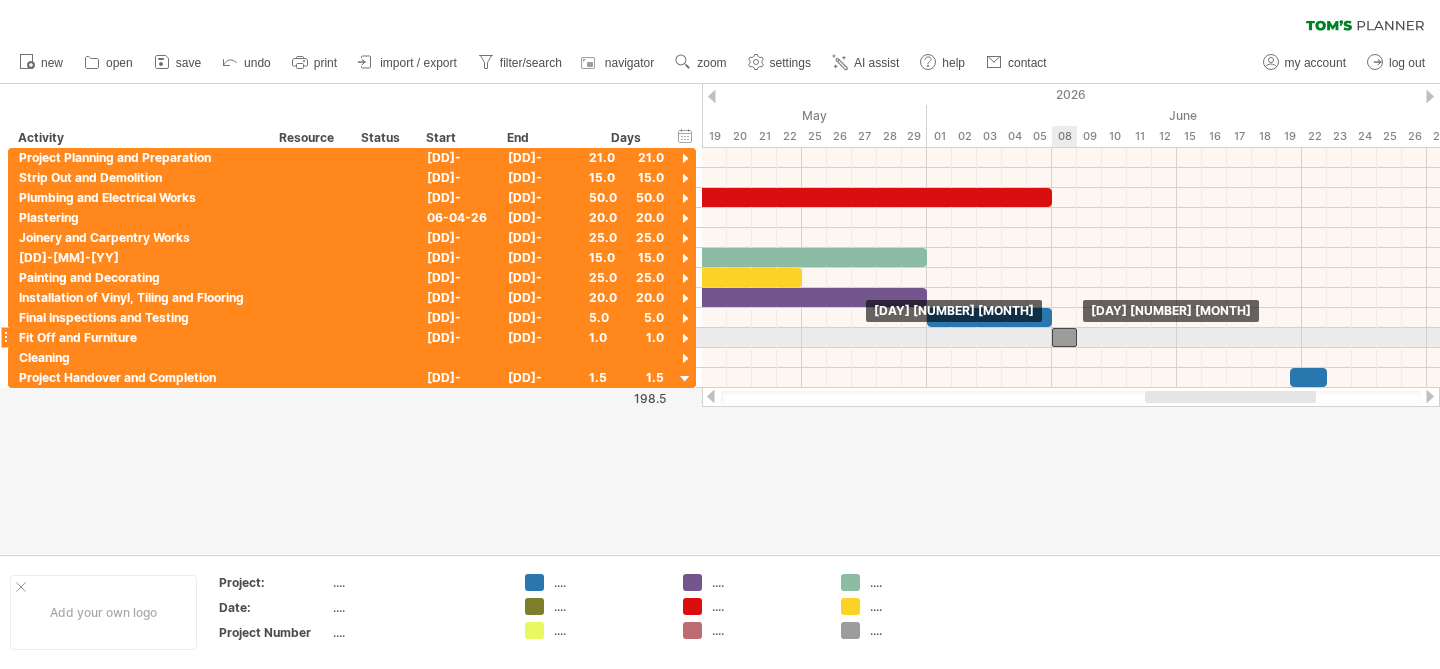drag, startPoint x: 1079, startPoint y: 337, endPoint x: 1068, endPoint y: 339, distance: 11.18034 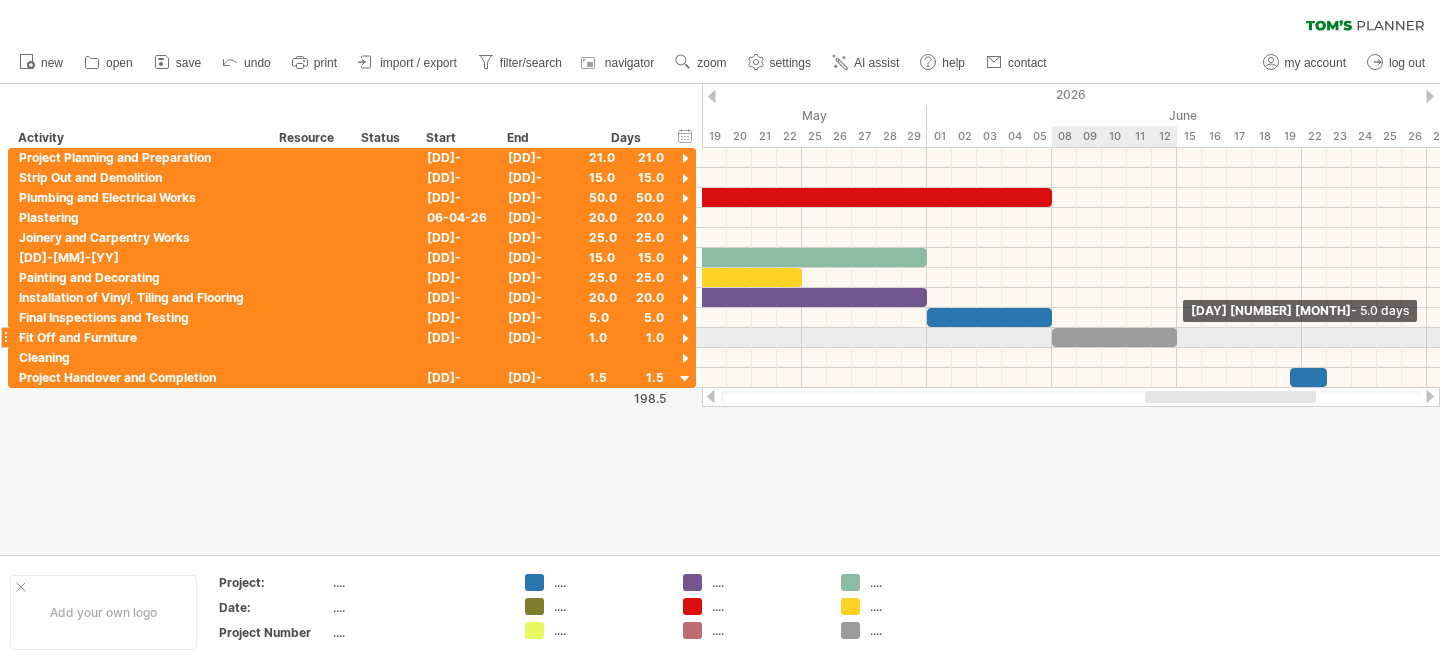 drag, startPoint x: 1080, startPoint y: 336, endPoint x: 1185, endPoint y: 340, distance: 105.076164 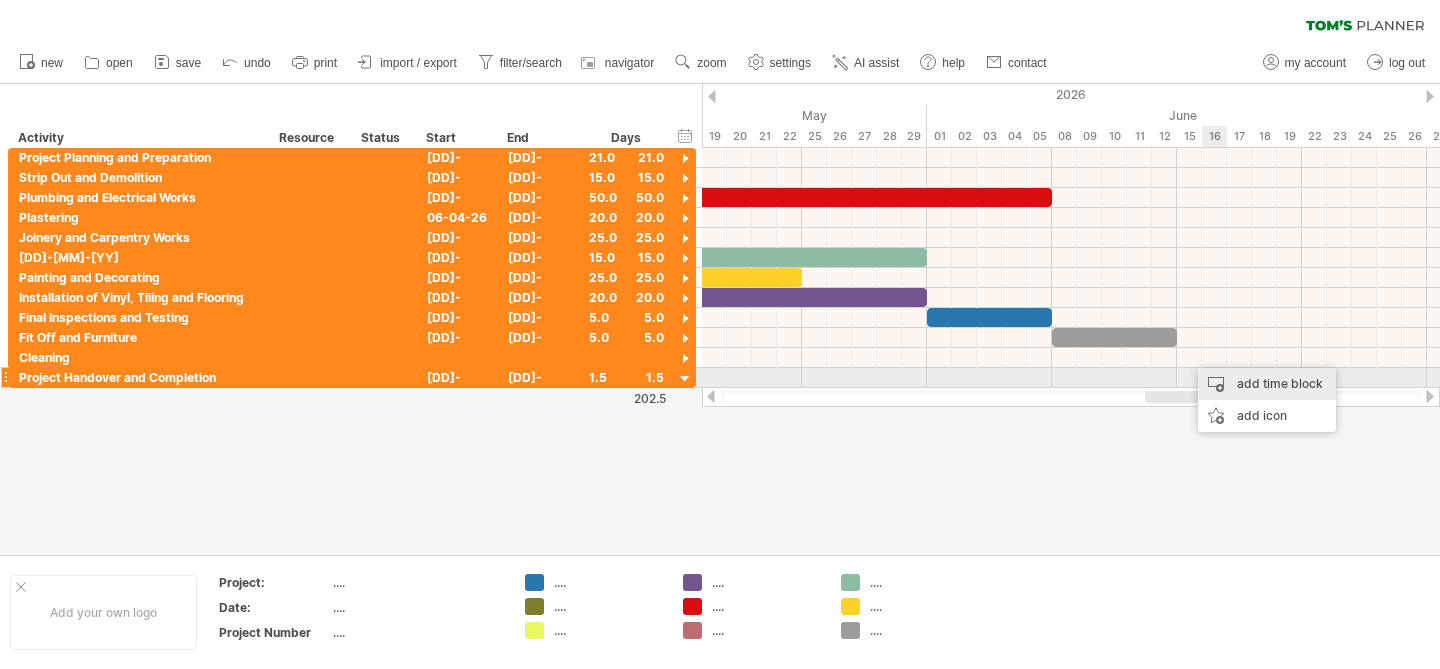 click on "add time block" at bounding box center [1267, 384] 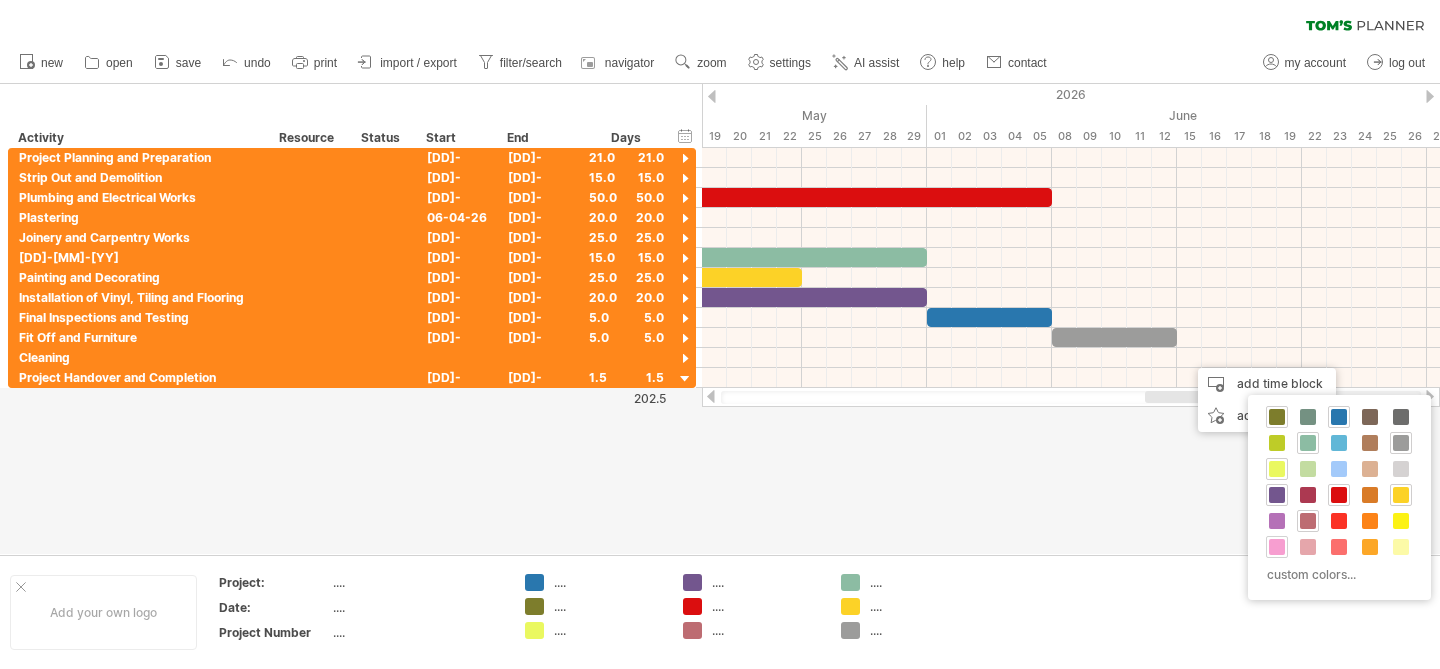 click at bounding box center [1277, 547] 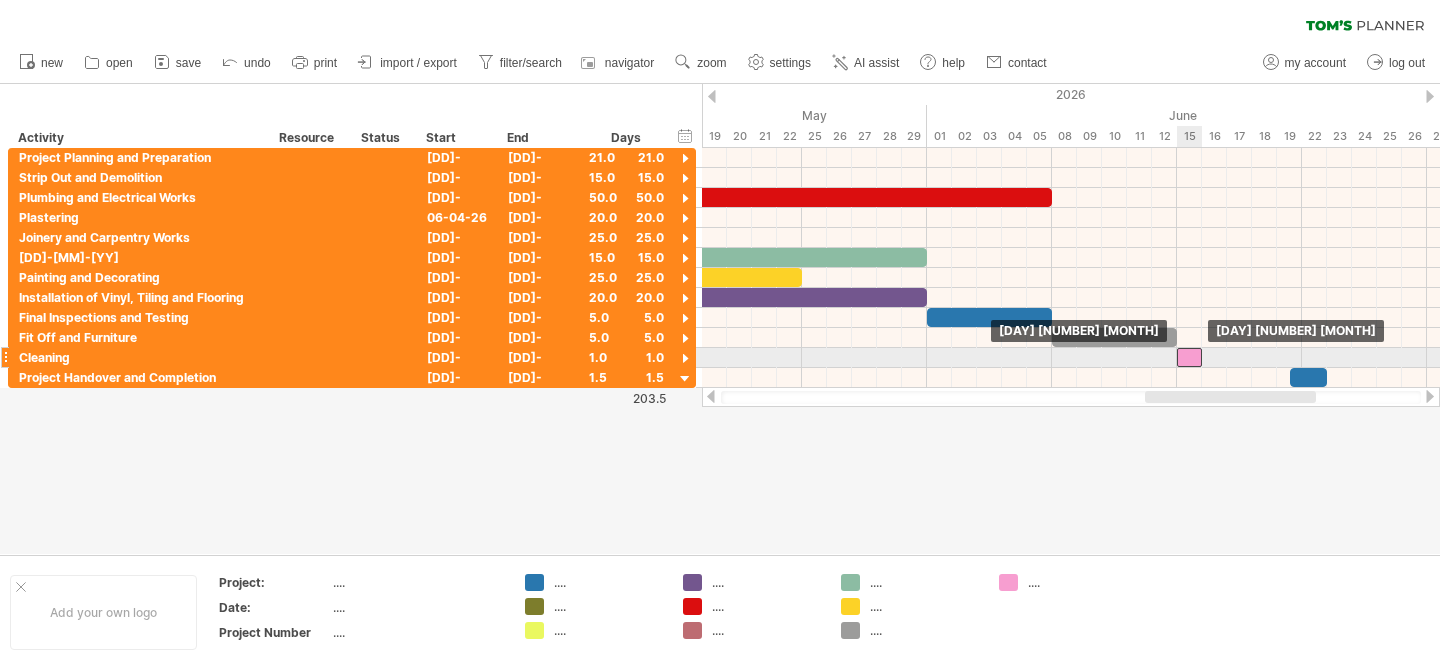 click at bounding box center (1189, 357) 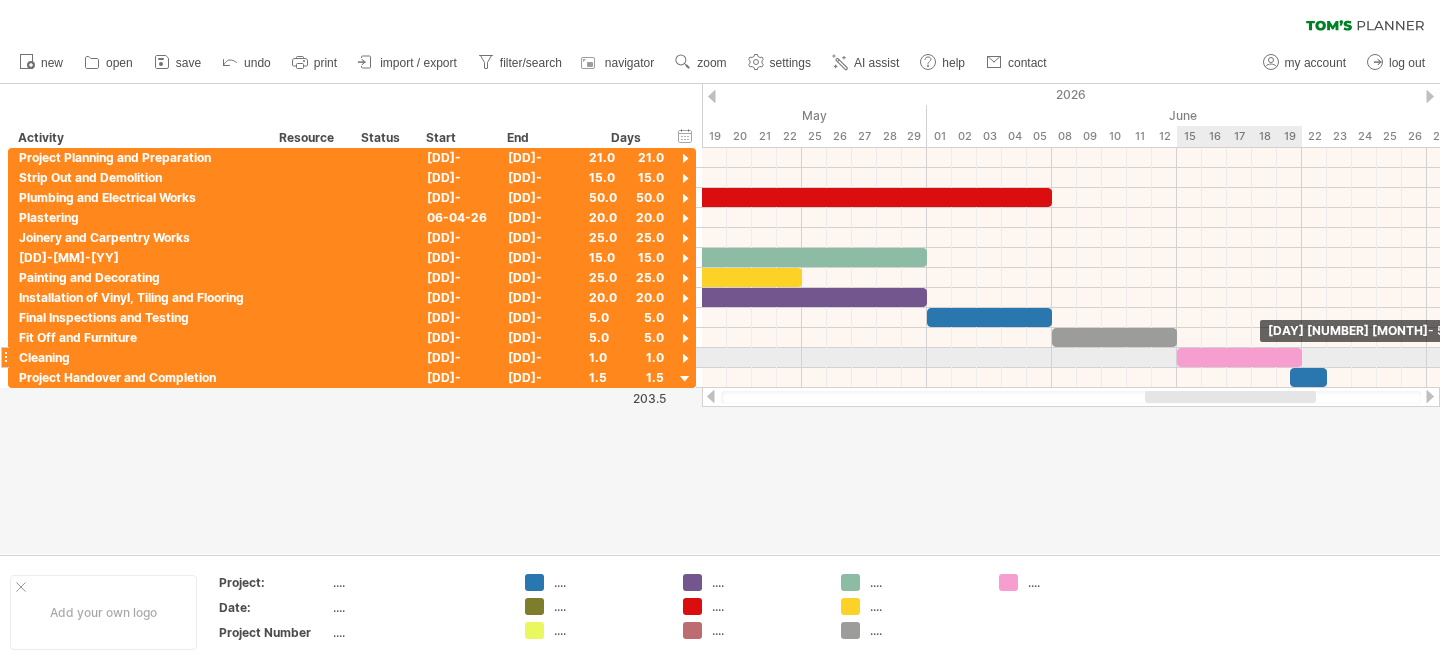drag, startPoint x: 1200, startPoint y: 356, endPoint x: 1295, endPoint y: 354, distance: 95.02105 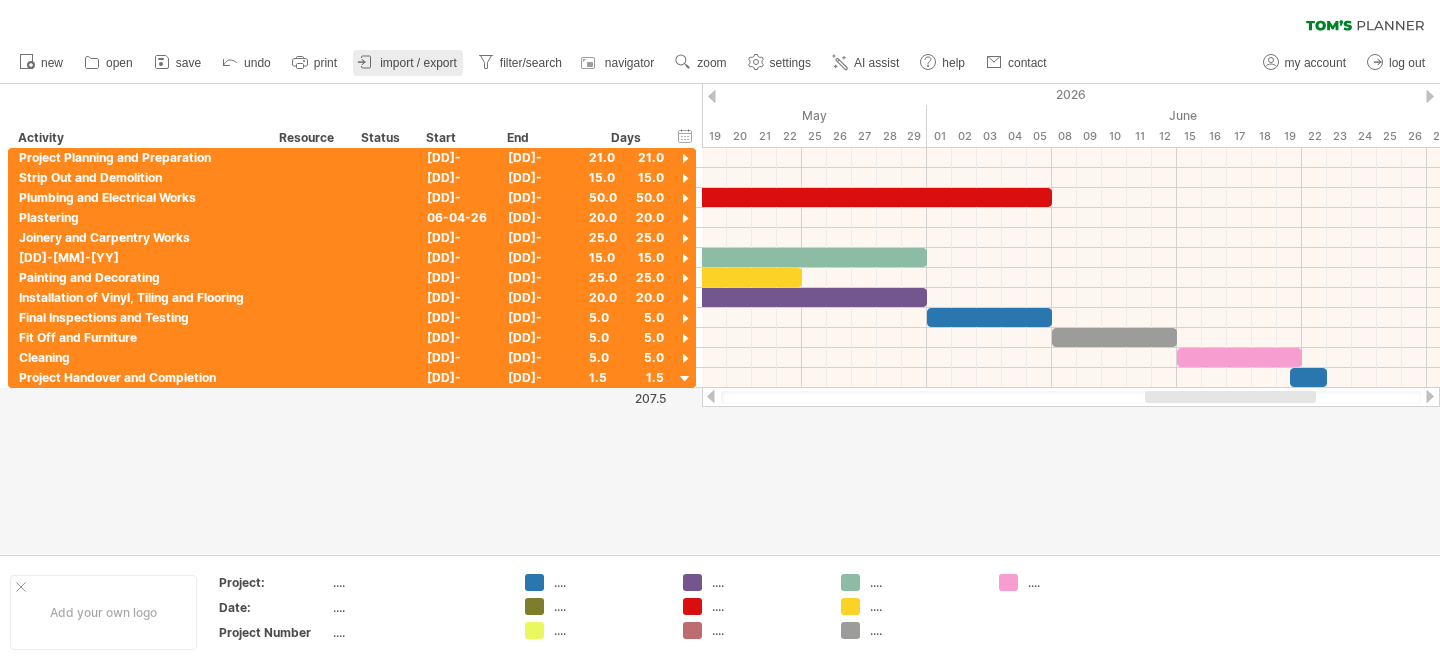 click on "import / export" at bounding box center (418, 63) 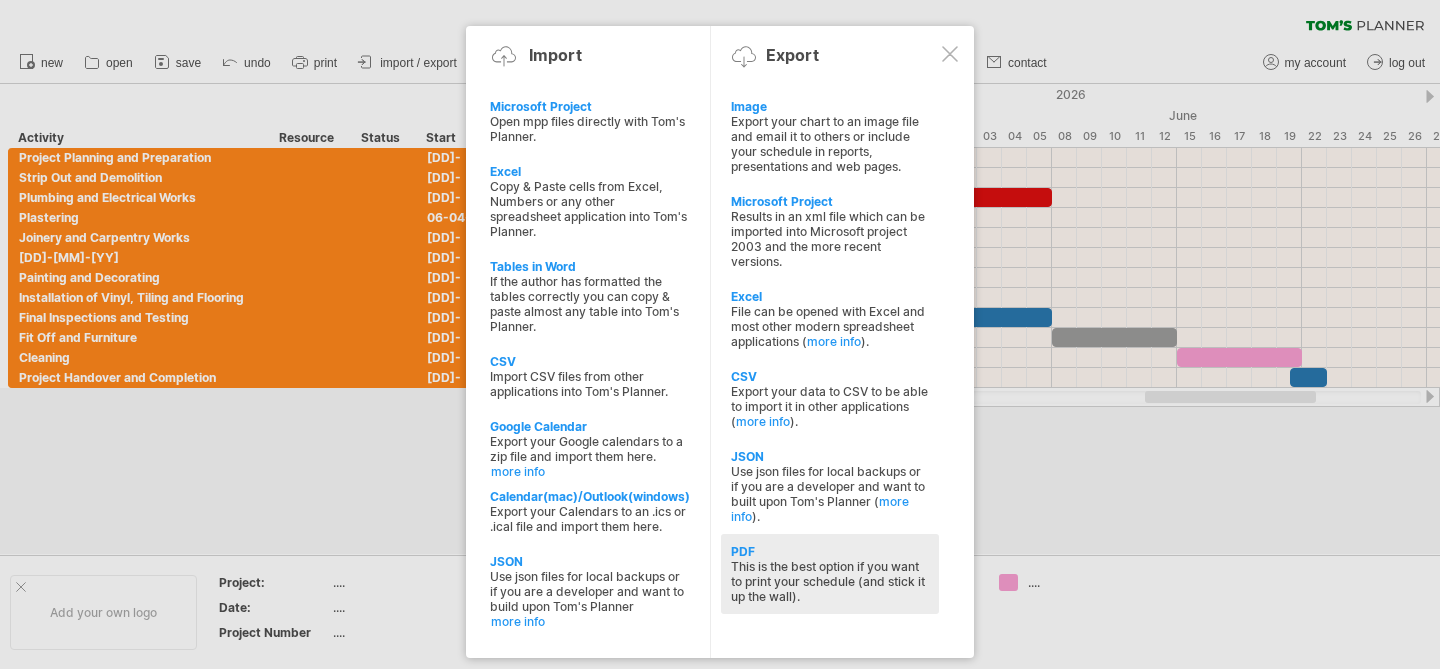 click on "This is the best option if you want to print your schedule (and stick it up the wall)." at bounding box center (830, 581) 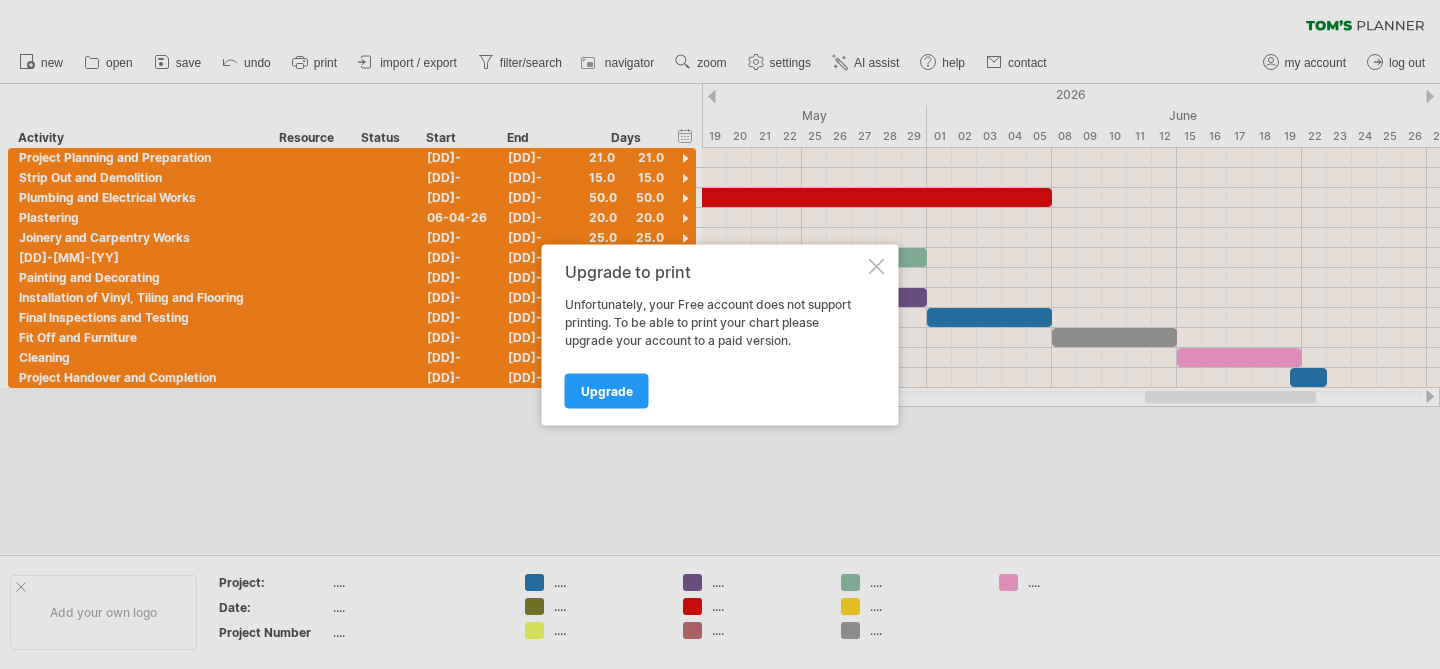 click at bounding box center [877, 266] 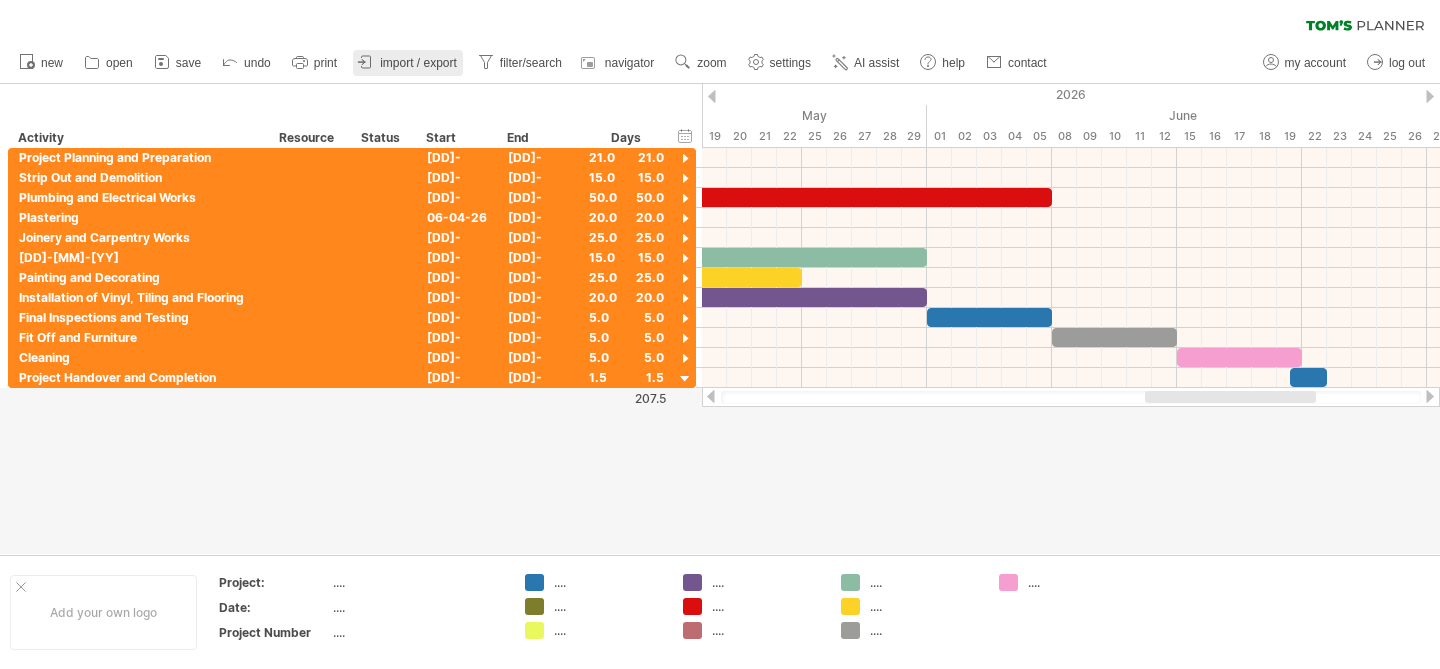 click on "import / export" at bounding box center [418, 63] 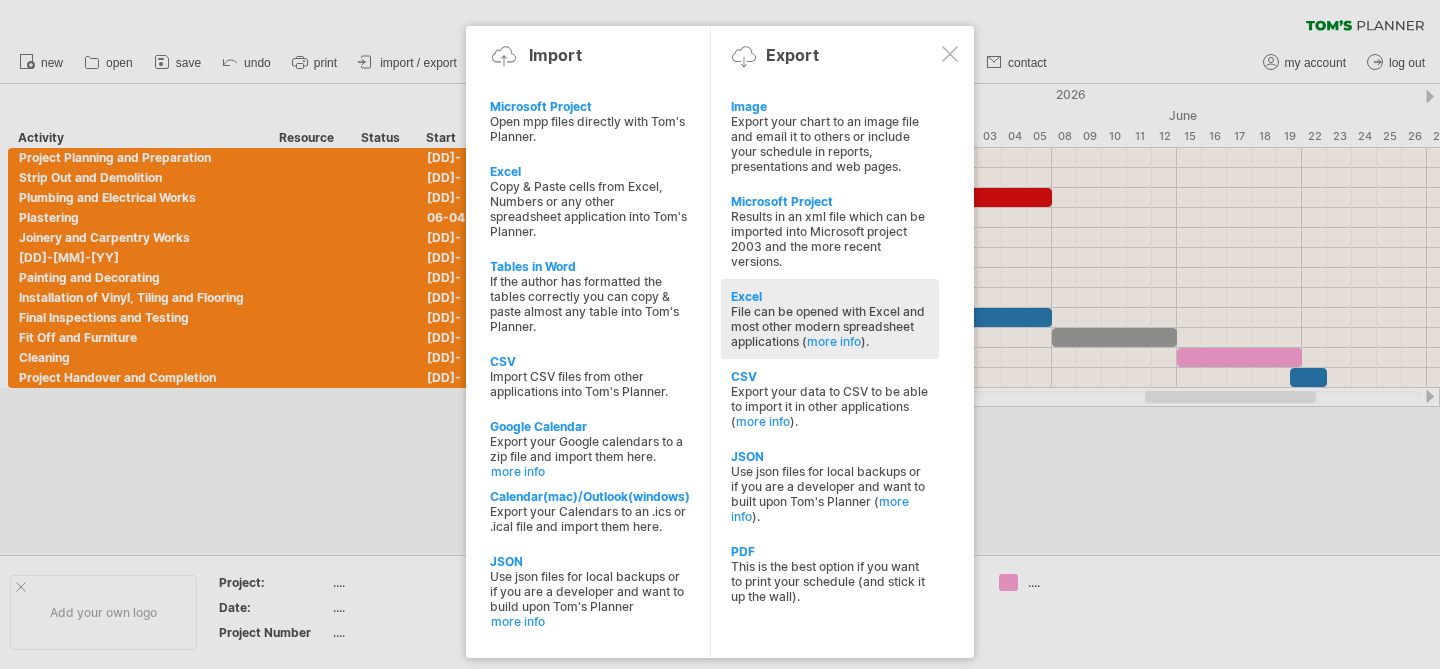 click on "File can be opened with Excel and most other modern spreadsheet applications
( more info )." at bounding box center (830, 326) 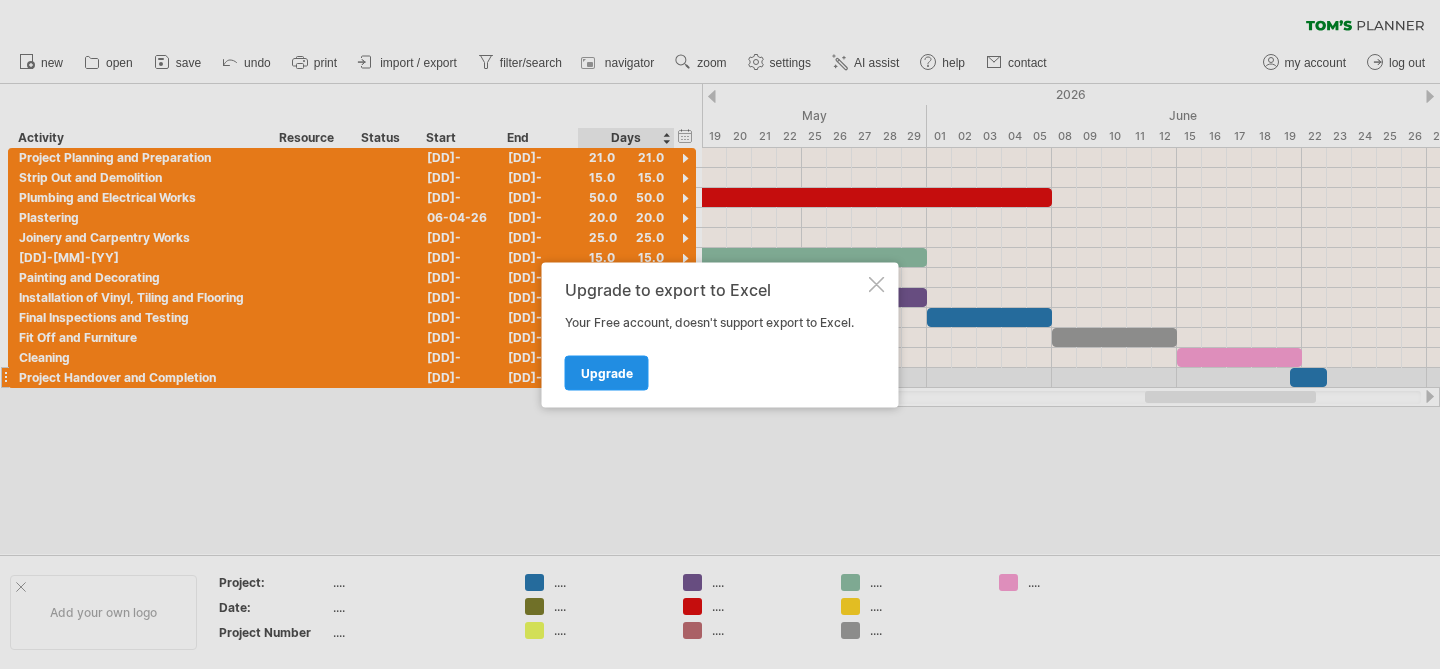 click on "Upgrade" at bounding box center [607, 372] 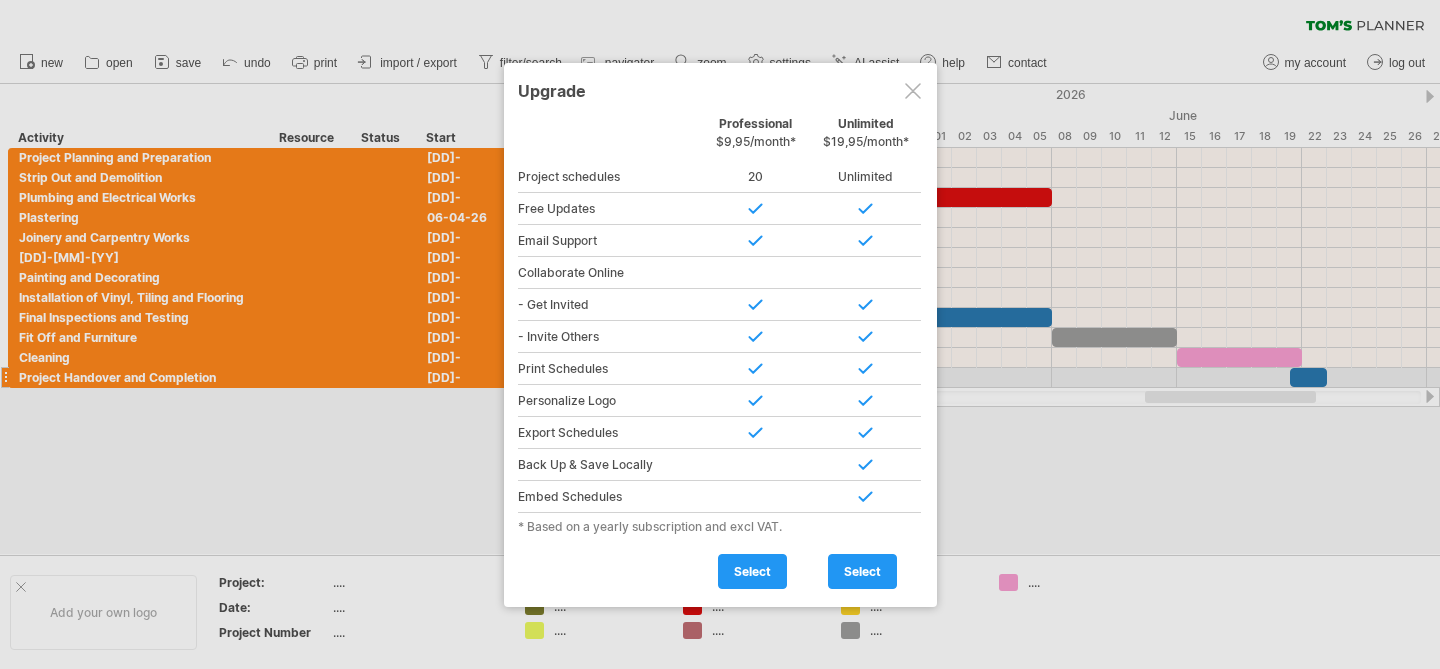 click at bounding box center [913, 91] 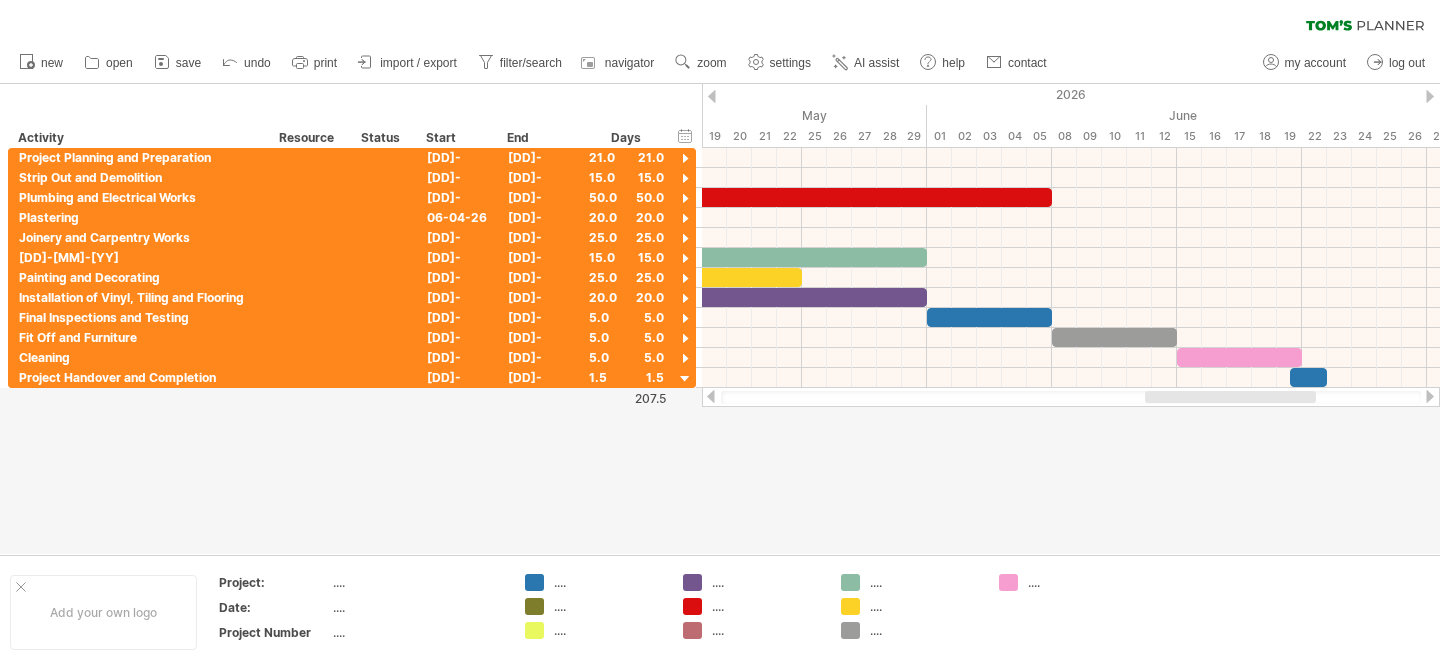 click on "import / export" at bounding box center [418, 63] 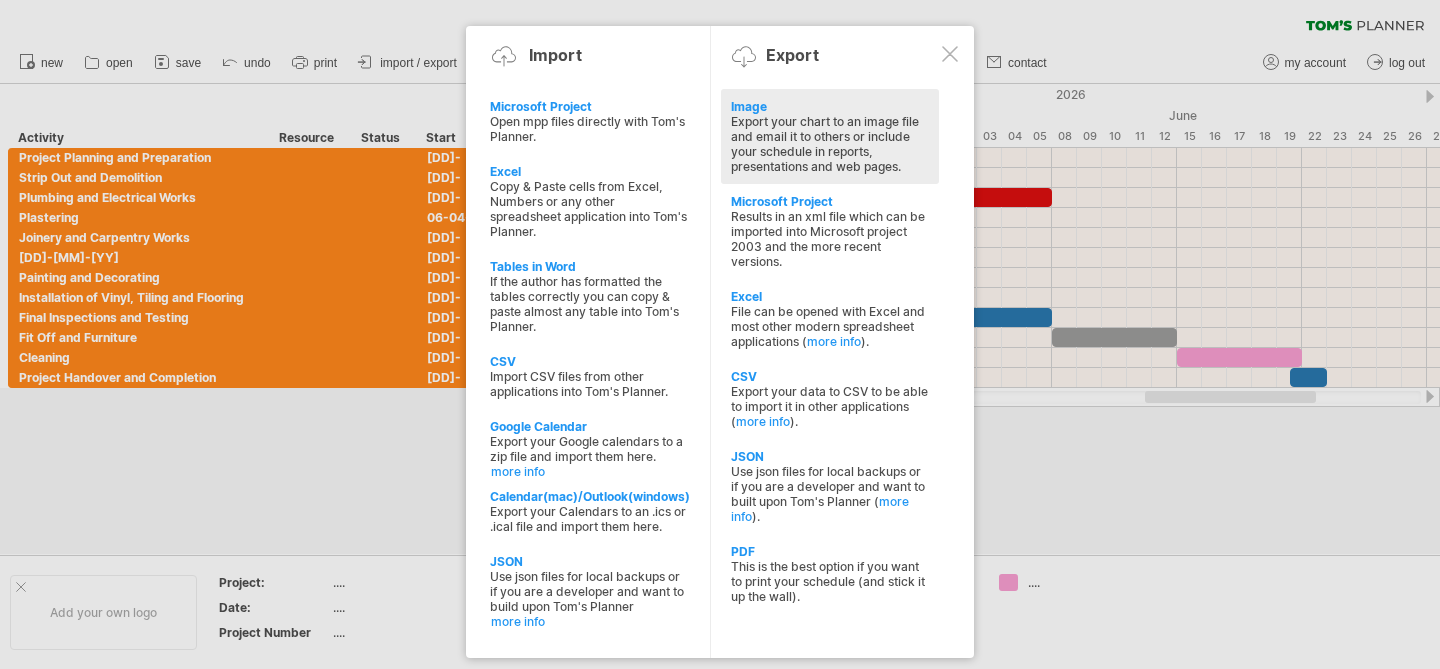 click on "Export your chart to an image file and email it to others or include your schedule in reports, presentations and web pages." at bounding box center [830, 144] 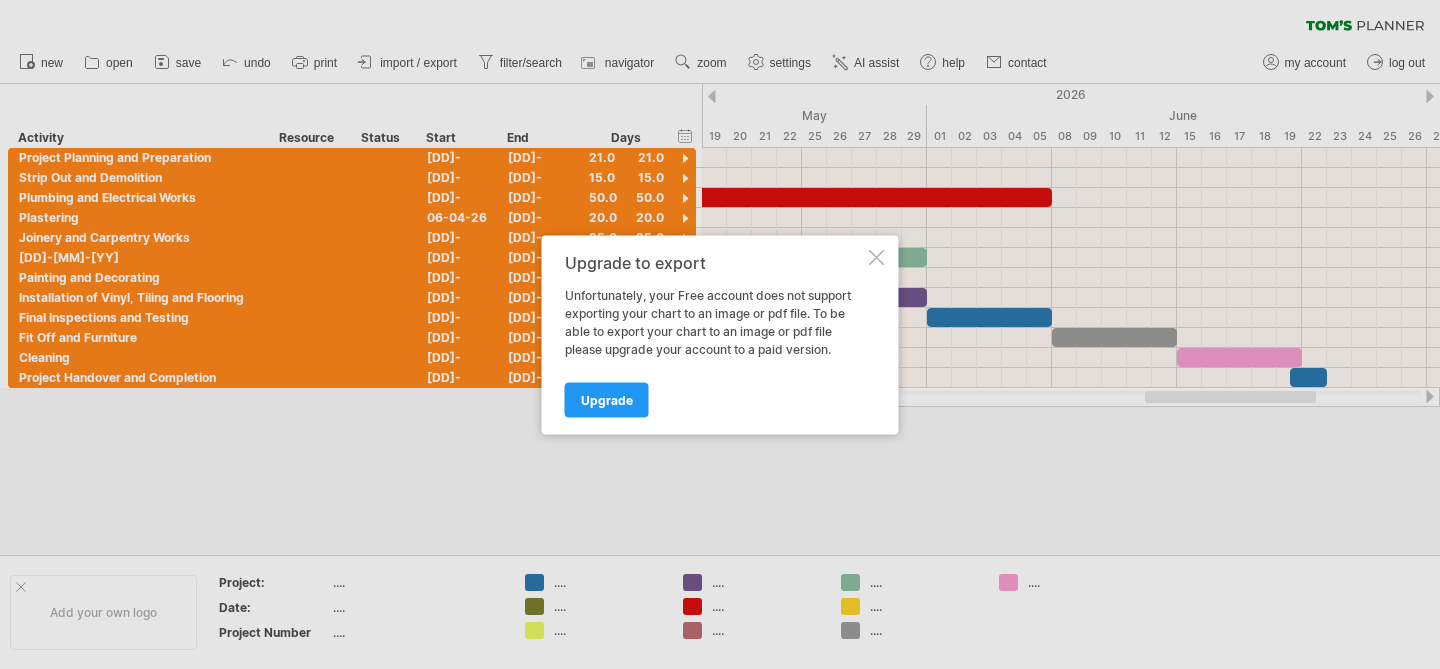 click at bounding box center [877, 257] 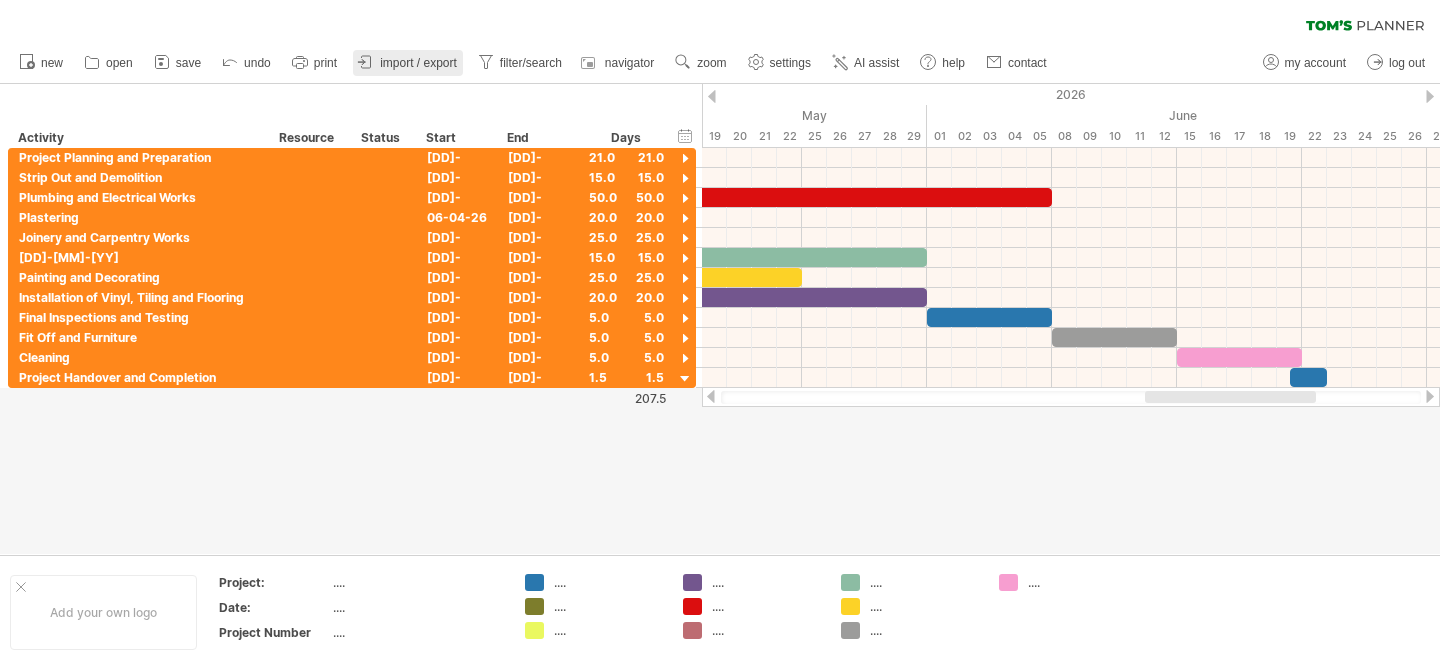 click on "import / export" at bounding box center (418, 63) 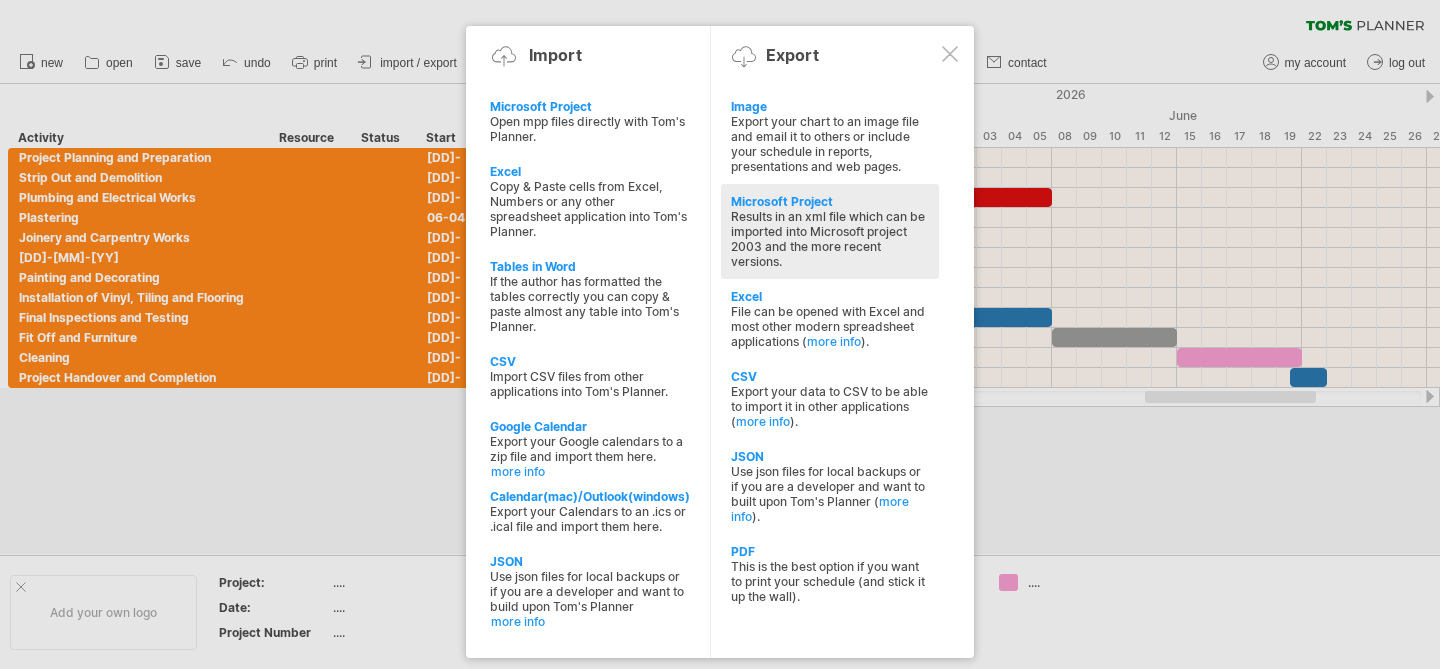 click on "Results in an xml file which can be imported into Microsoft project 2003 and the more recent versions." at bounding box center [830, 239] 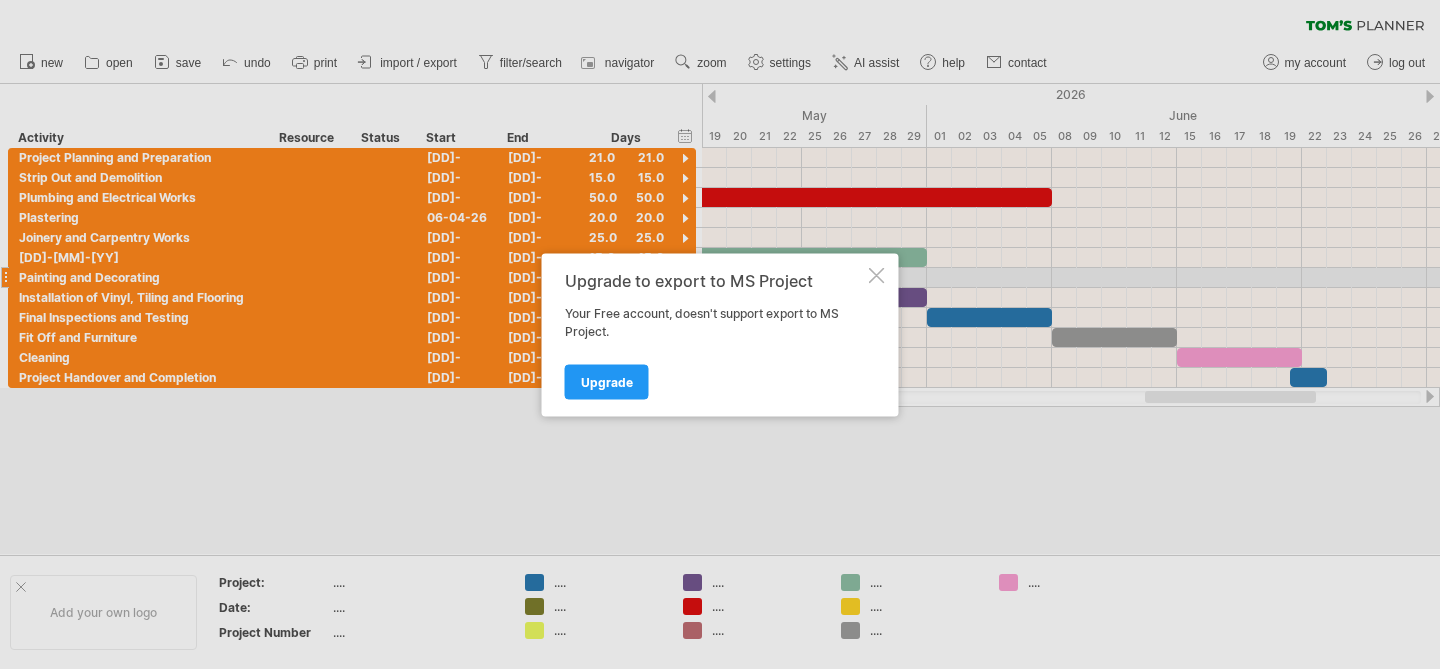 click at bounding box center (877, 275) 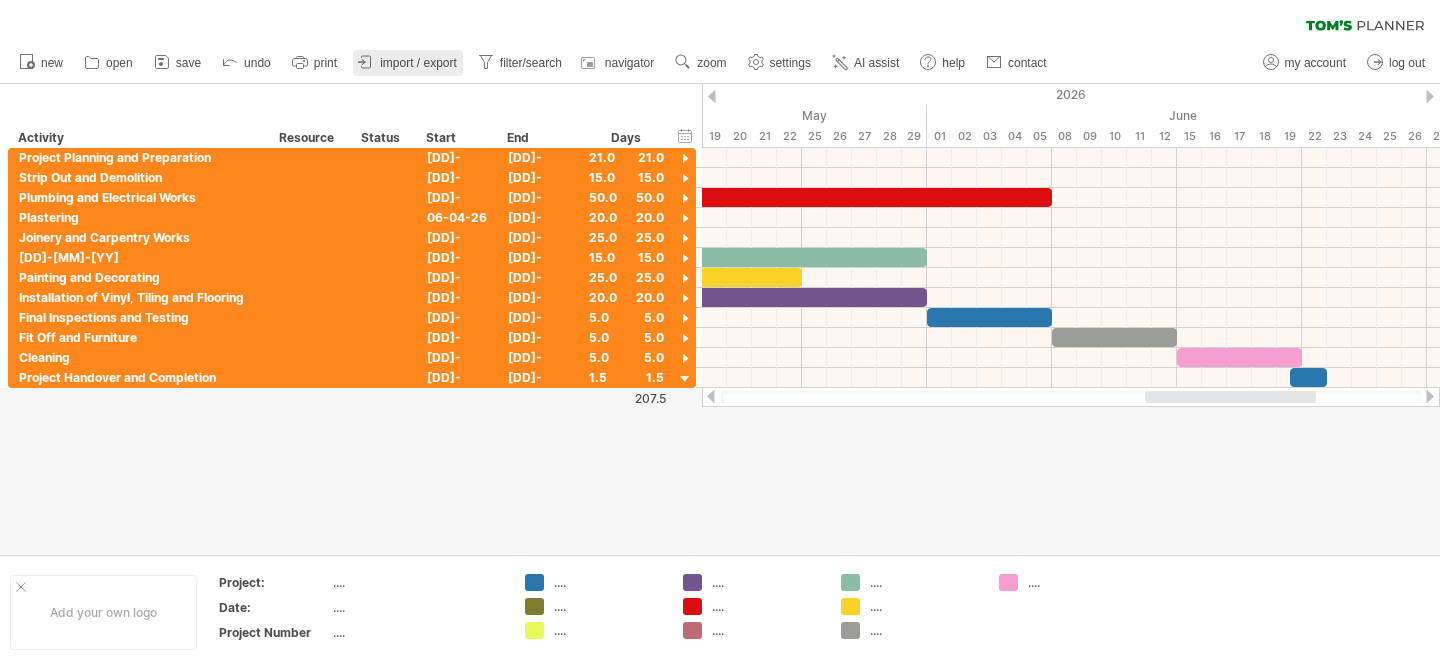 click on "import / export" at bounding box center (418, 63) 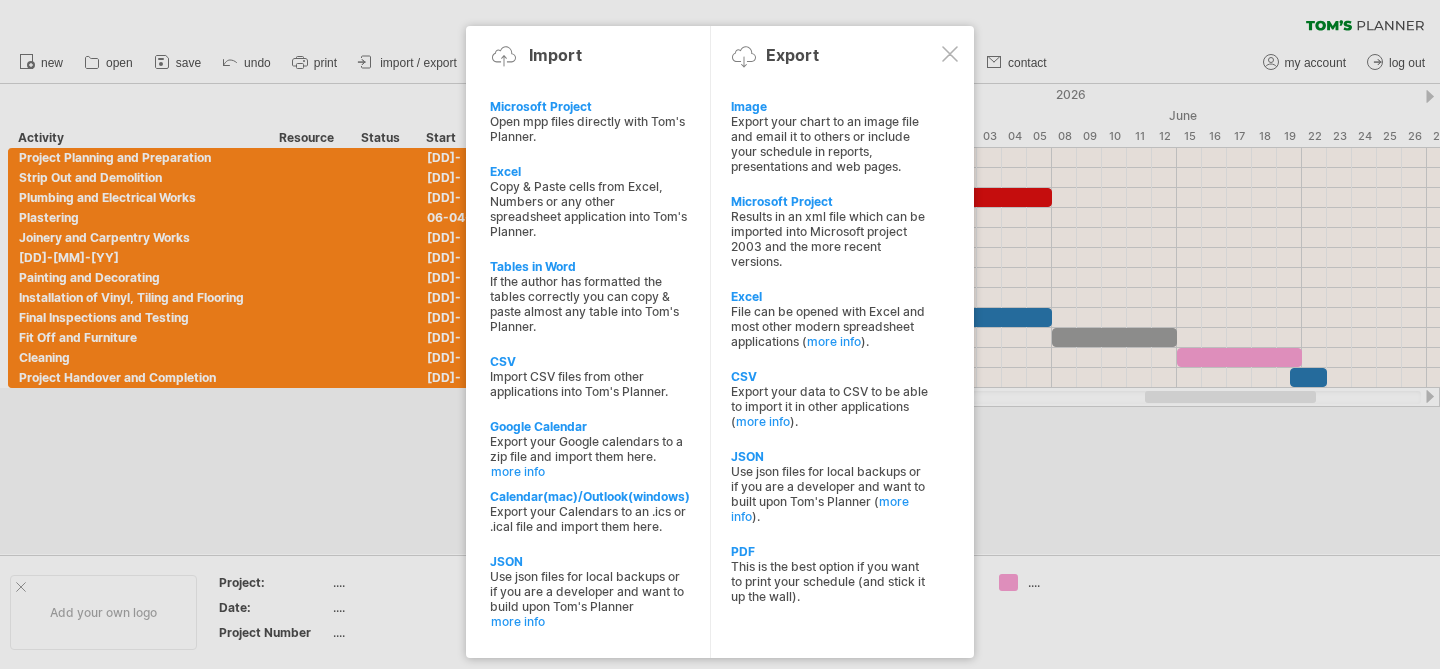 click at bounding box center (720, 334) 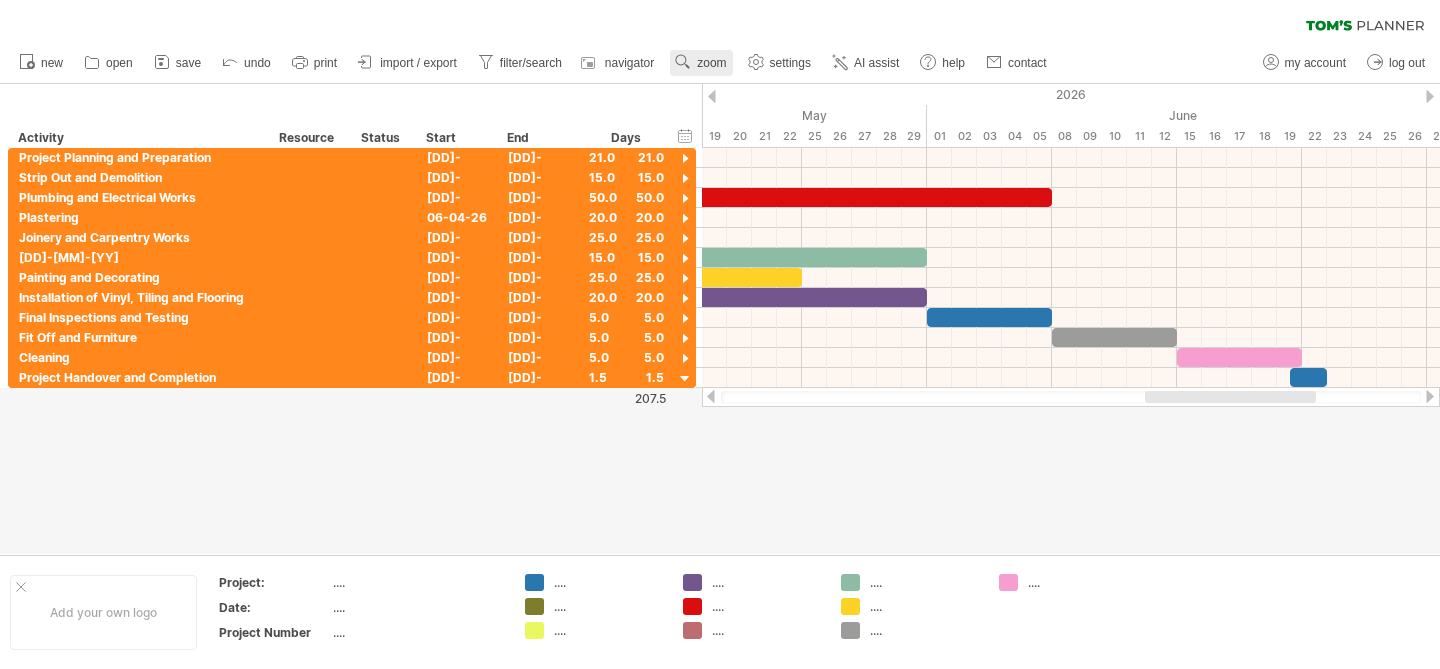 click on "zoom" at bounding box center [701, 63] 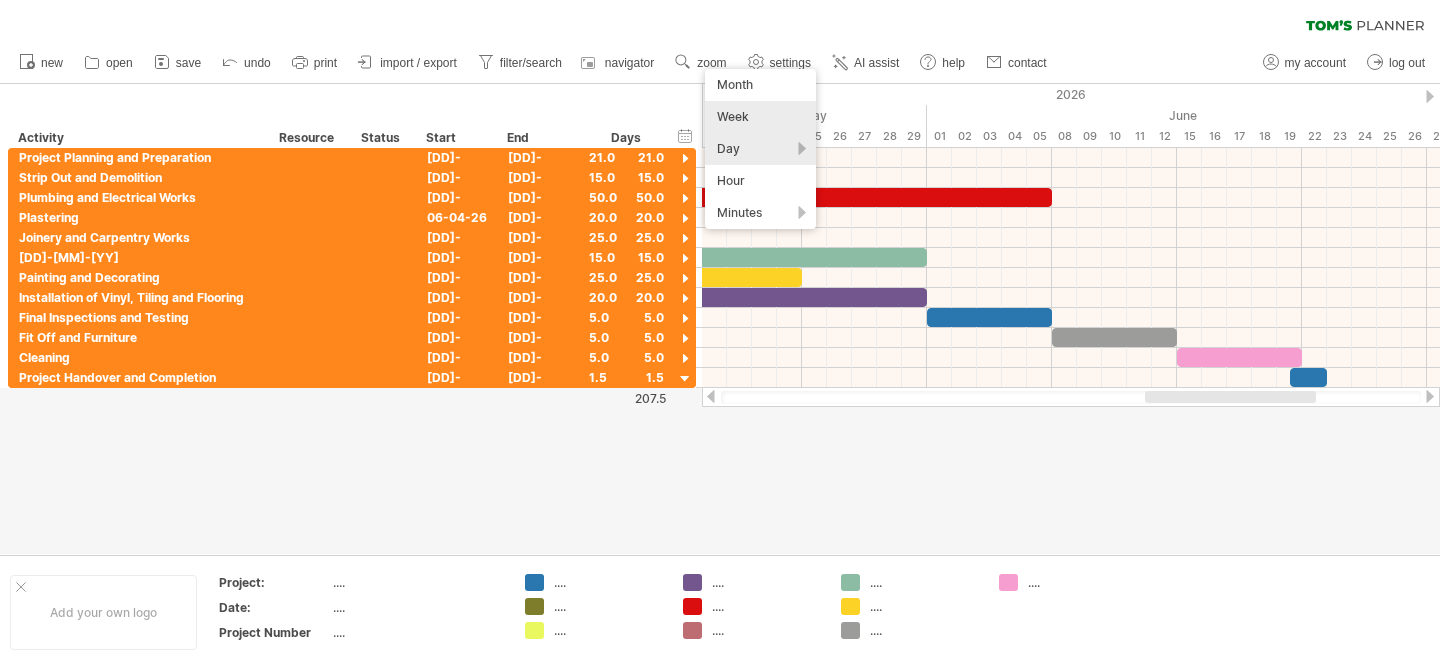 click on "Week" at bounding box center (760, 117) 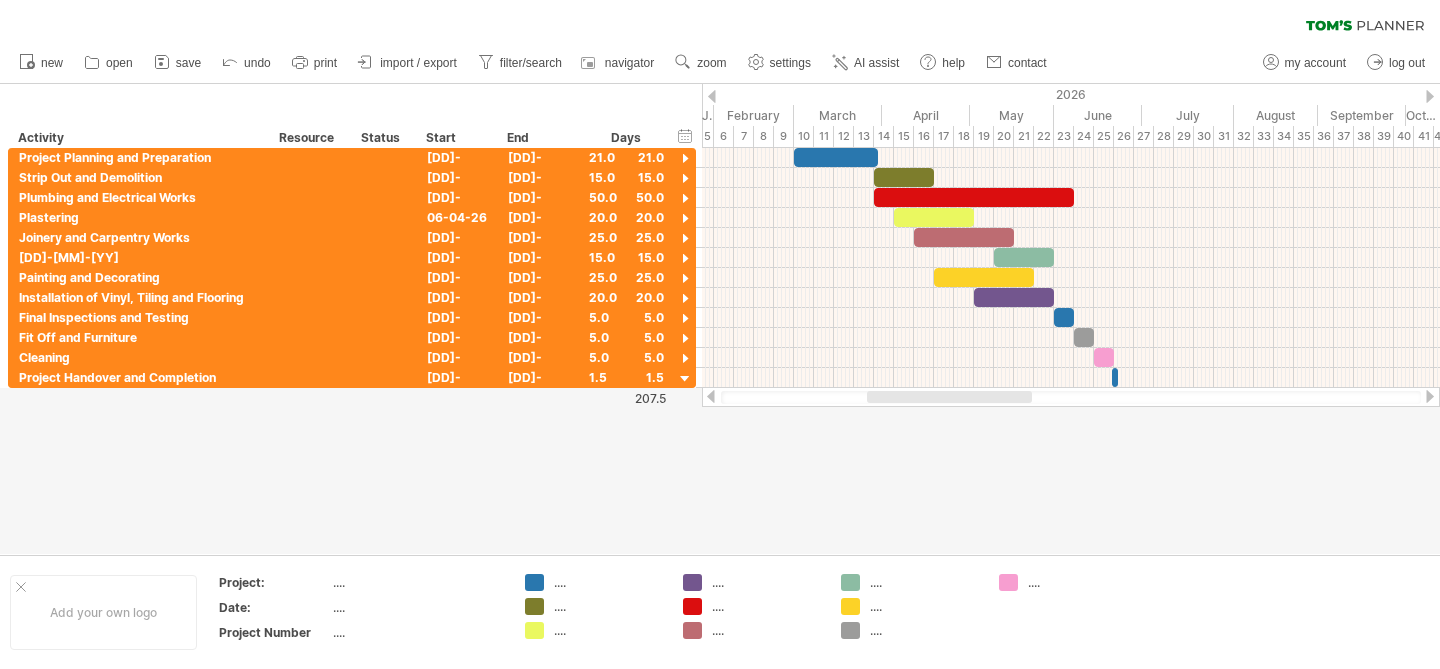 drag, startPoint x: 1015, startPoint y: 397, endPoint x: 903, endPoint y: 398, distance: 112.00446 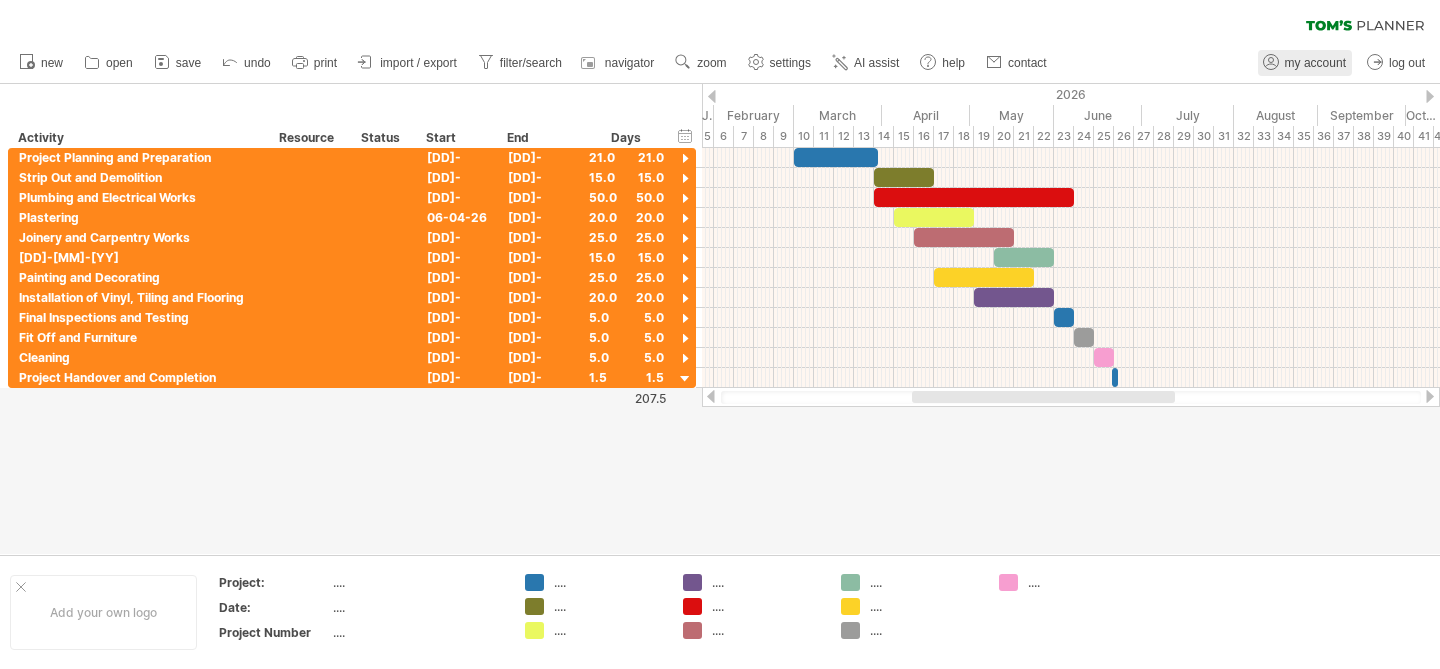 click on "my account" at bounding box center (1315, 63) 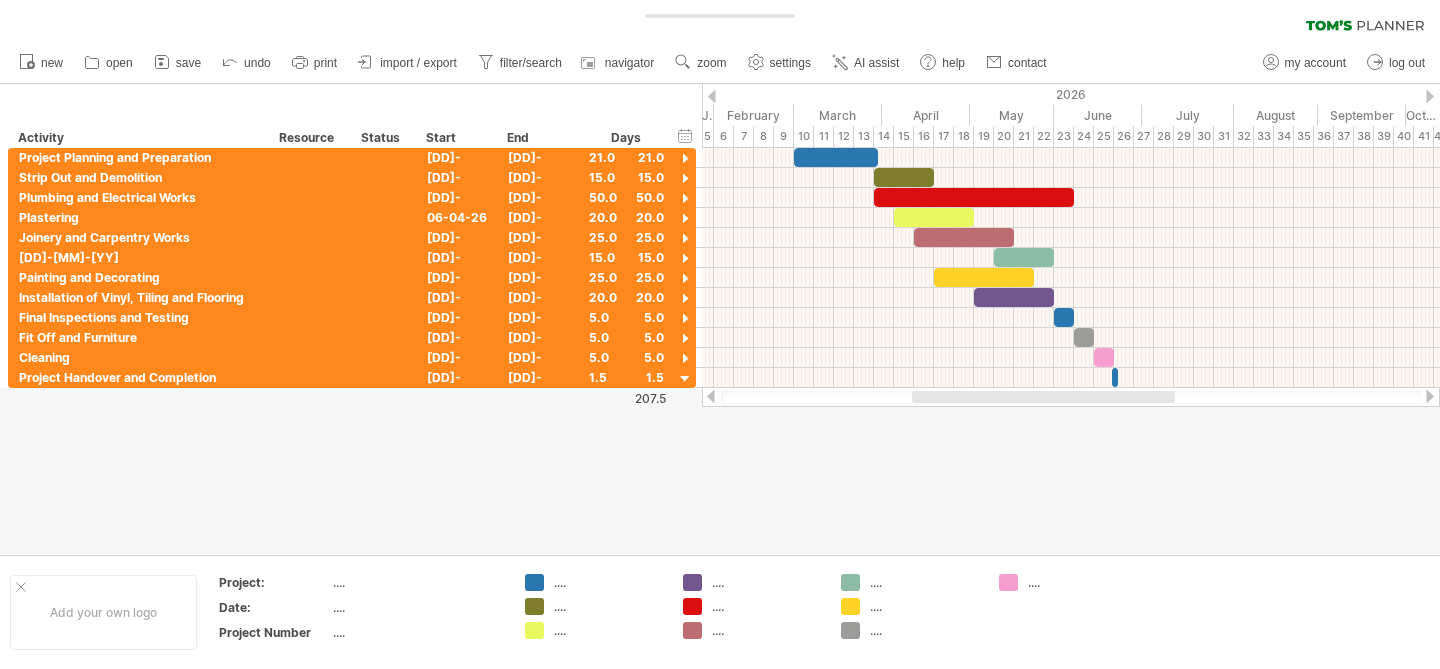 type on "**********" 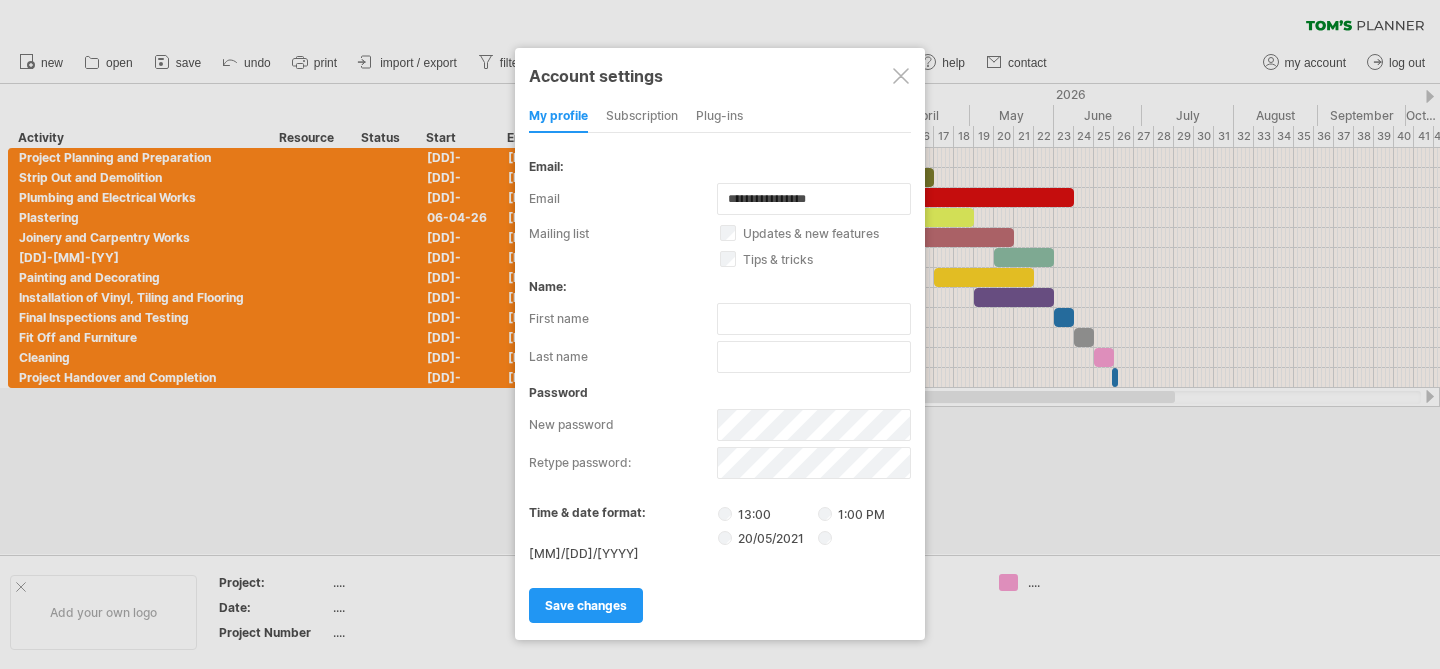 click on "subscription" at bounding box center [642, 117] 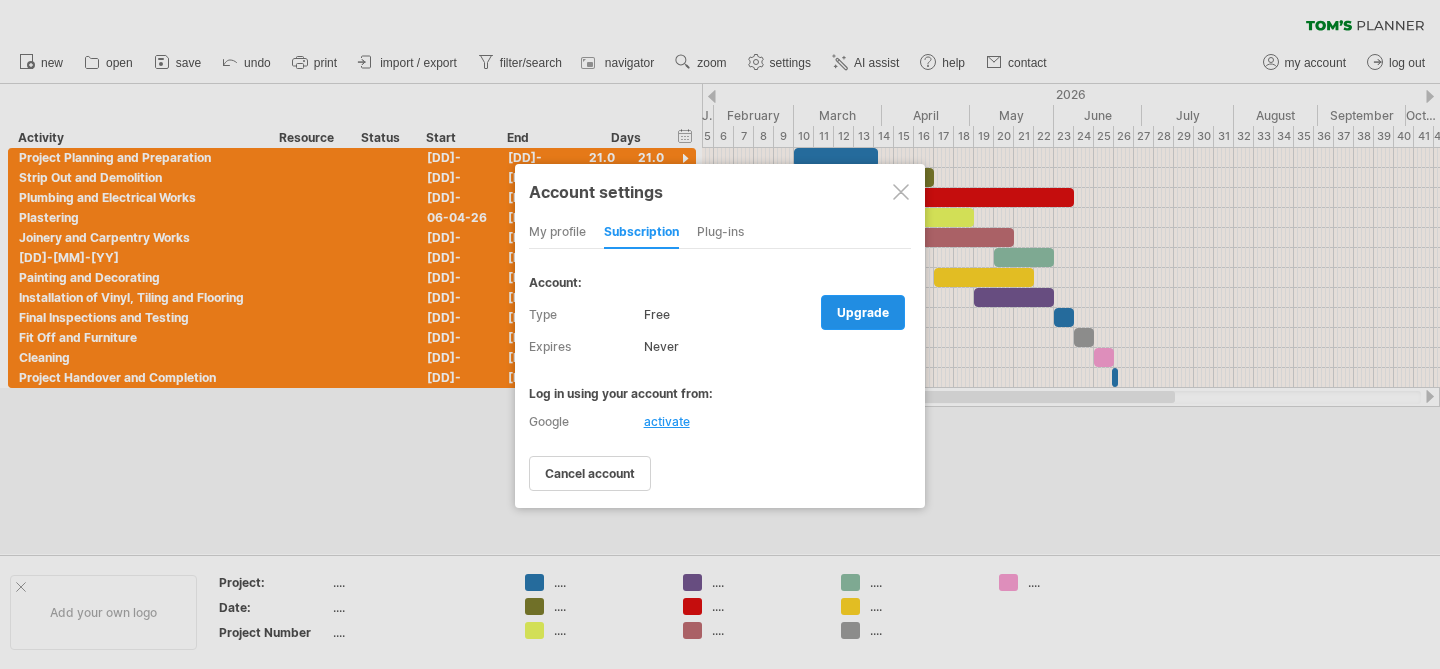 click on "upgrade" at bounding box center [863, 312] 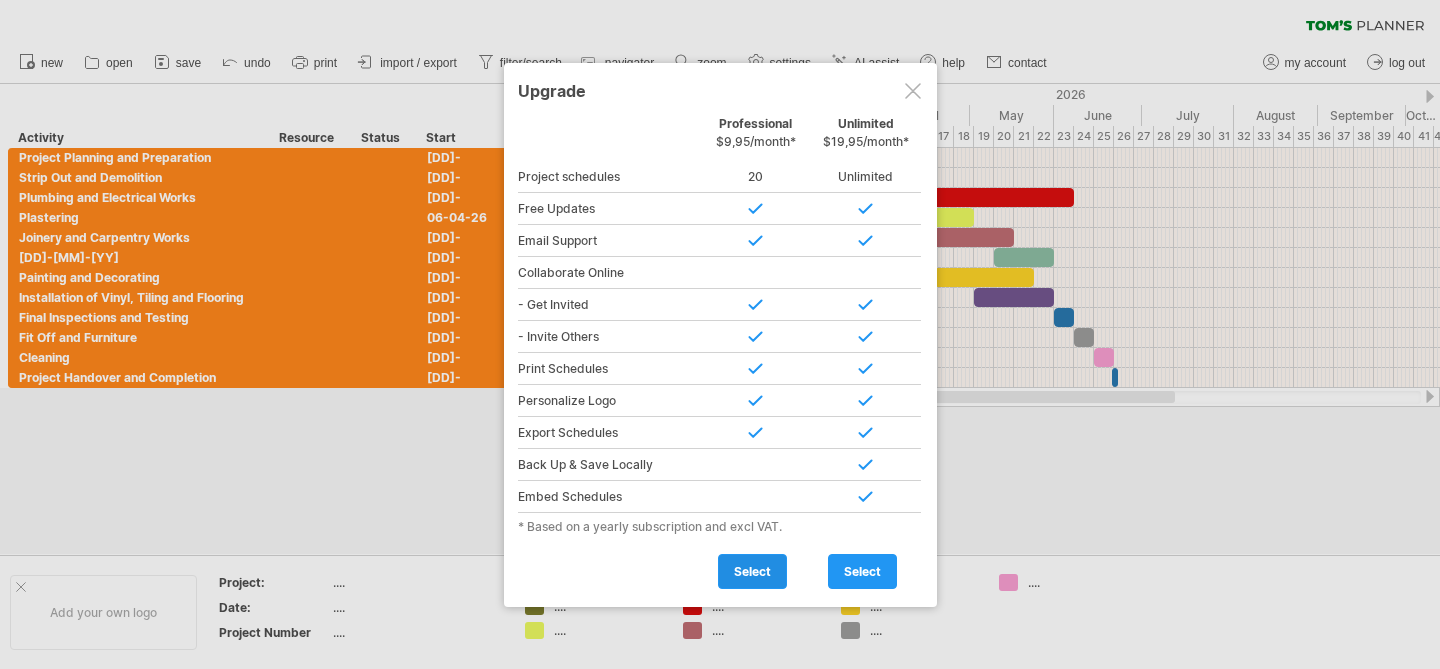 click on "select" at bounding box center (752, 571) 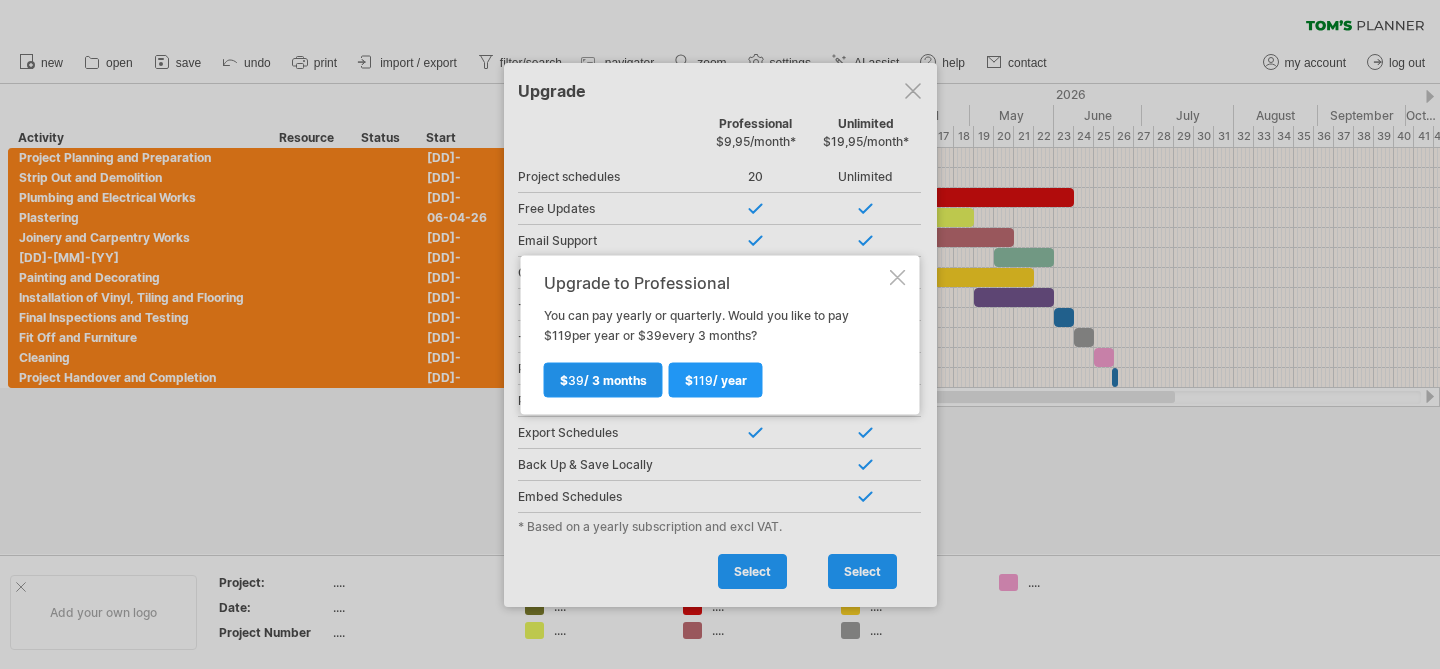 click on "$ 39  / 3 months" at bounding box center (603, 379) 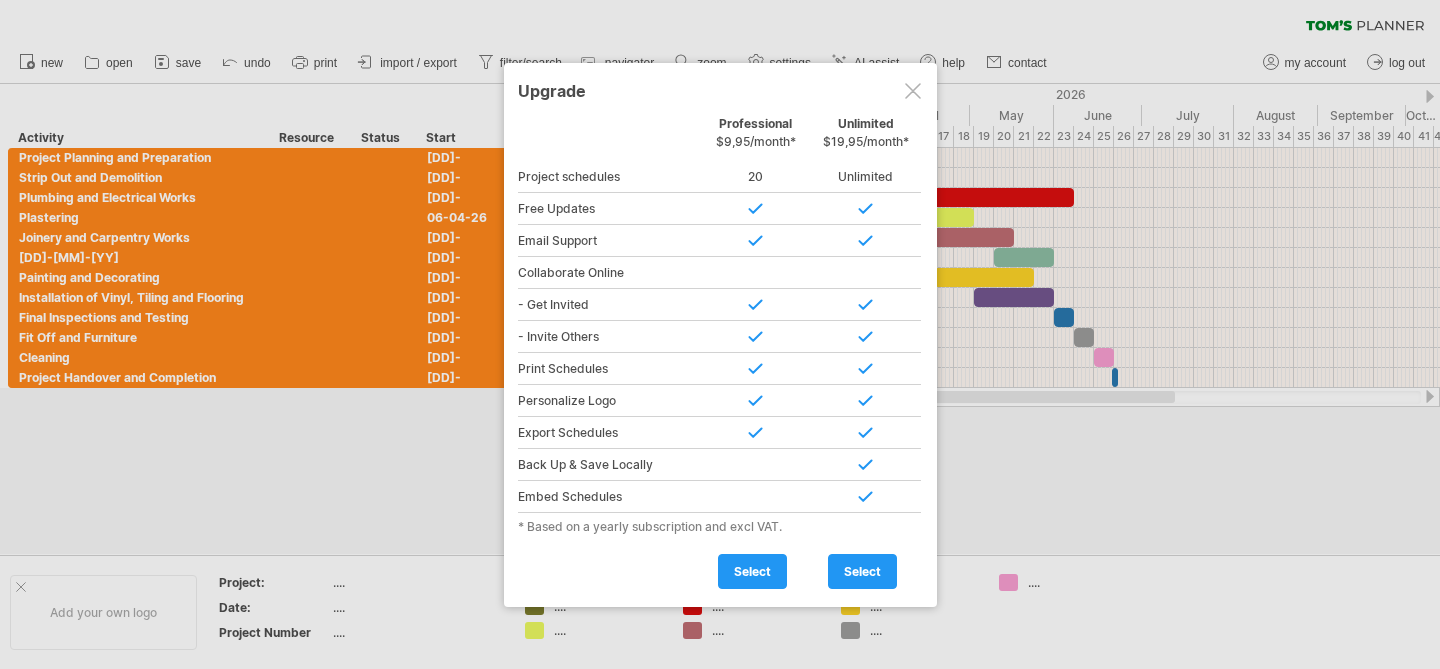 click at bounding box center (913, 91) 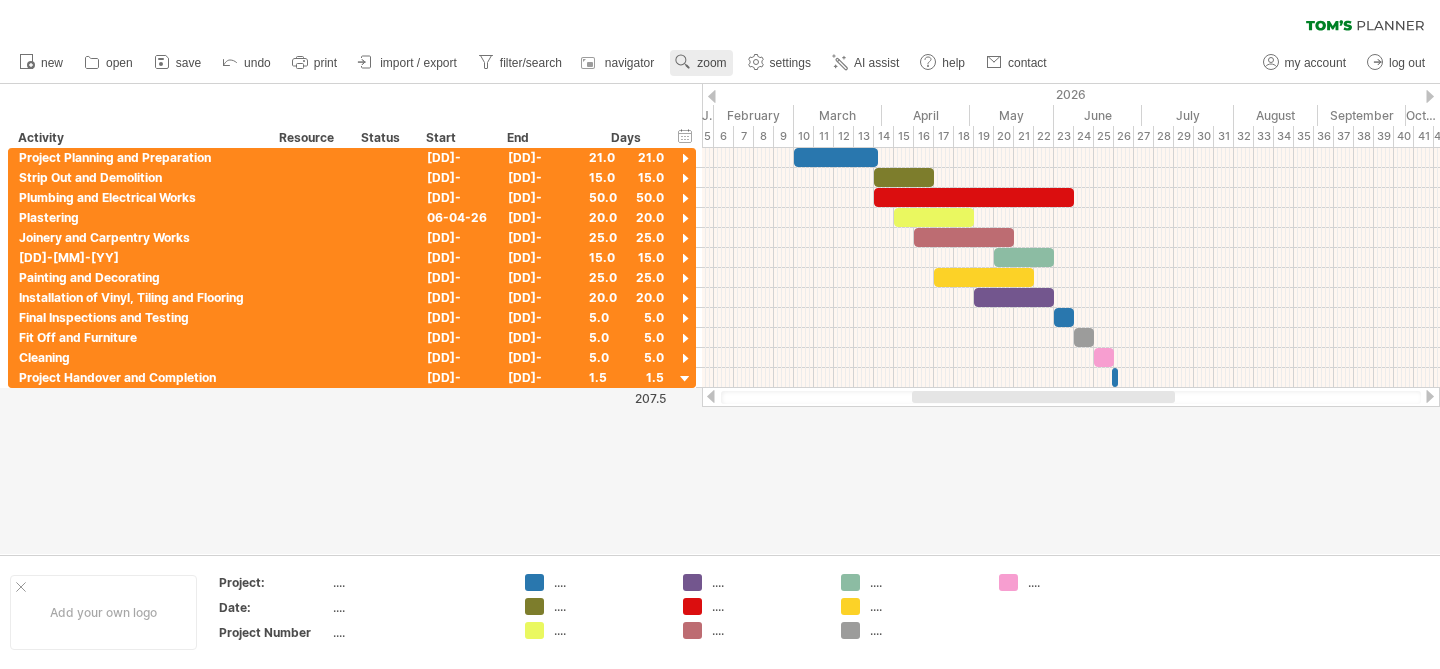 click on "zoom" at bounding box center (711, 63) 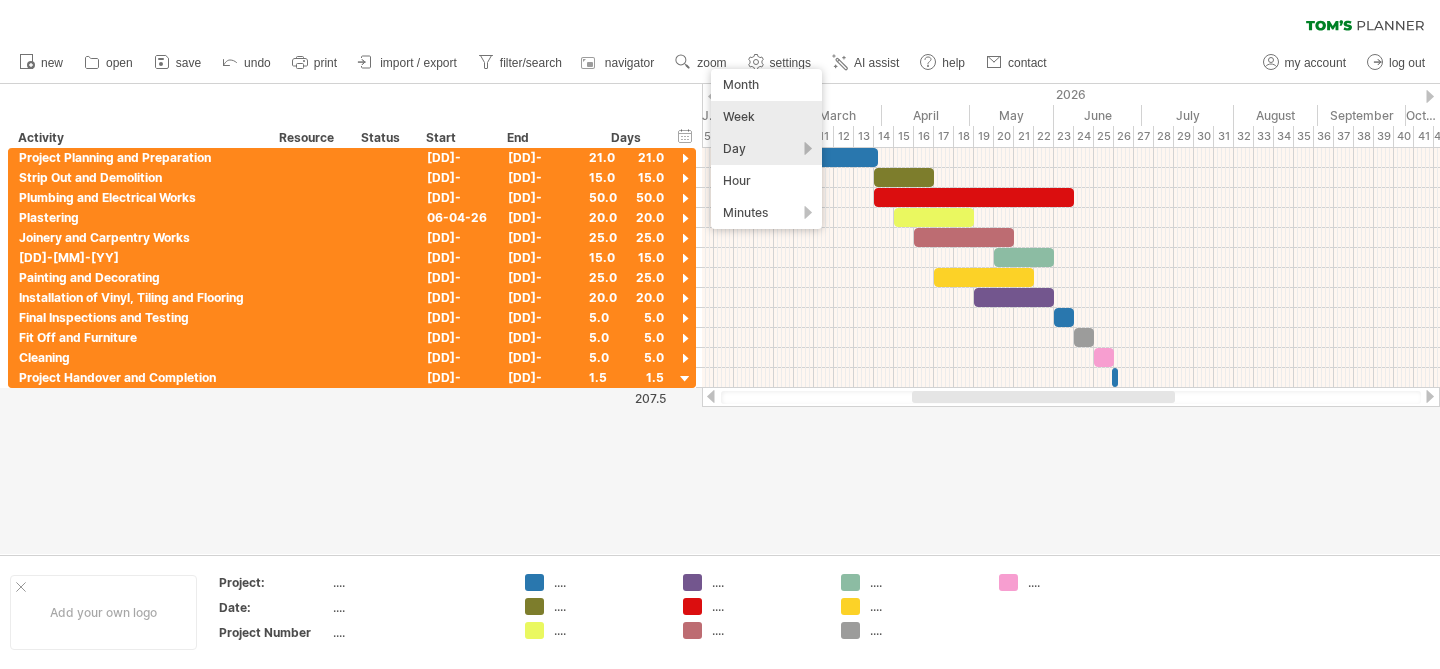 click on "Day" at bounding box center (766, 149) 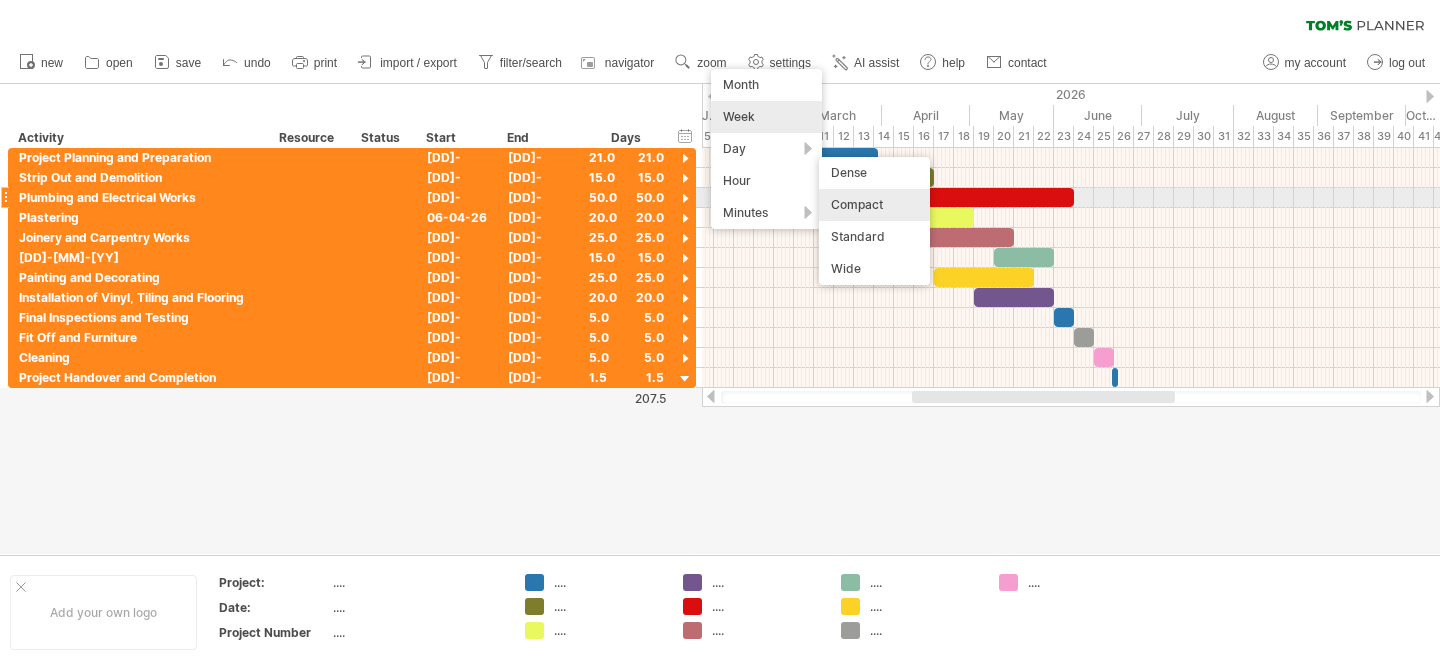 click on "Compact" at bounding box center (874, 205) 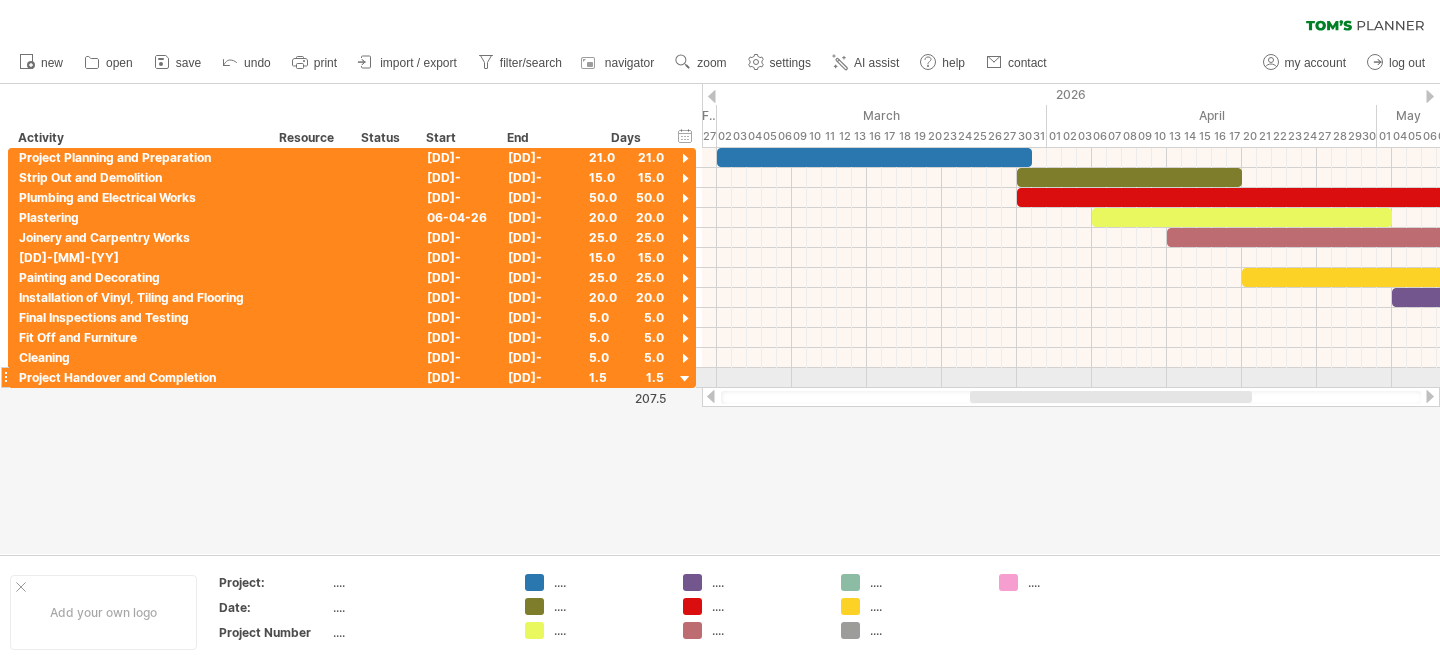 drag, startPoint x: 1067, startPoint y: 399, endPoint x: 1165, endPoint y: 386, distance: 98.85848 